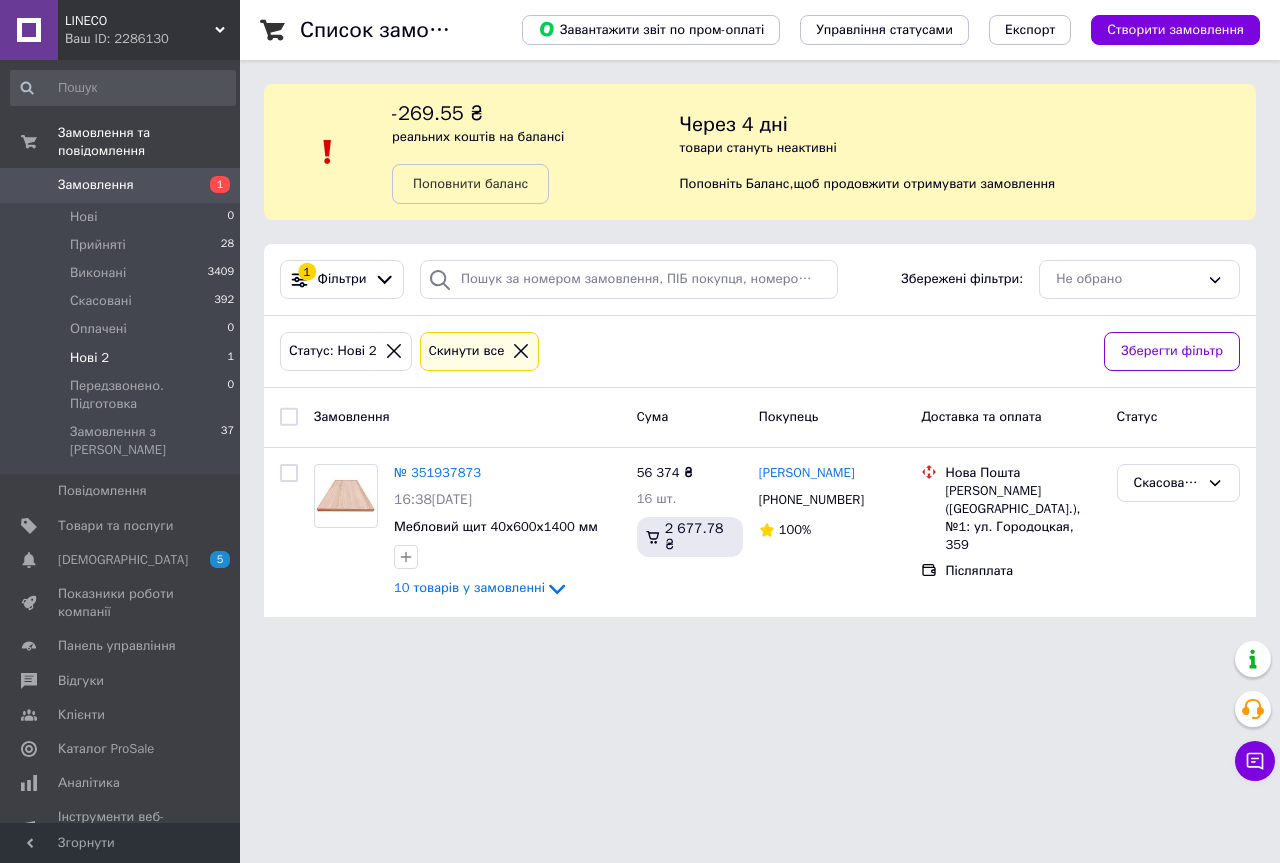 scroll, scrollTop: 0, scrollLeft: 0, axis: both 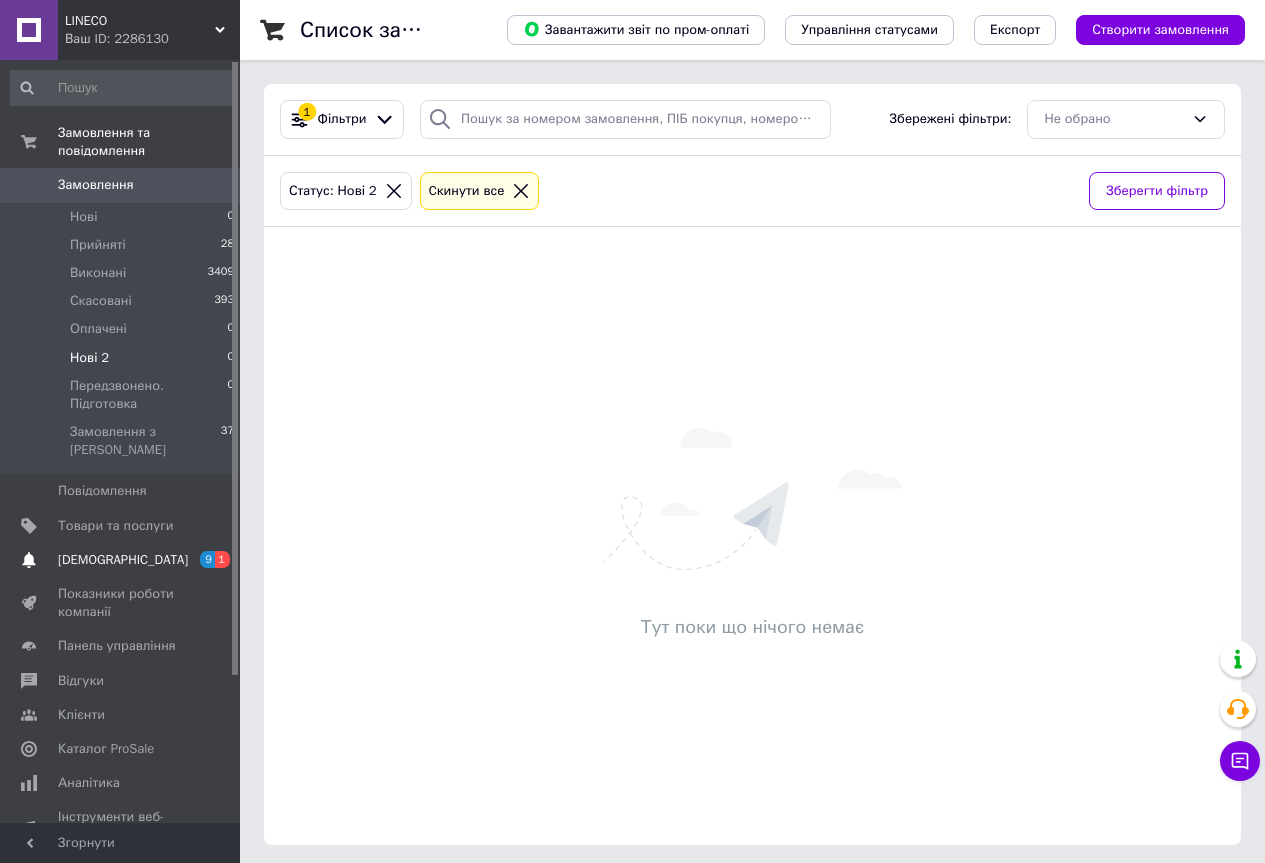 click on "[DEMOGRAPHIC_DATA]" at bounding box center (123, 560) 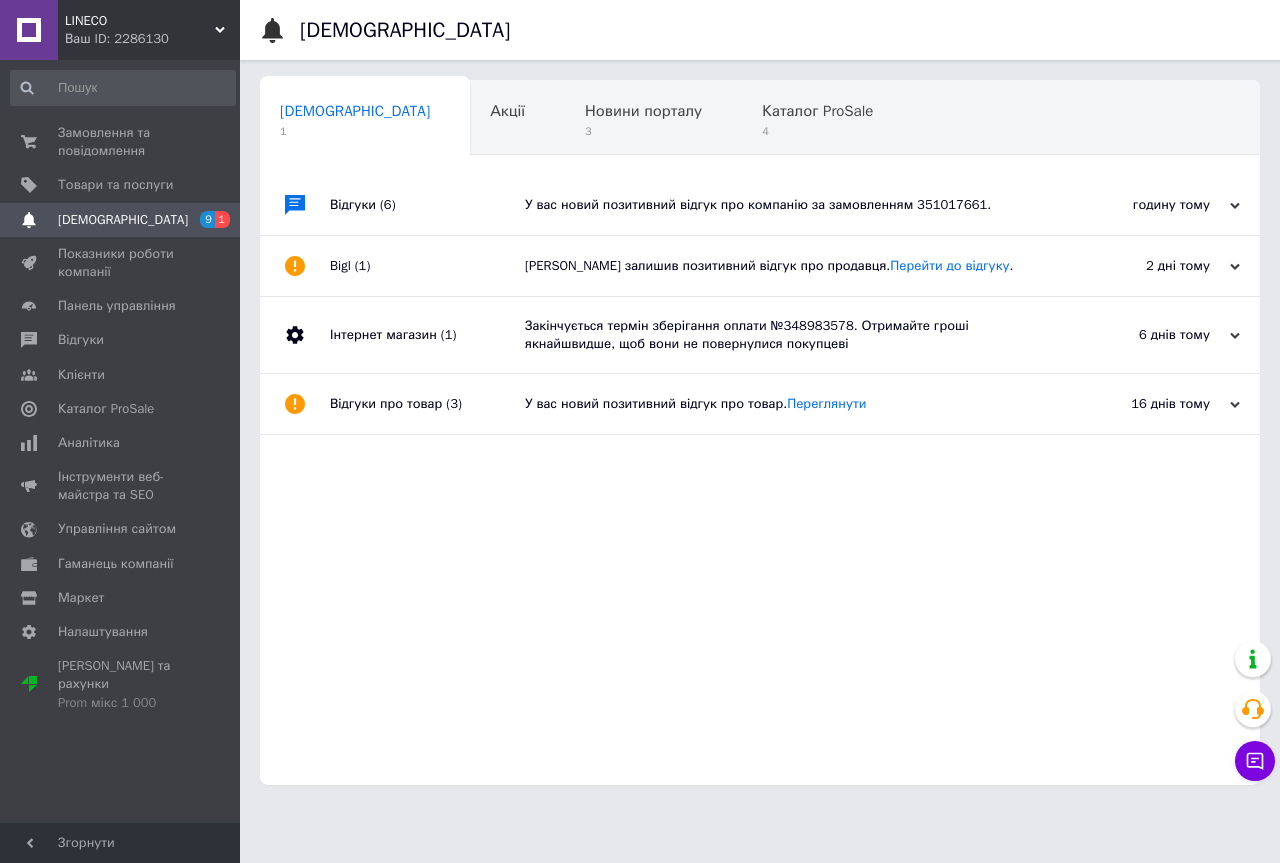 click on "У вас новий позитивний відгук про компанію за замовленням 351017661." at bounding box center (782, 205) 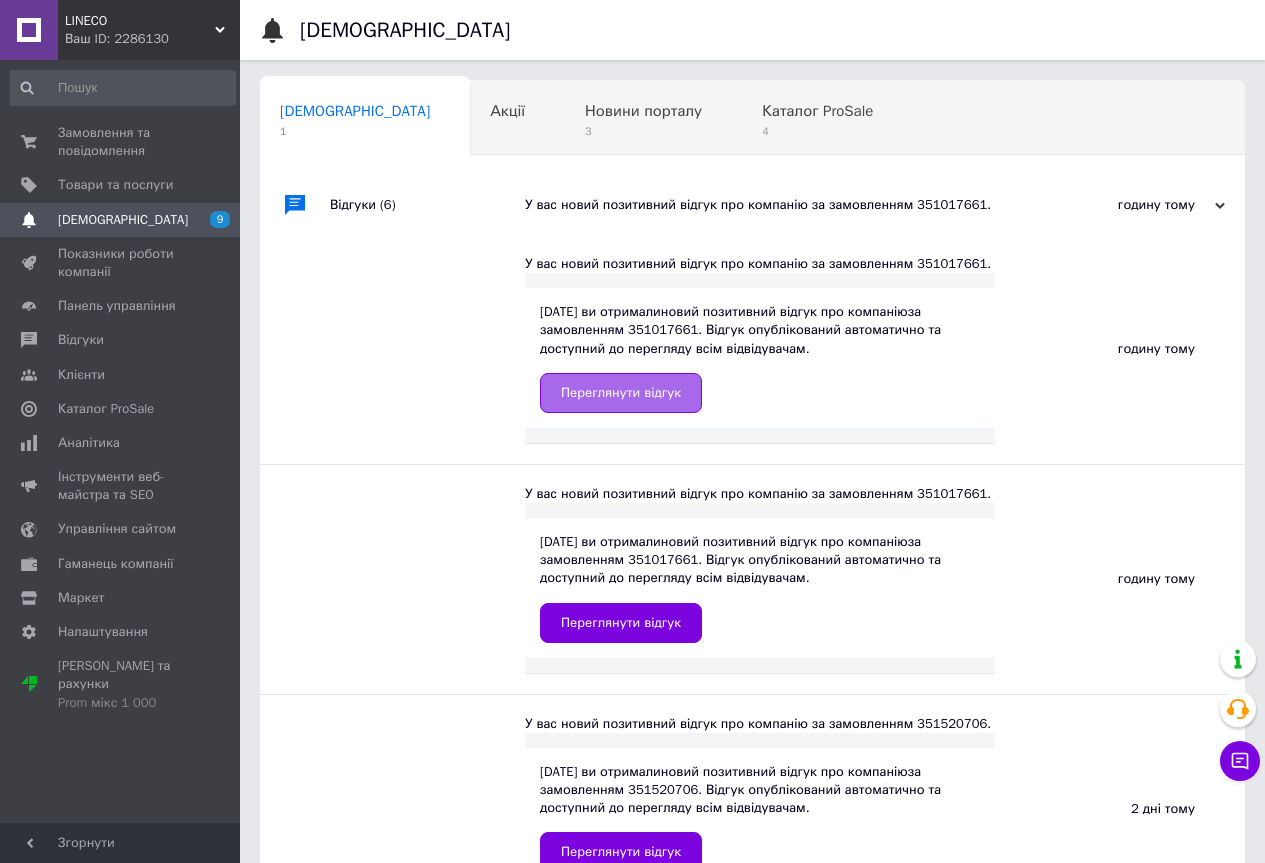 click on "Переглянути відгук" at bounding box center (621, 393) 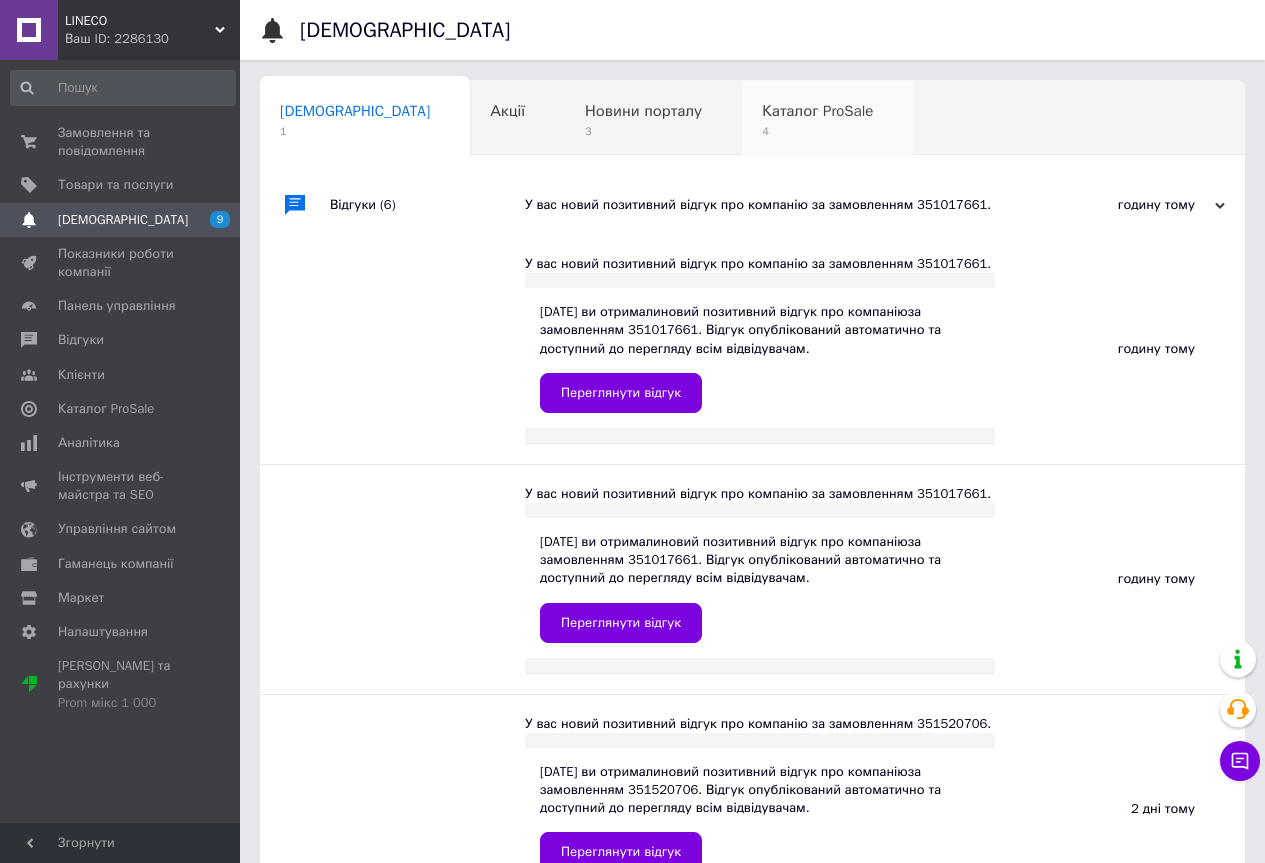 click on "Каталог ProSale" at bounding box center (817, 111) 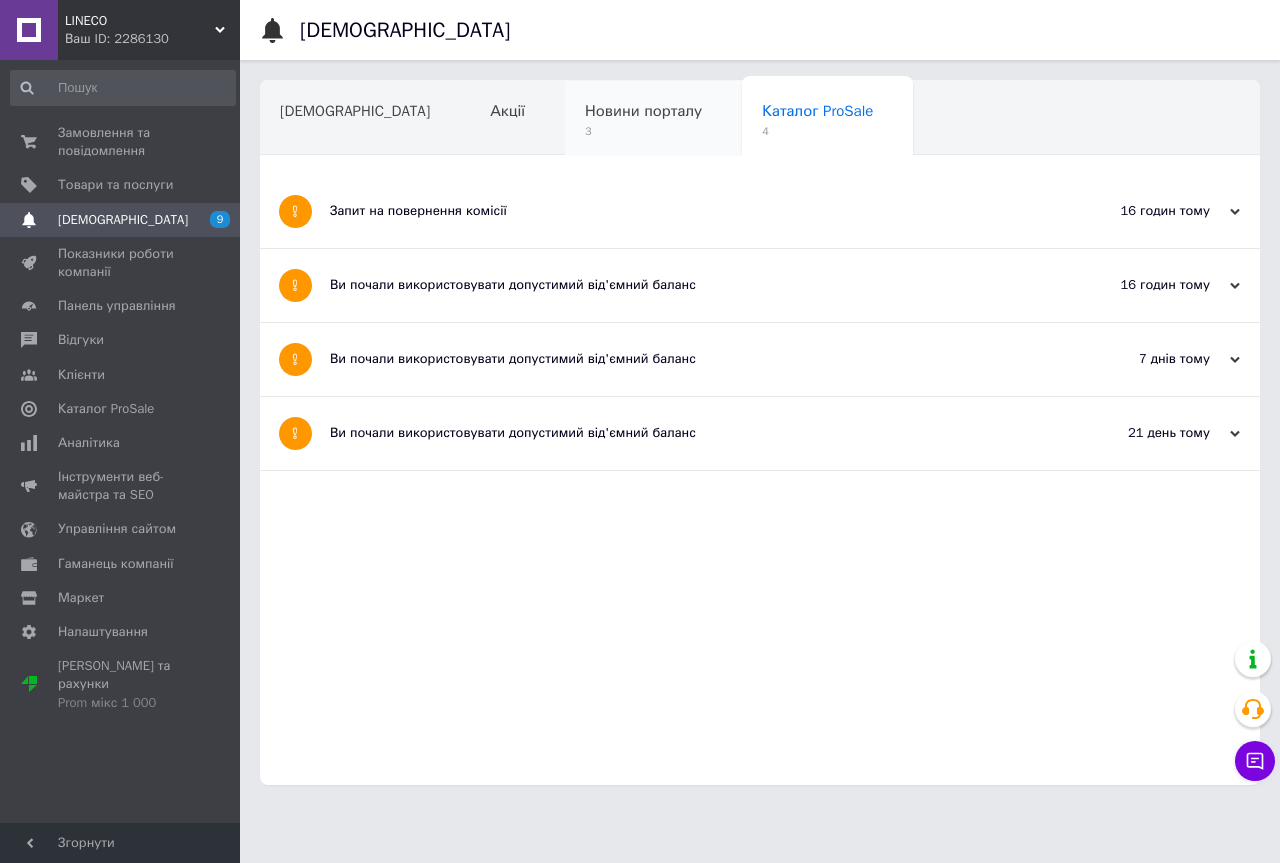 click on "Новини порталу" at bounding box center (643, 111) 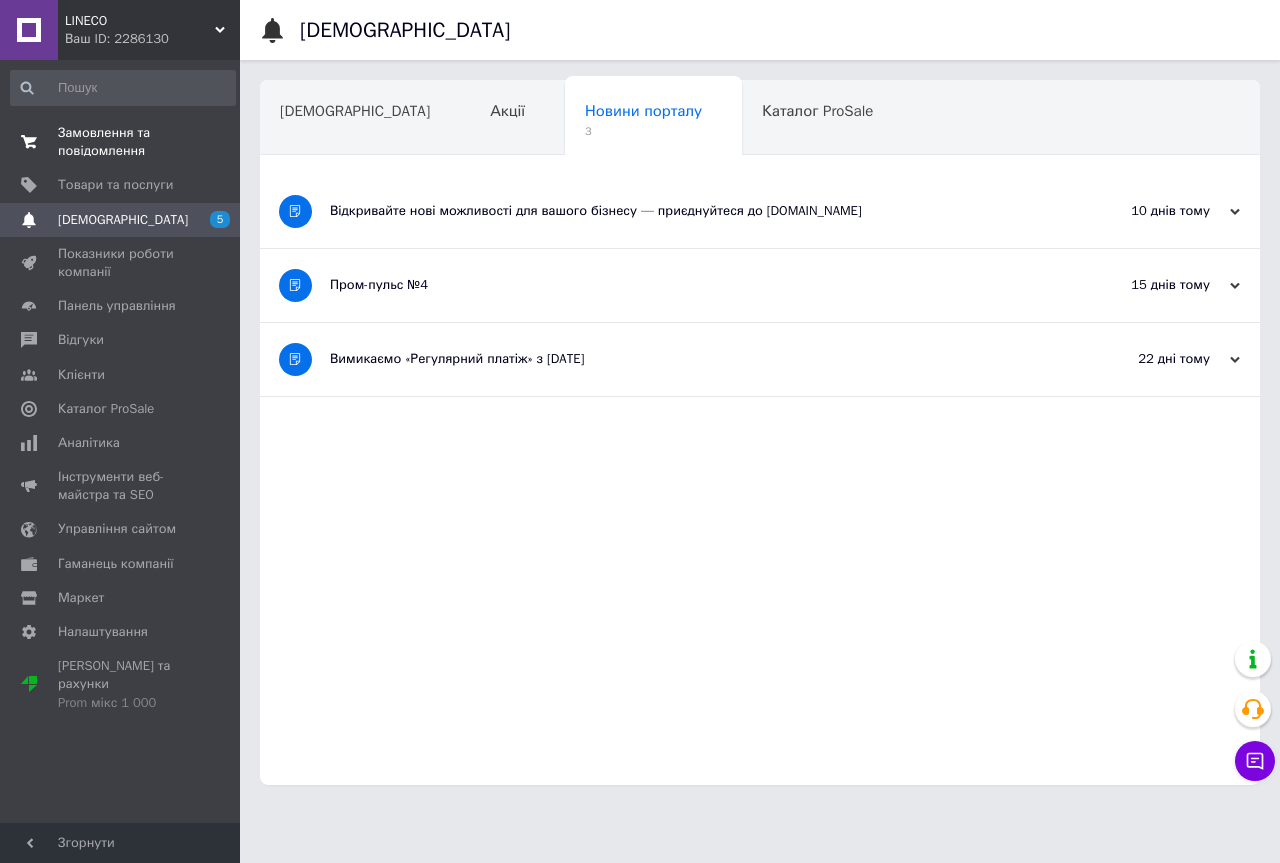 click on "Замовлення та повідомлення" at bounding box center (121, 142) 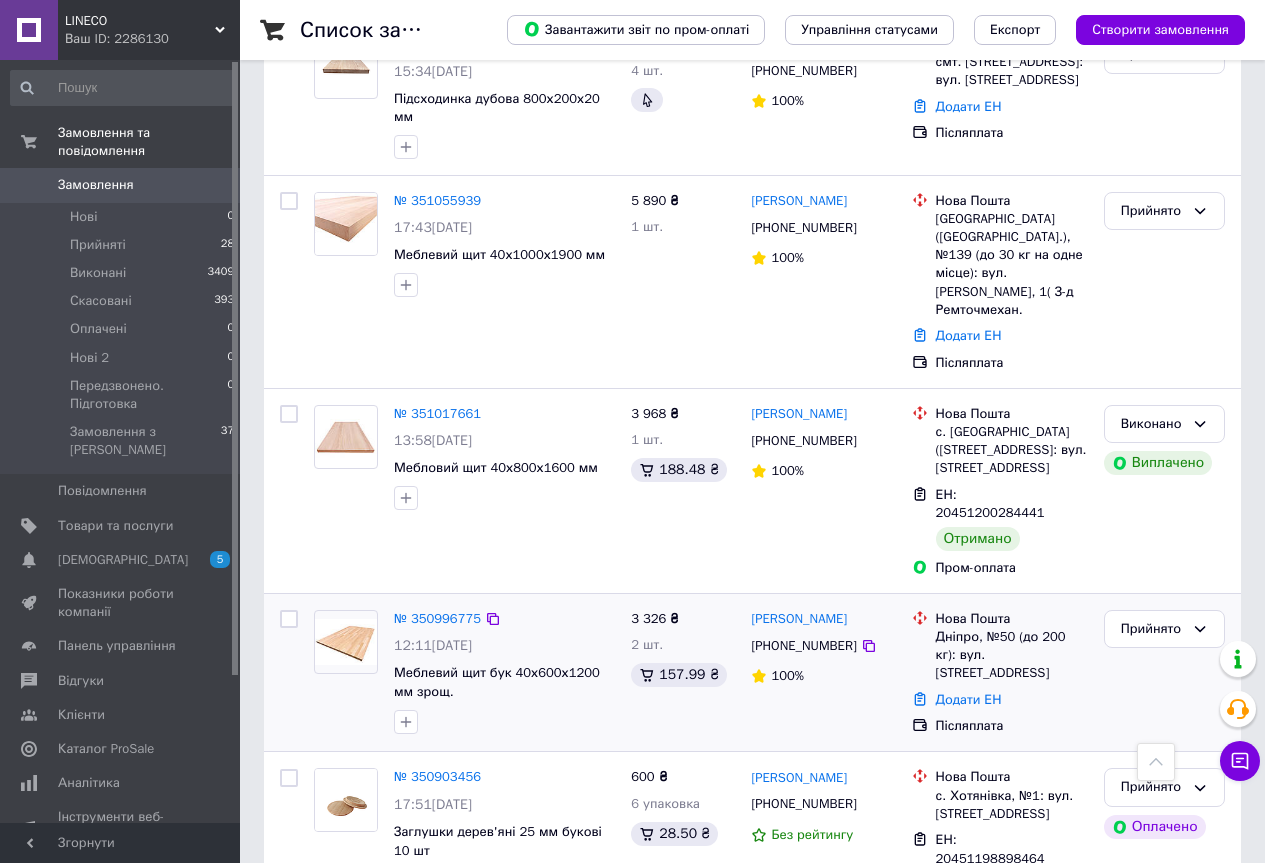 scroll, scrollTop: 3134, scrollLeft: 0, axis: vertical 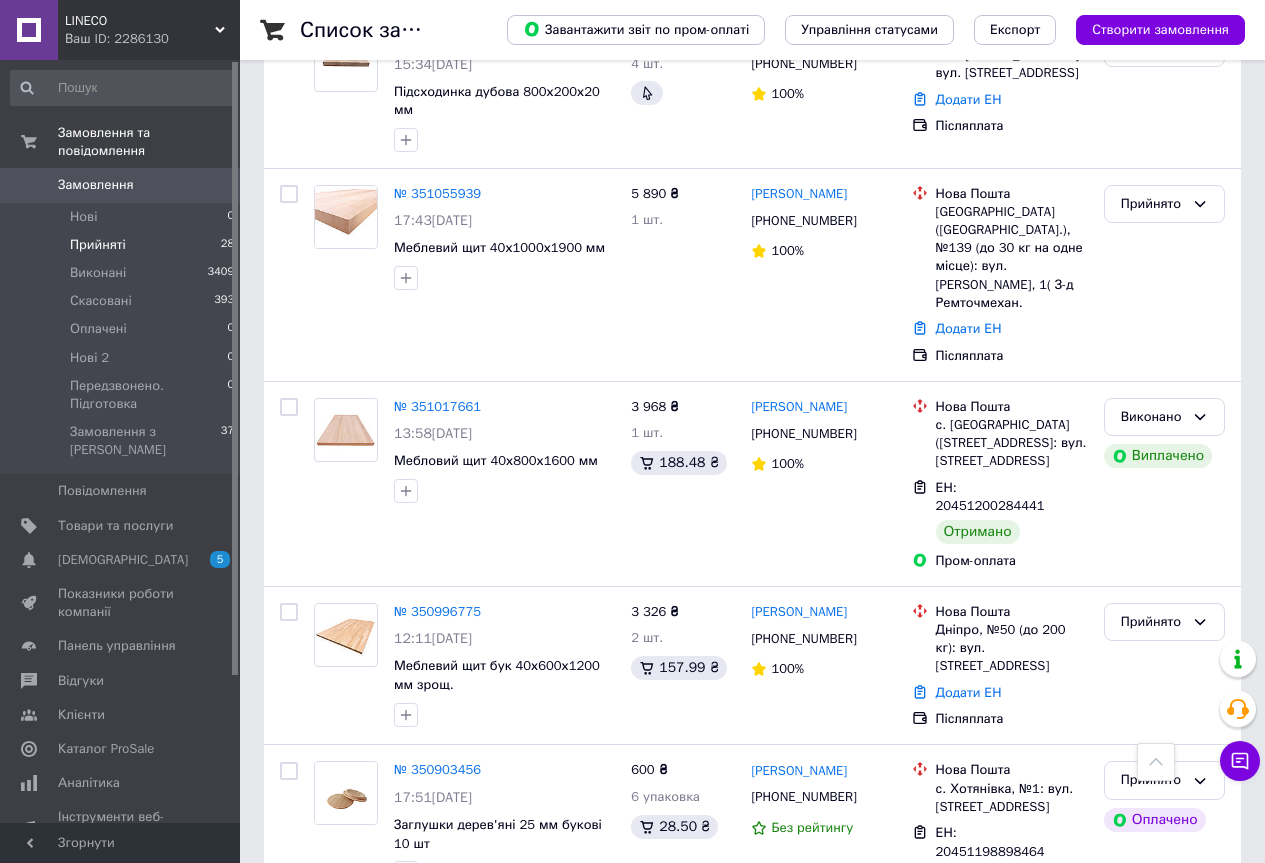 click on "Прийняті" at bounding box center (98, 245) 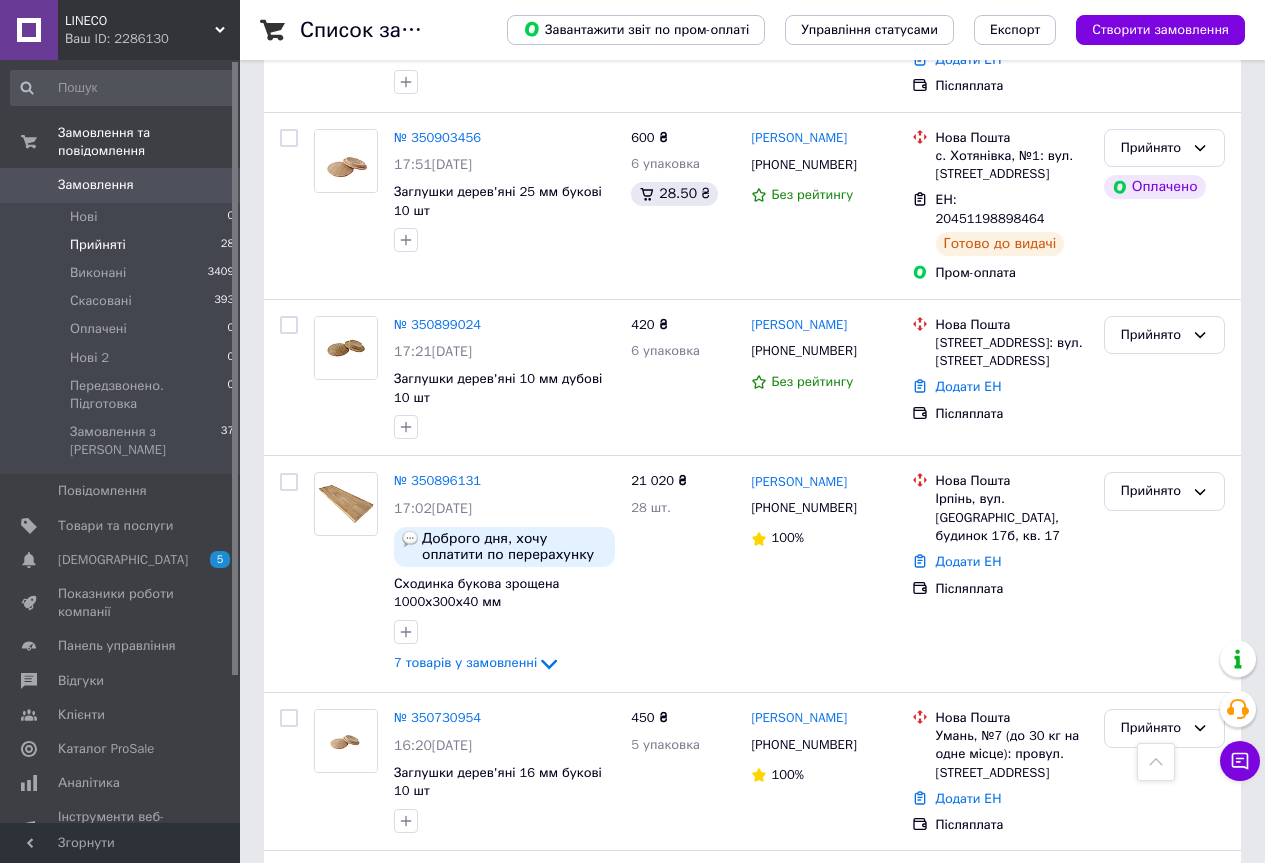 scroll, scrollTop: 3134, scrollLeft: 0, axis: vertical 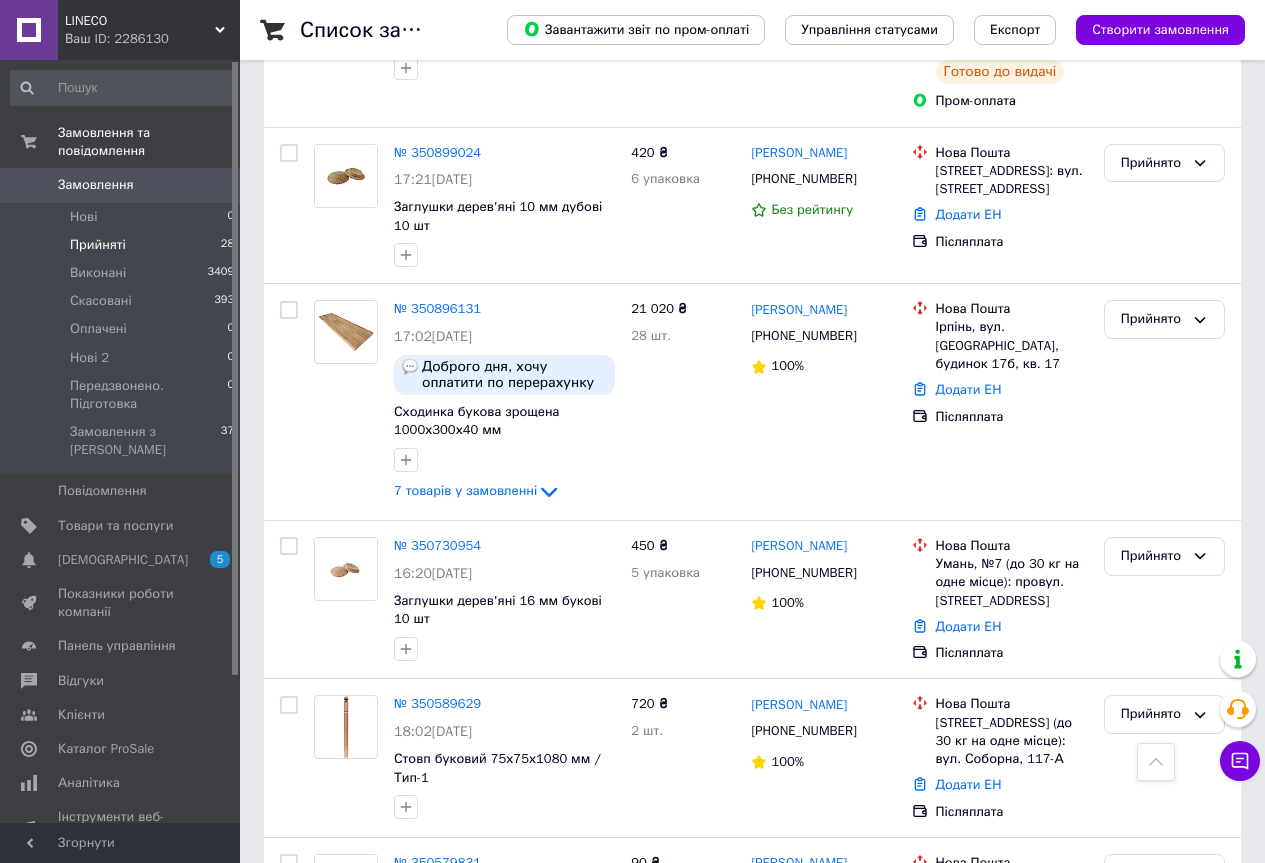 click on "2" at bounding box center (327, 1059) 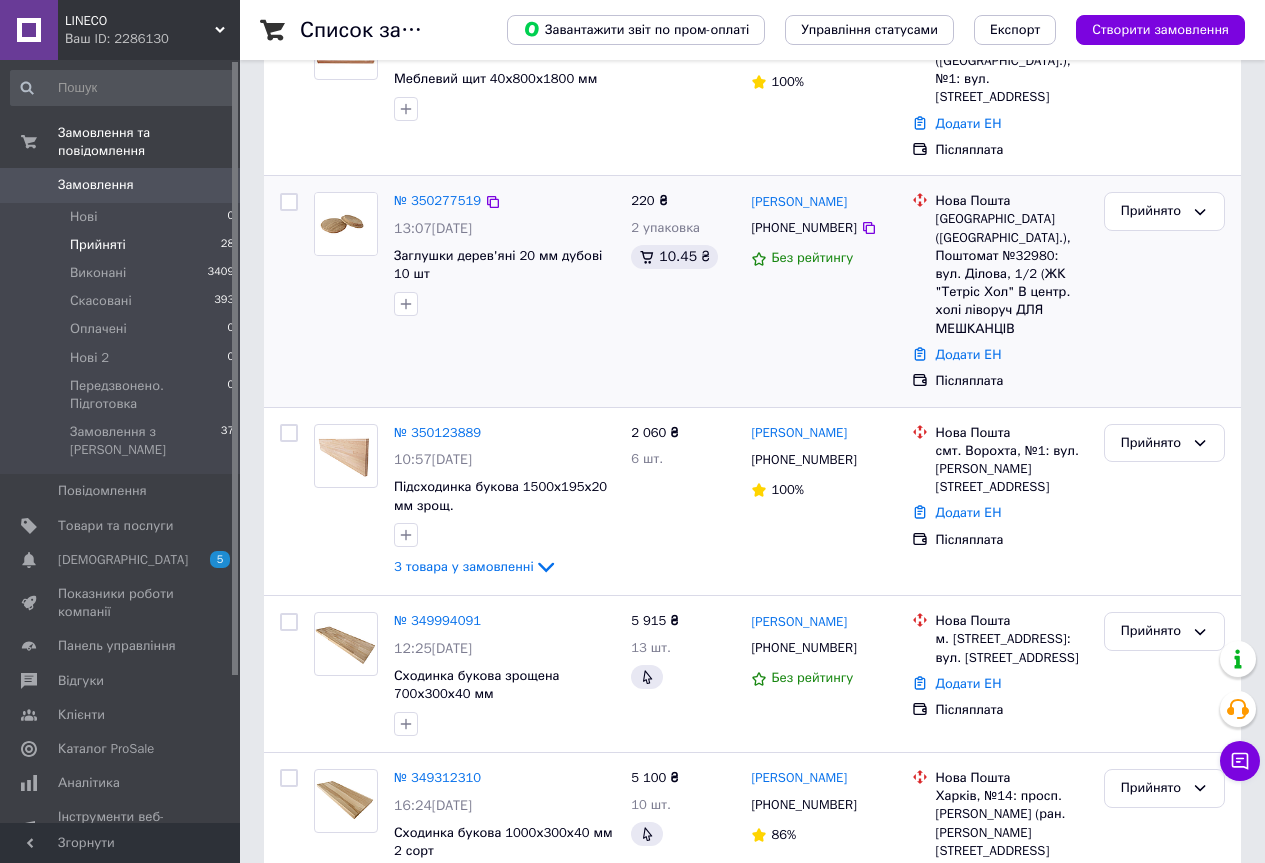 scroll, scrollTop: 907, scrollLeft: 0, axis: vertical 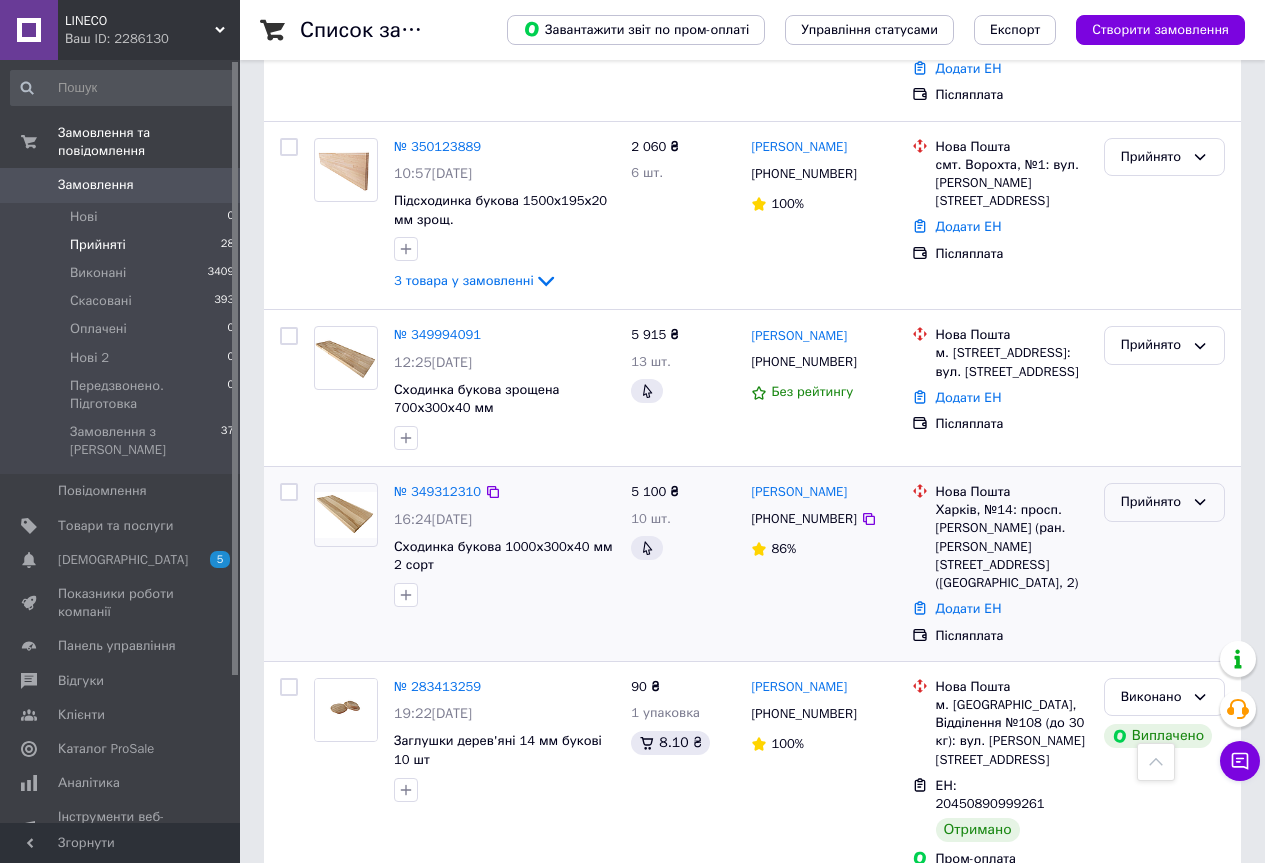 click 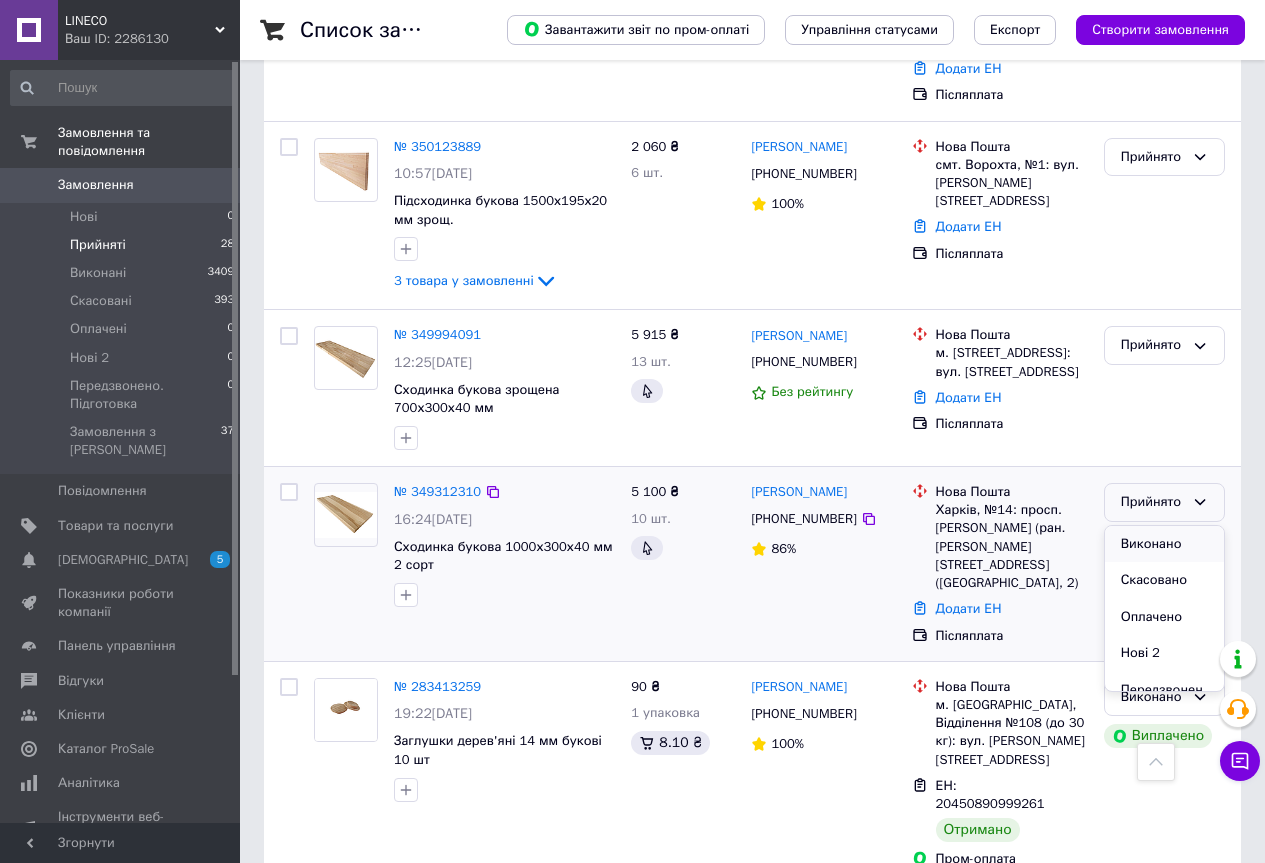 click on "Виконано" at bounding box center [1164, 544] 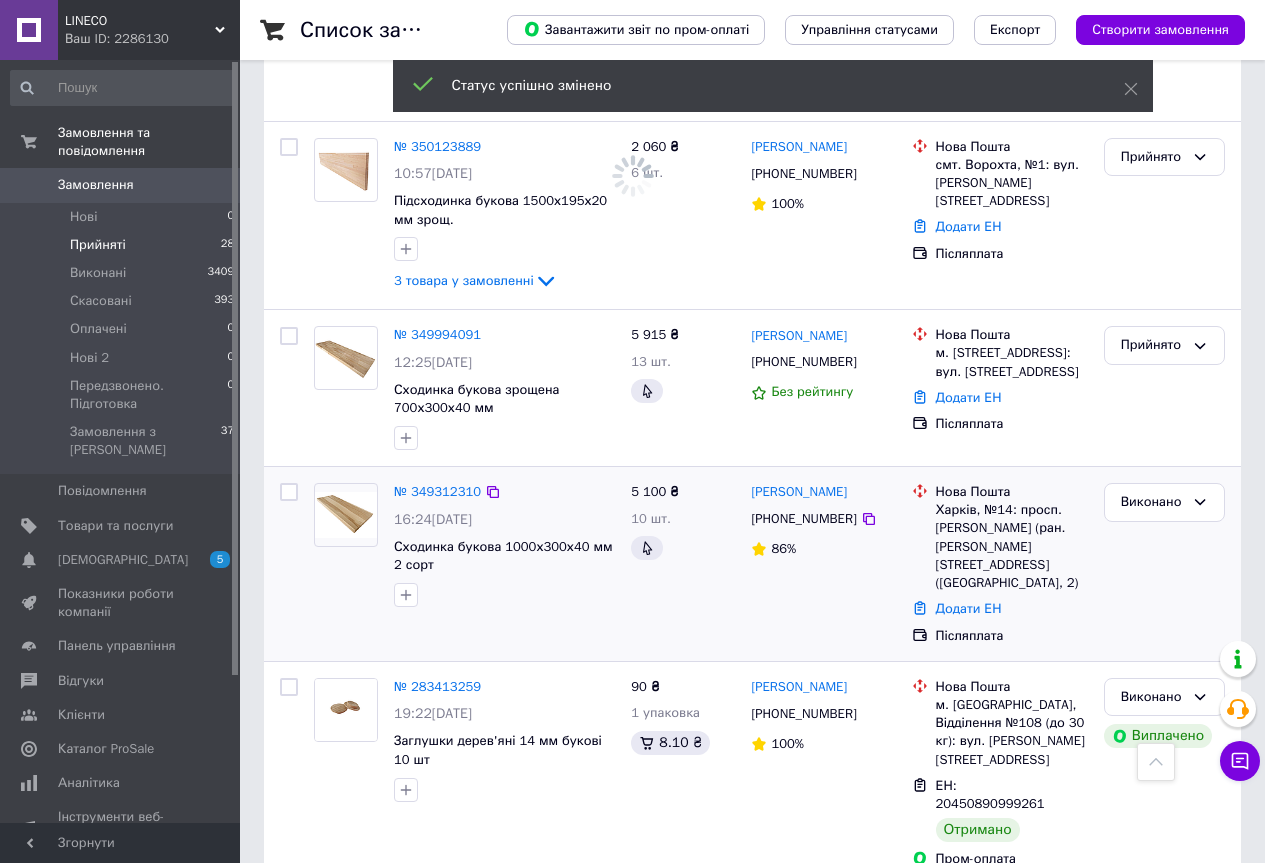 scroll, scrollTop: 887, scrollLeft: 0, axis: vertical 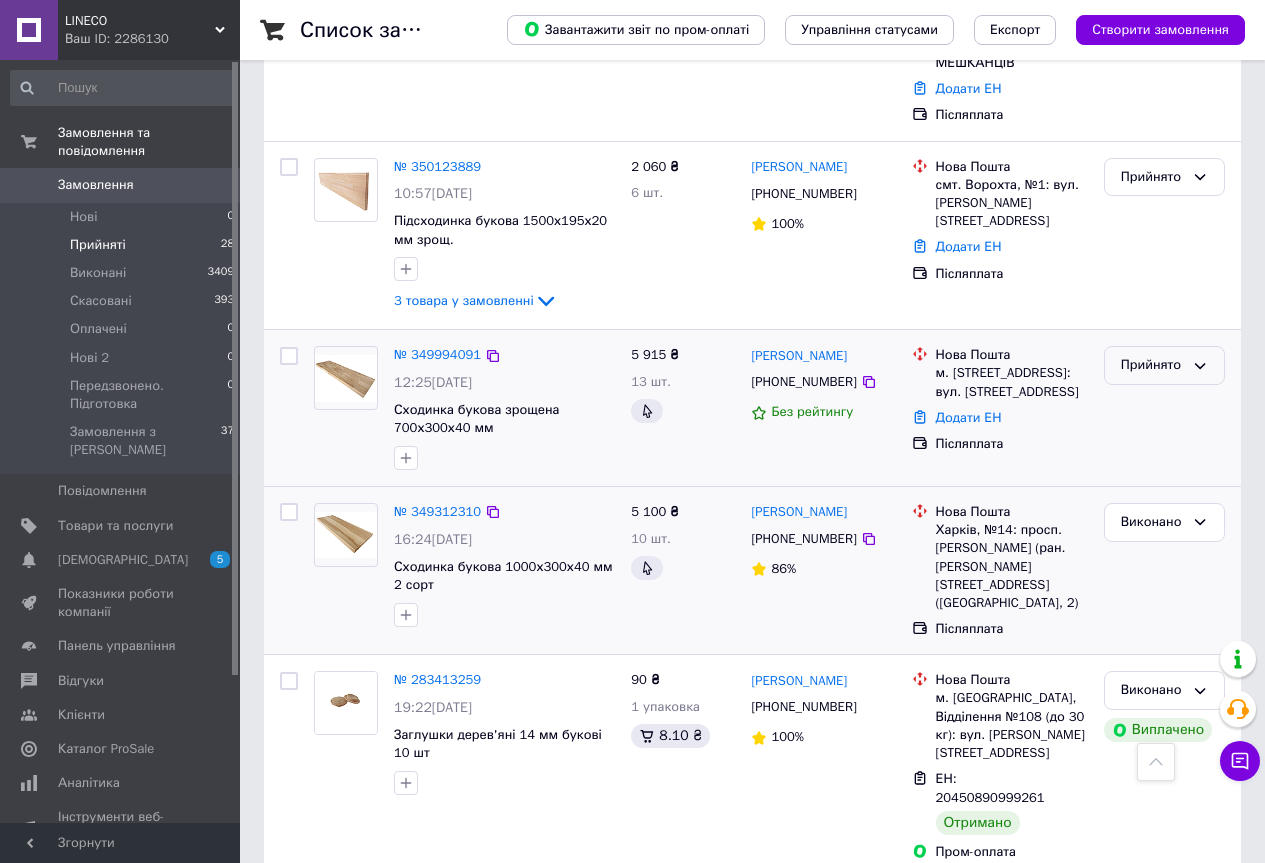 click 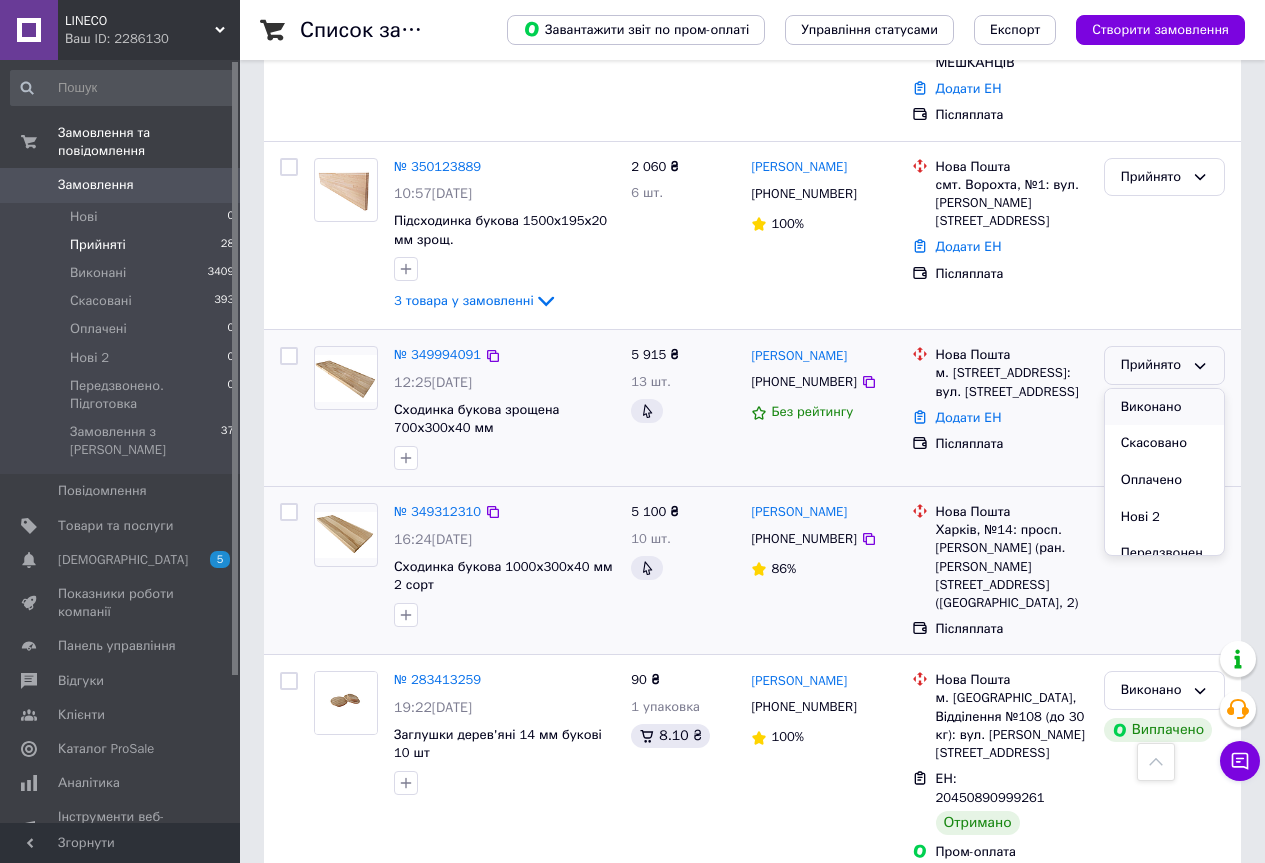 click on "Виконано" at bounding box center [1164, 407] 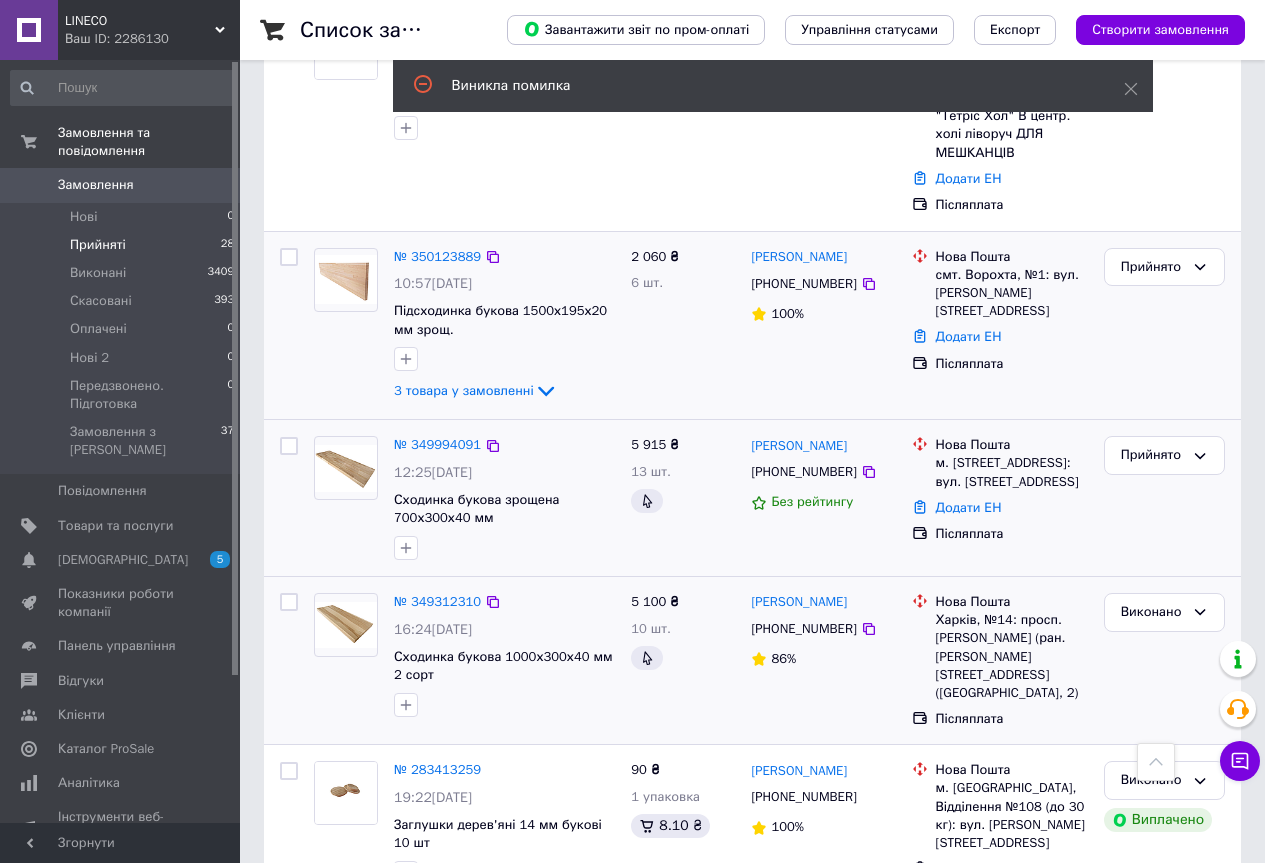scroll, scrollTop: 687, scrollLeft: 0, axis: vertical 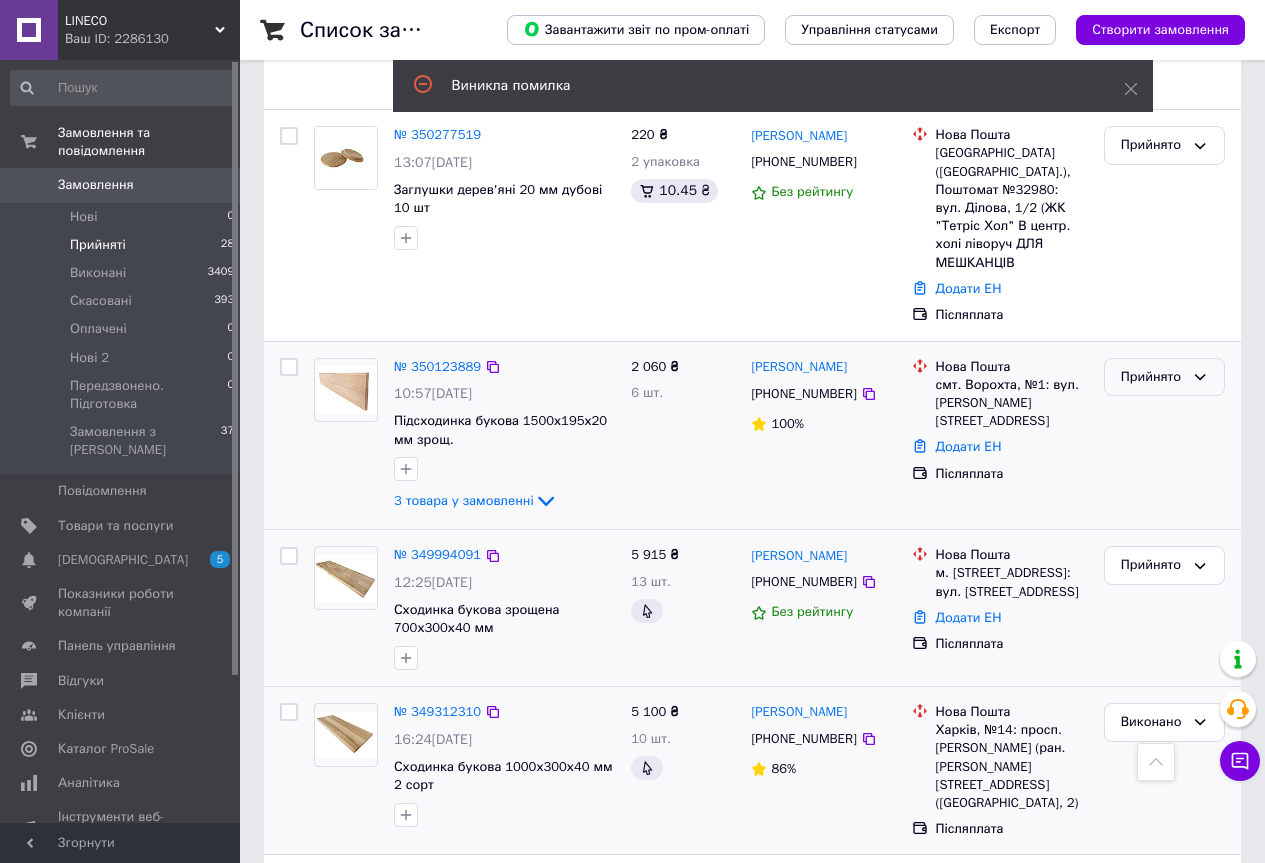 click 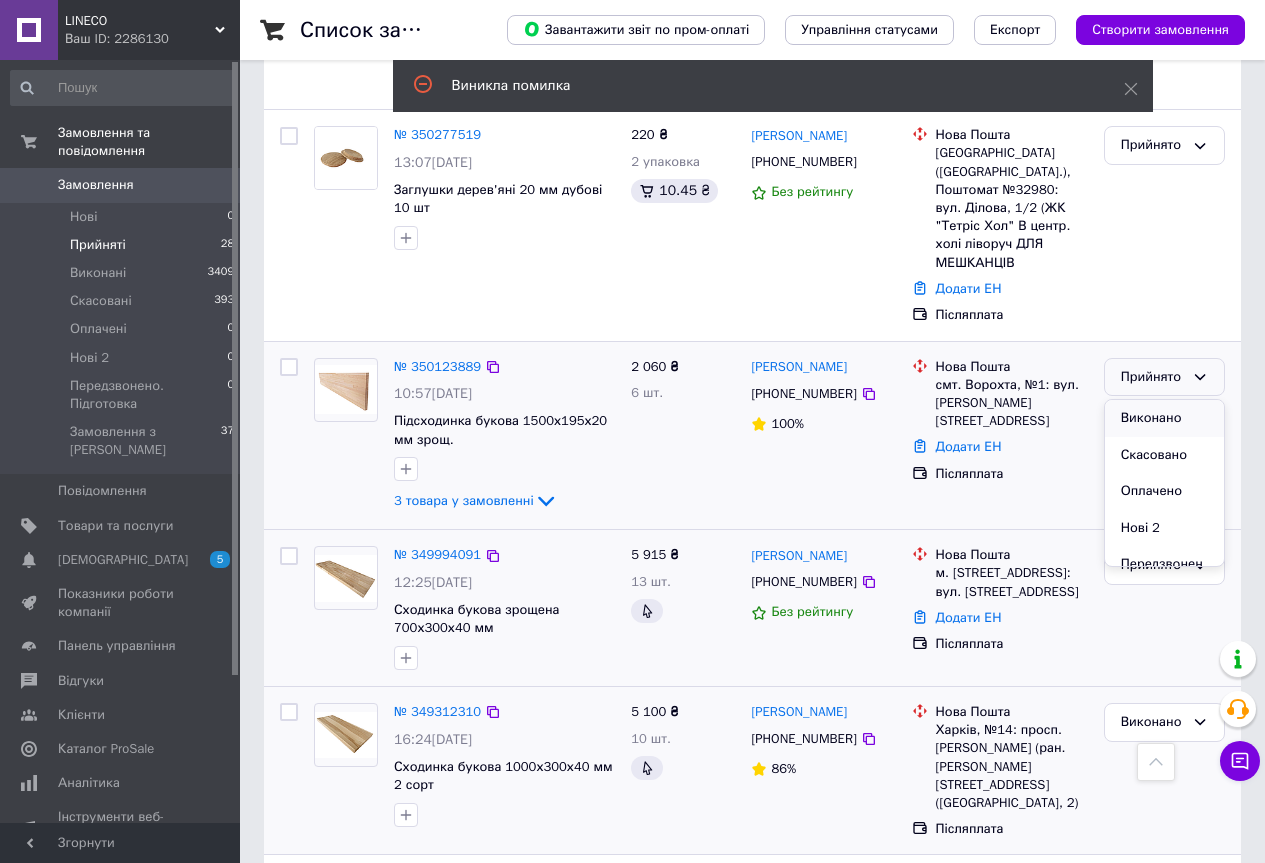 click on "Виконано" at bounding box center (1164, 418) 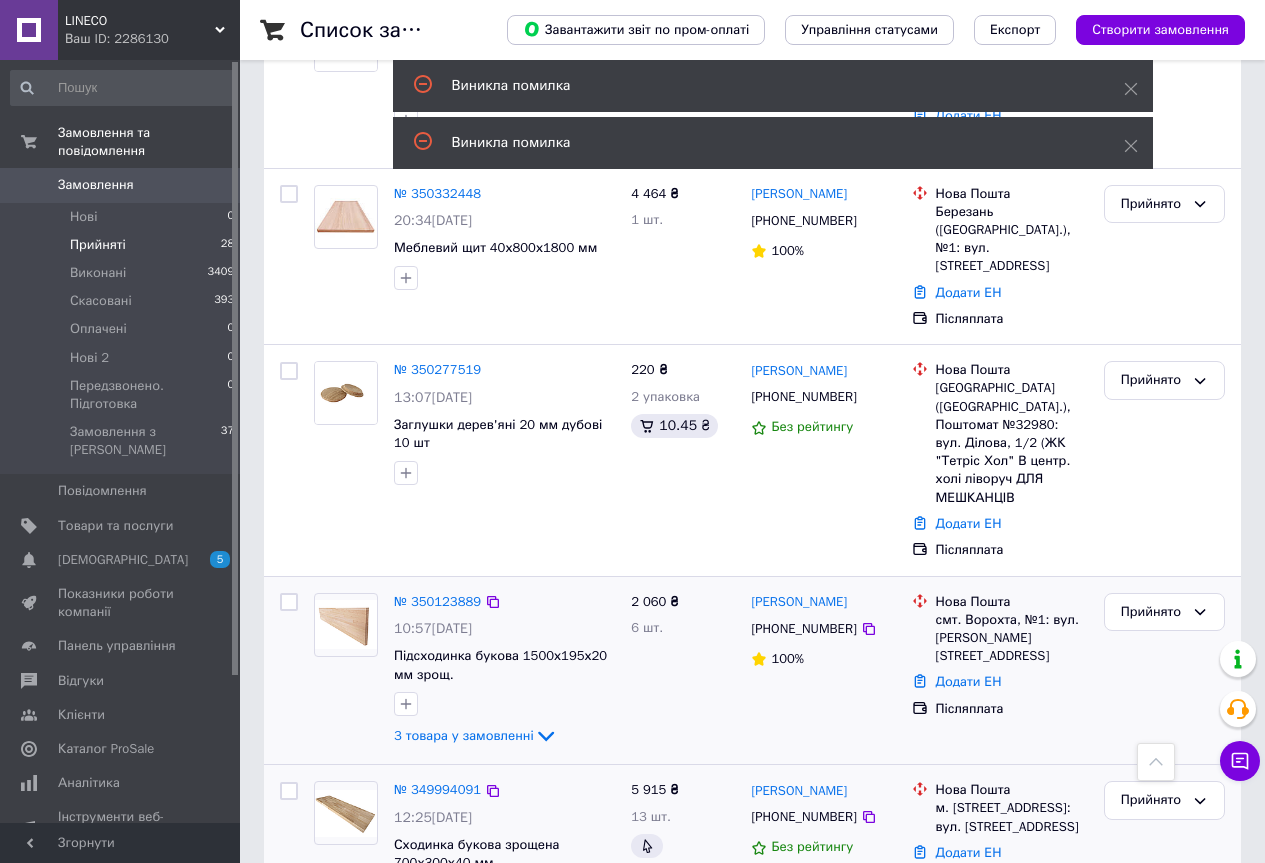 scroll, scrollTop: 387, scrollLeft: 0, axis: vertical 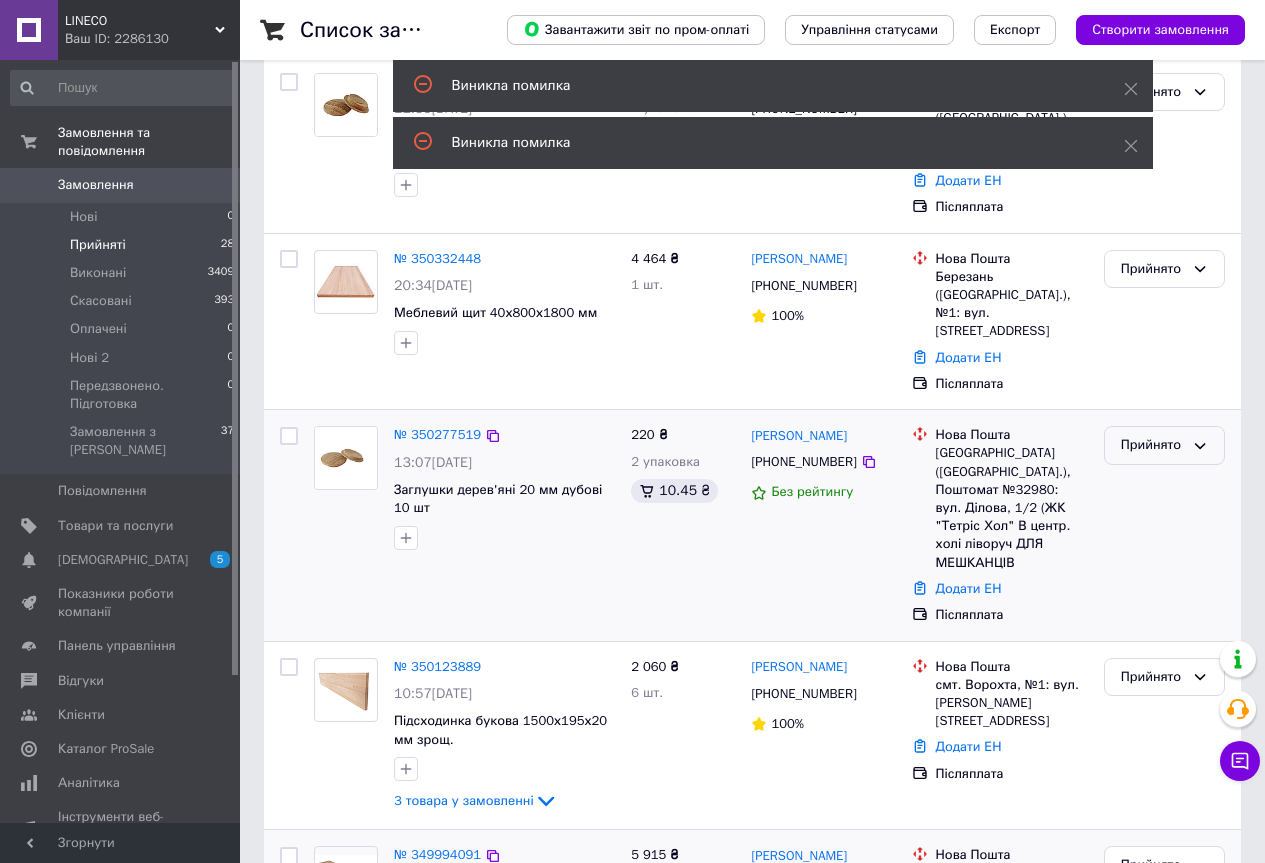 click 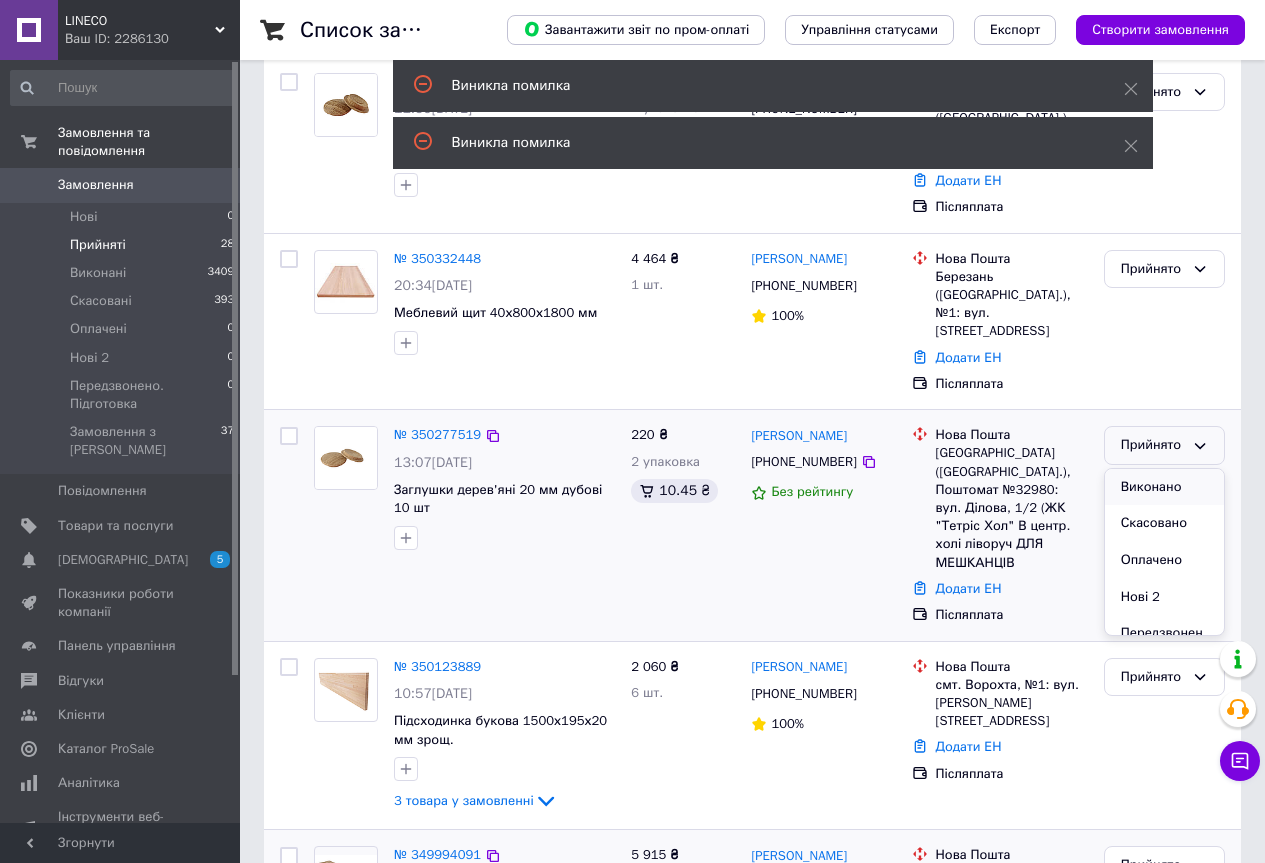click on "Виконано" at bounding box center [1164, 487] 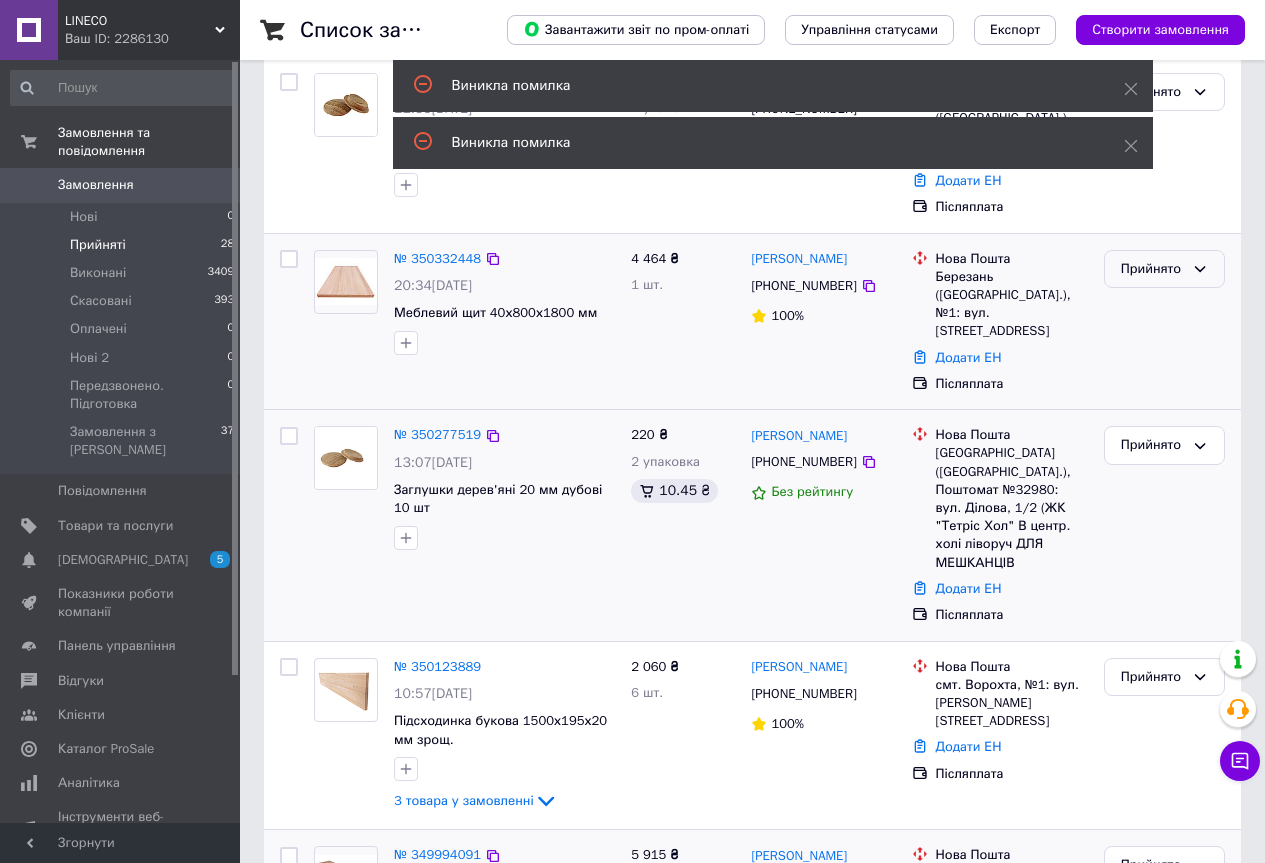 click 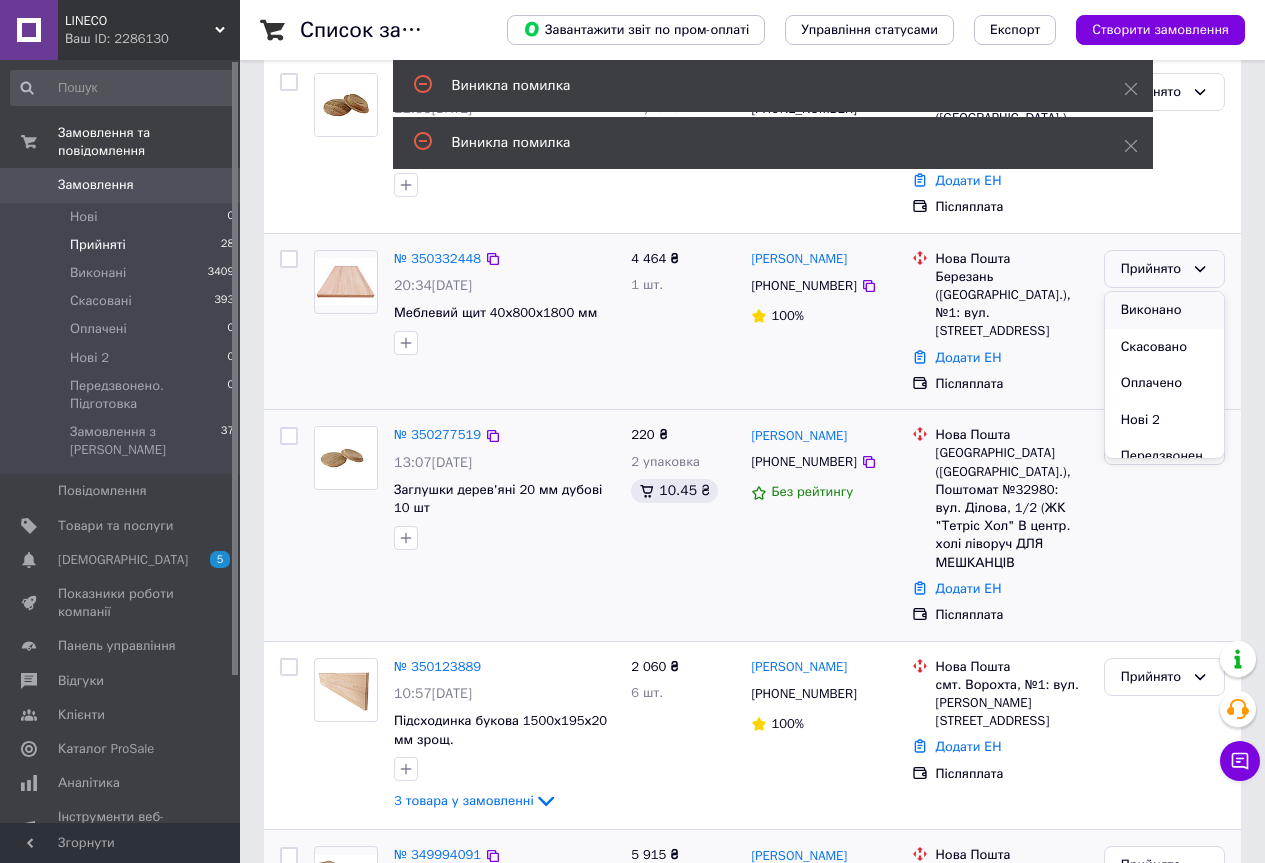 click on "Виконано" at bounding box center (1164, 310) 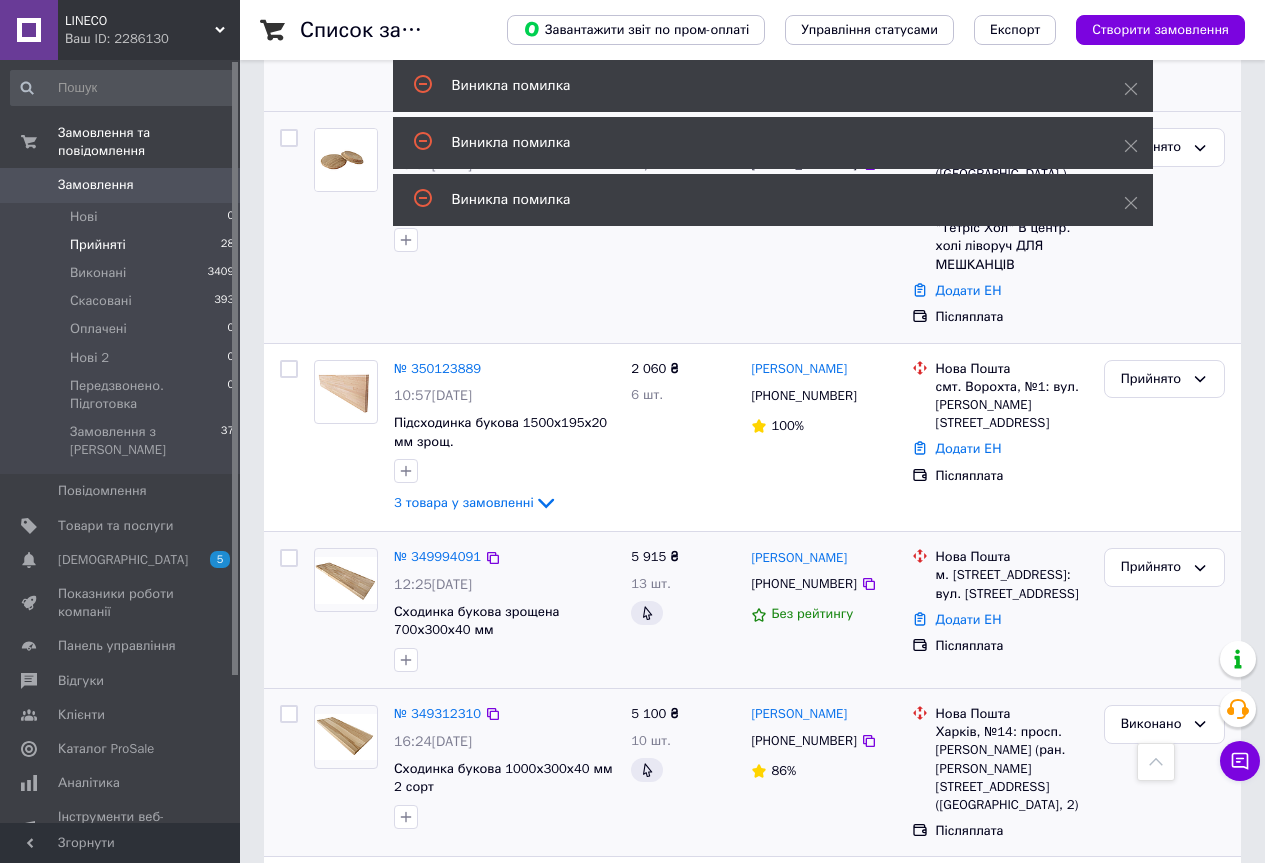 scroll, scrollTop: 687, scrollLeft: 0, axis: vertical 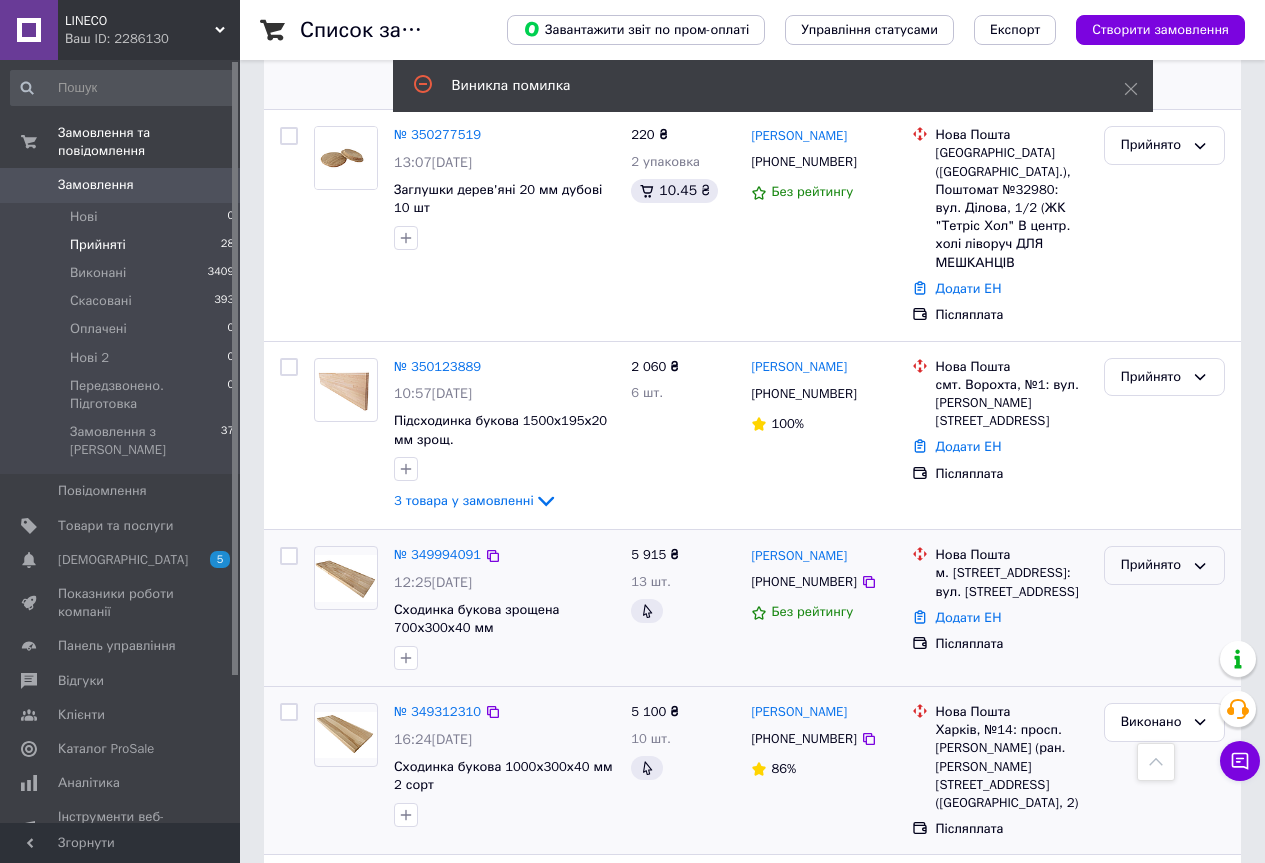 click 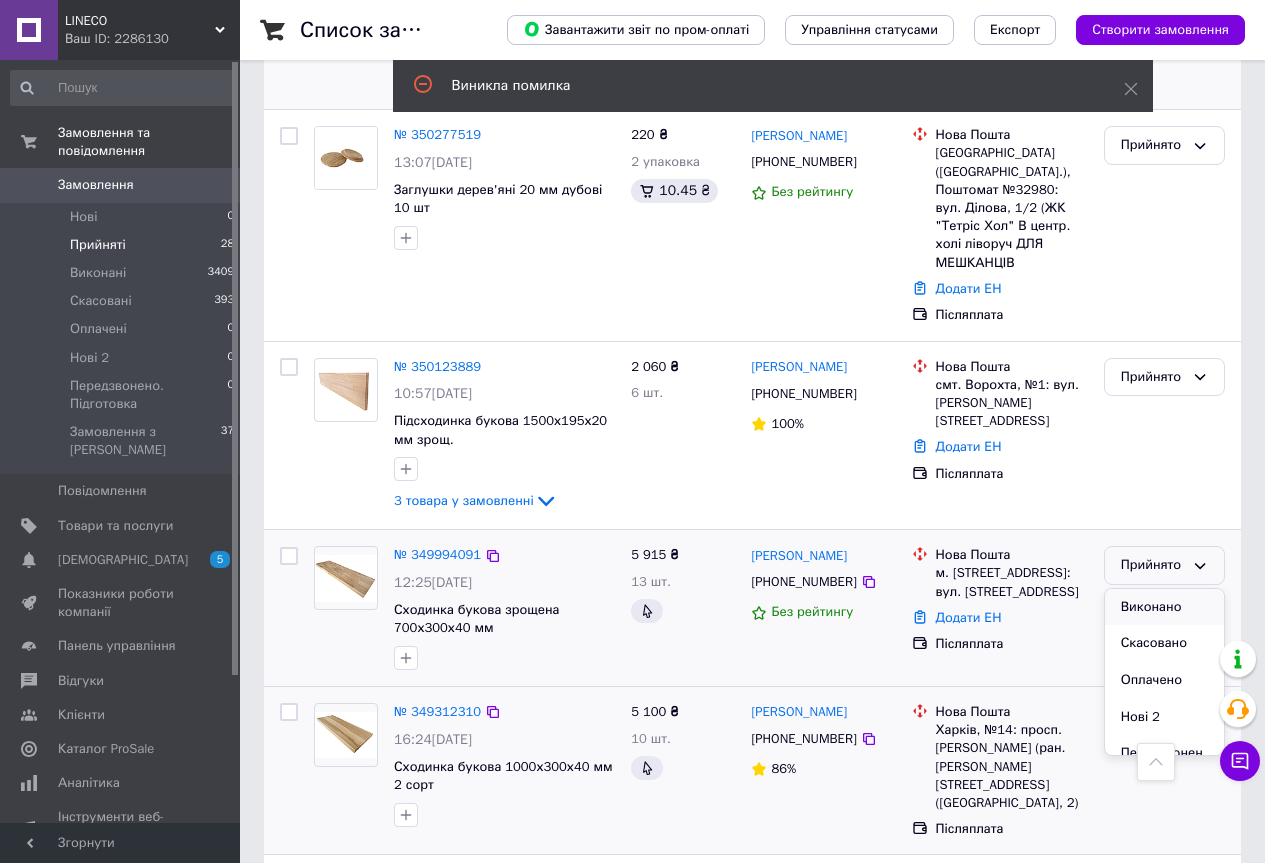 click on "Виконано" at bounding box center (1164, 607) 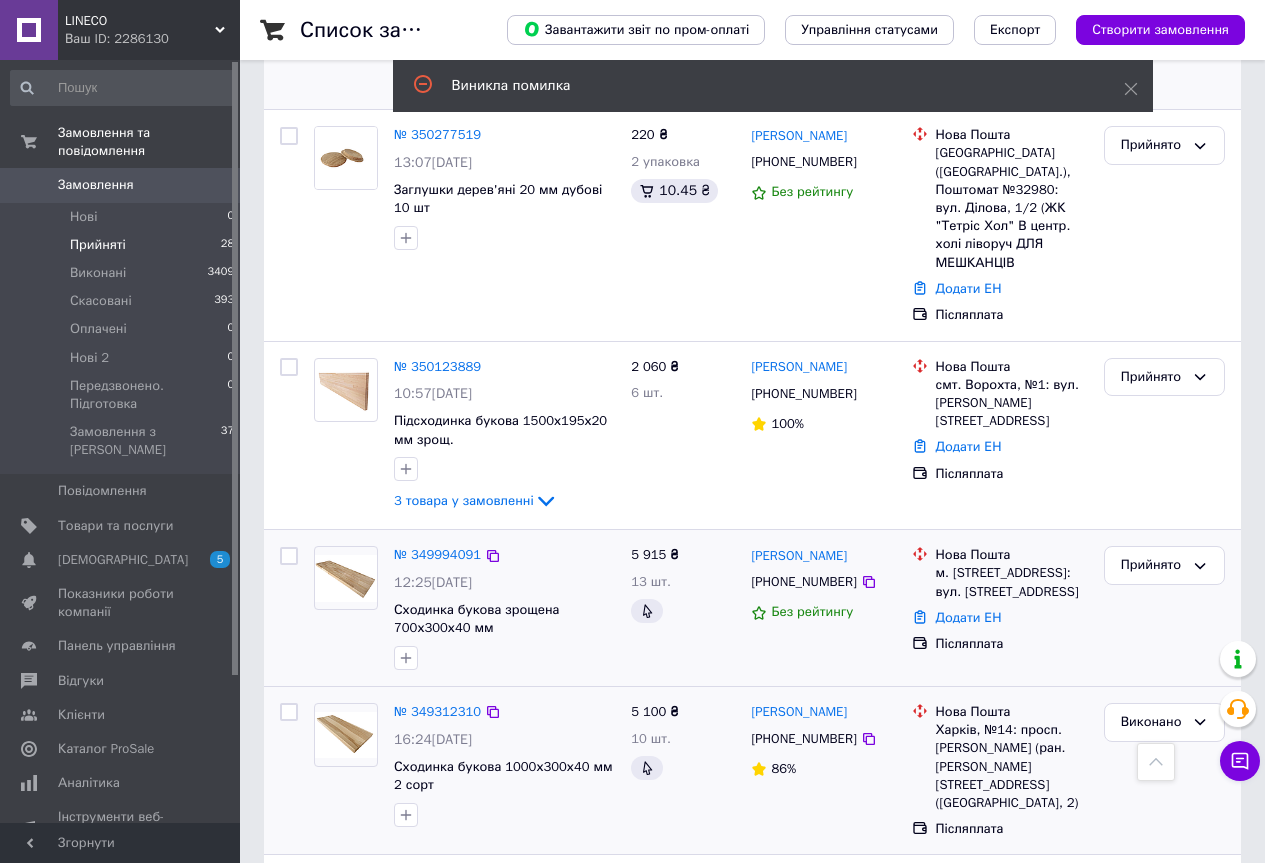 click on "Прийняті" at bounding box center [98, 245] 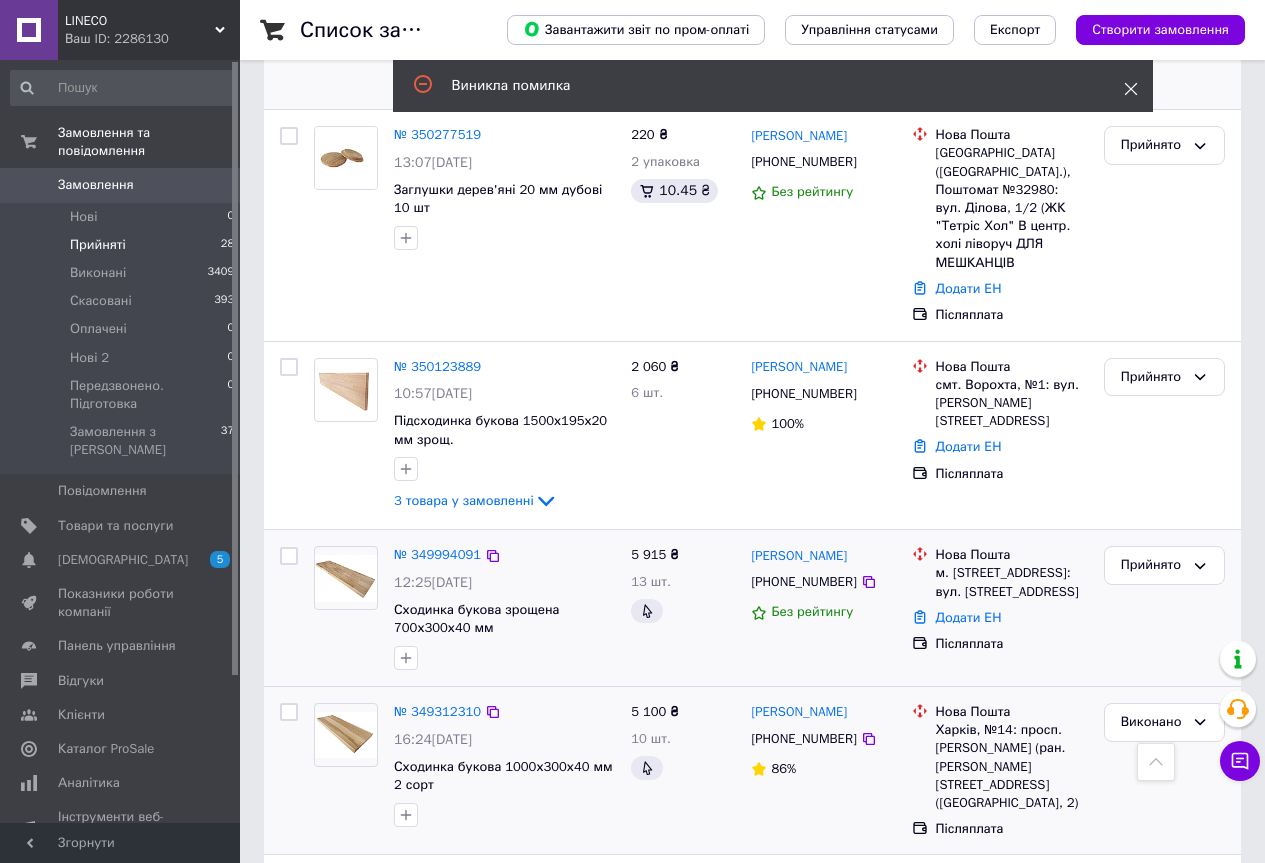 click 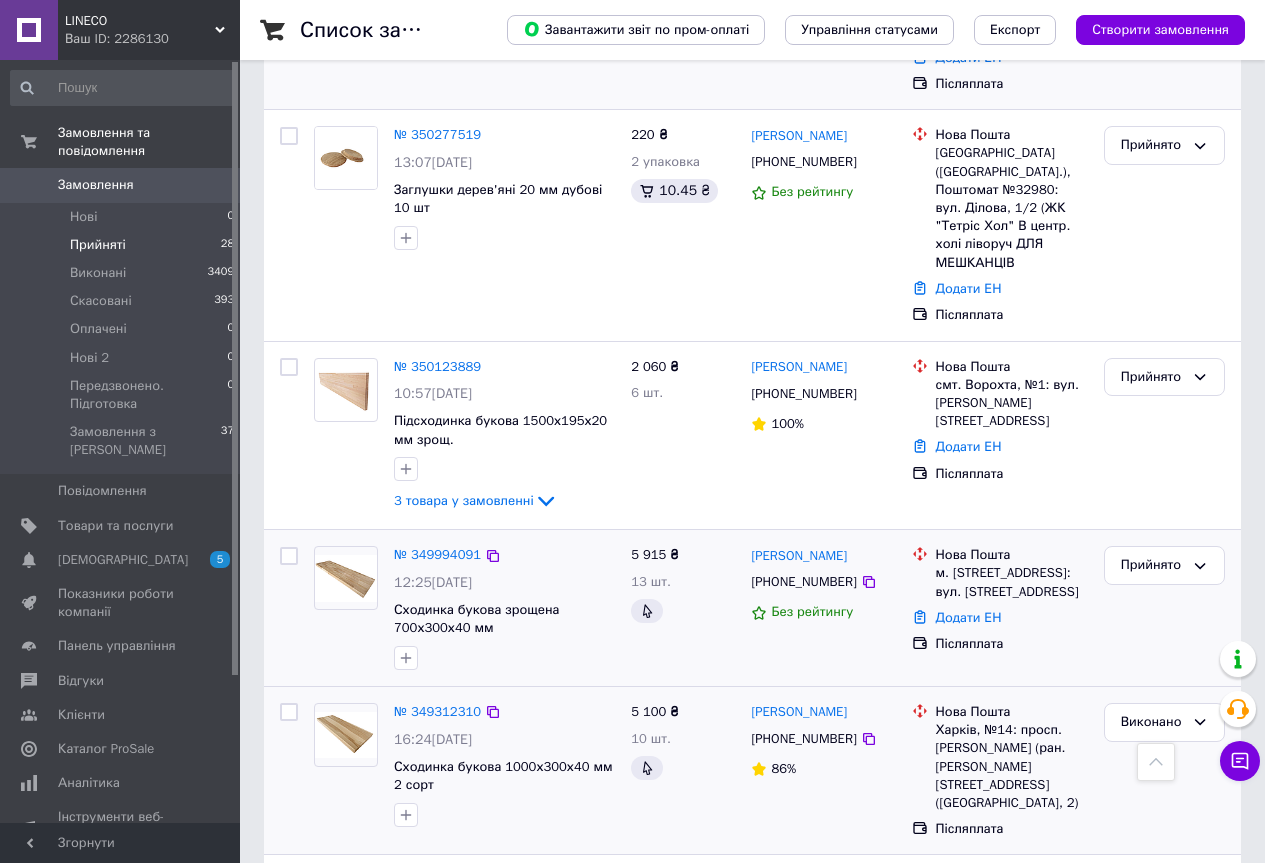 click on "Прийняті" at bounding box center (98, 245) 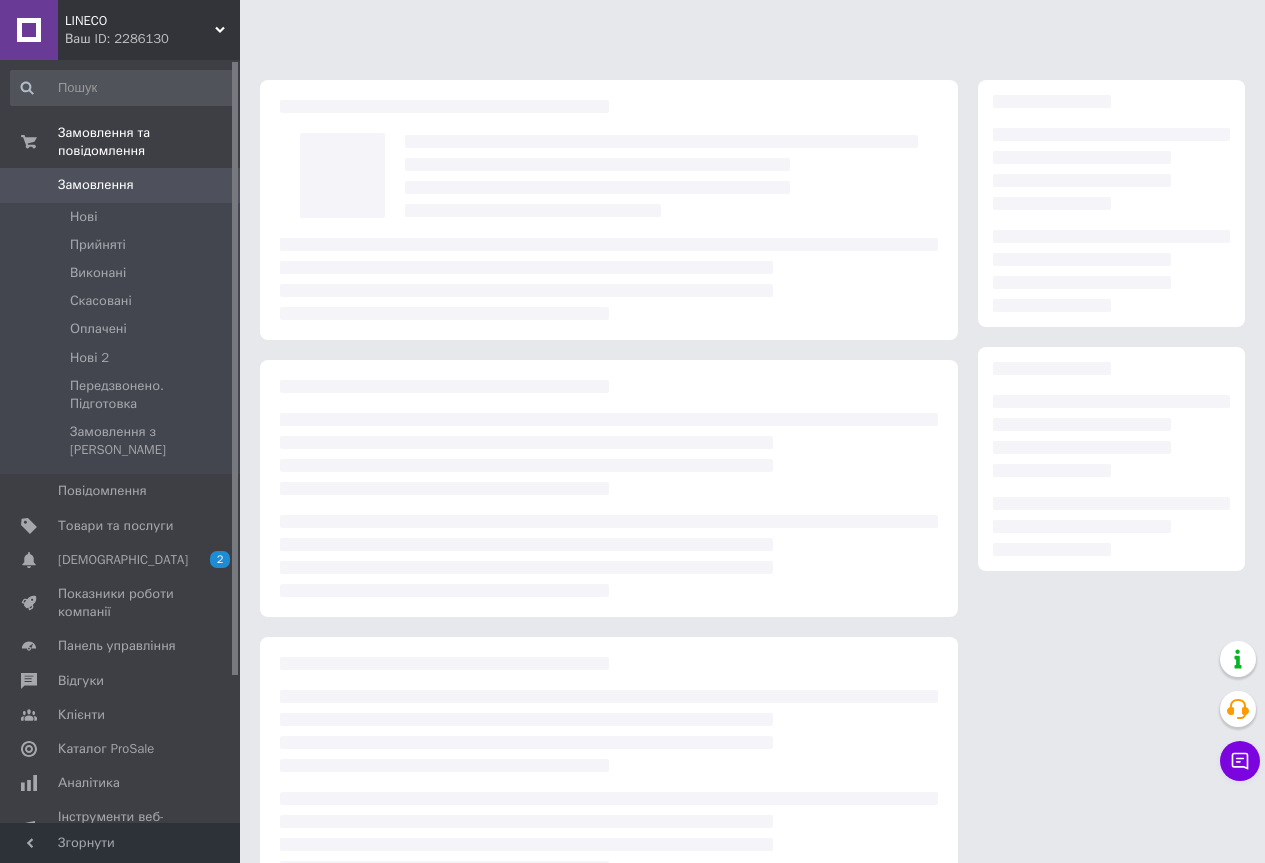 scroll, scrollTop: 0, scrollLeft: 0, axis: both 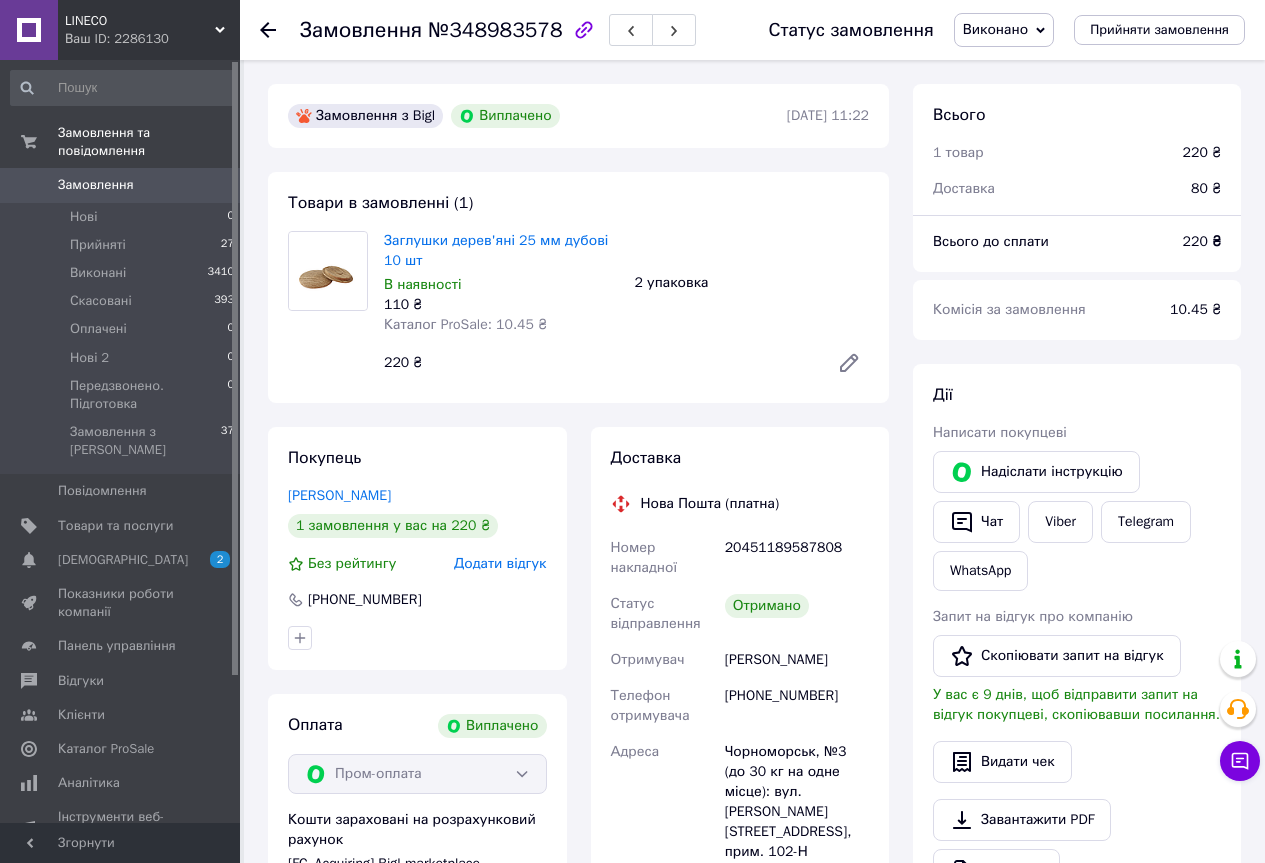 click 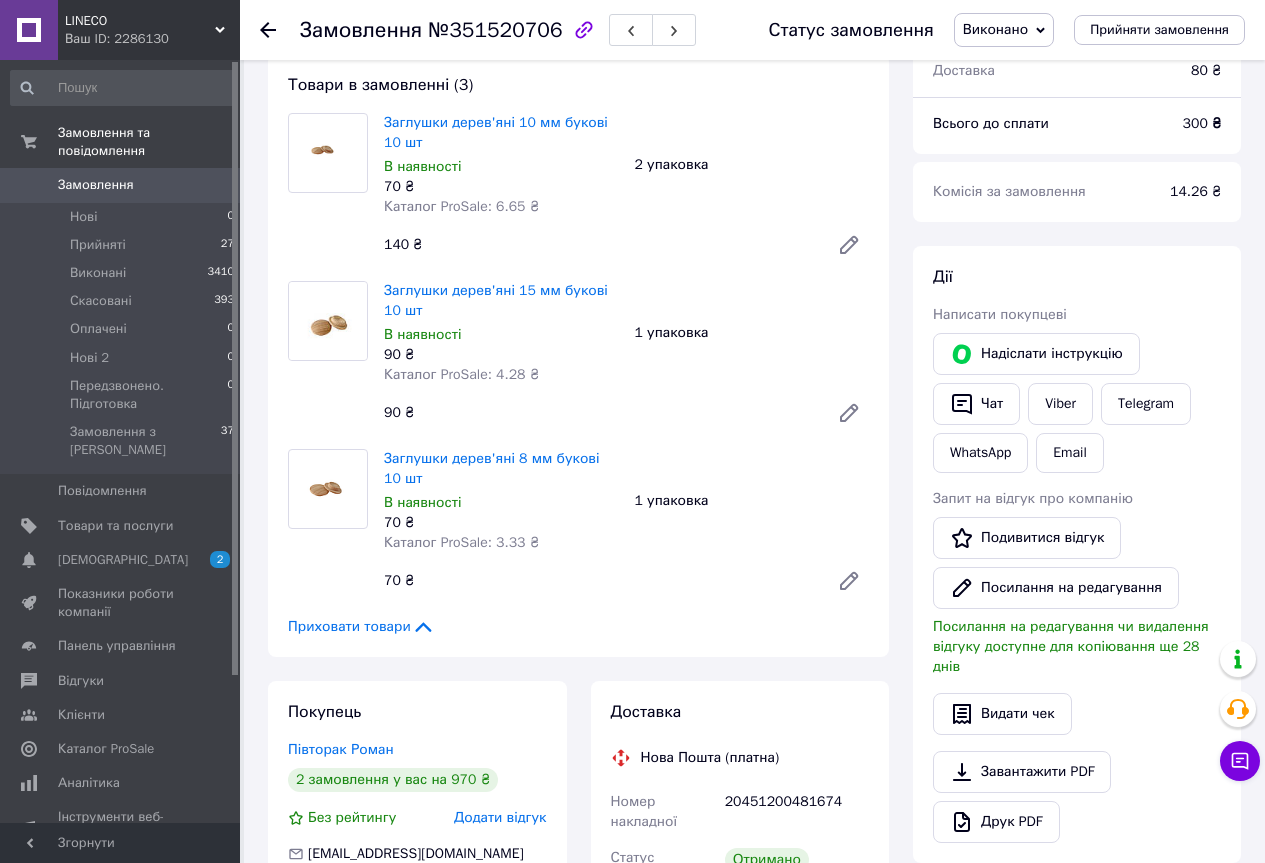 scroll, scrollTop: 300, scrollLeft: 0, axis: vertical 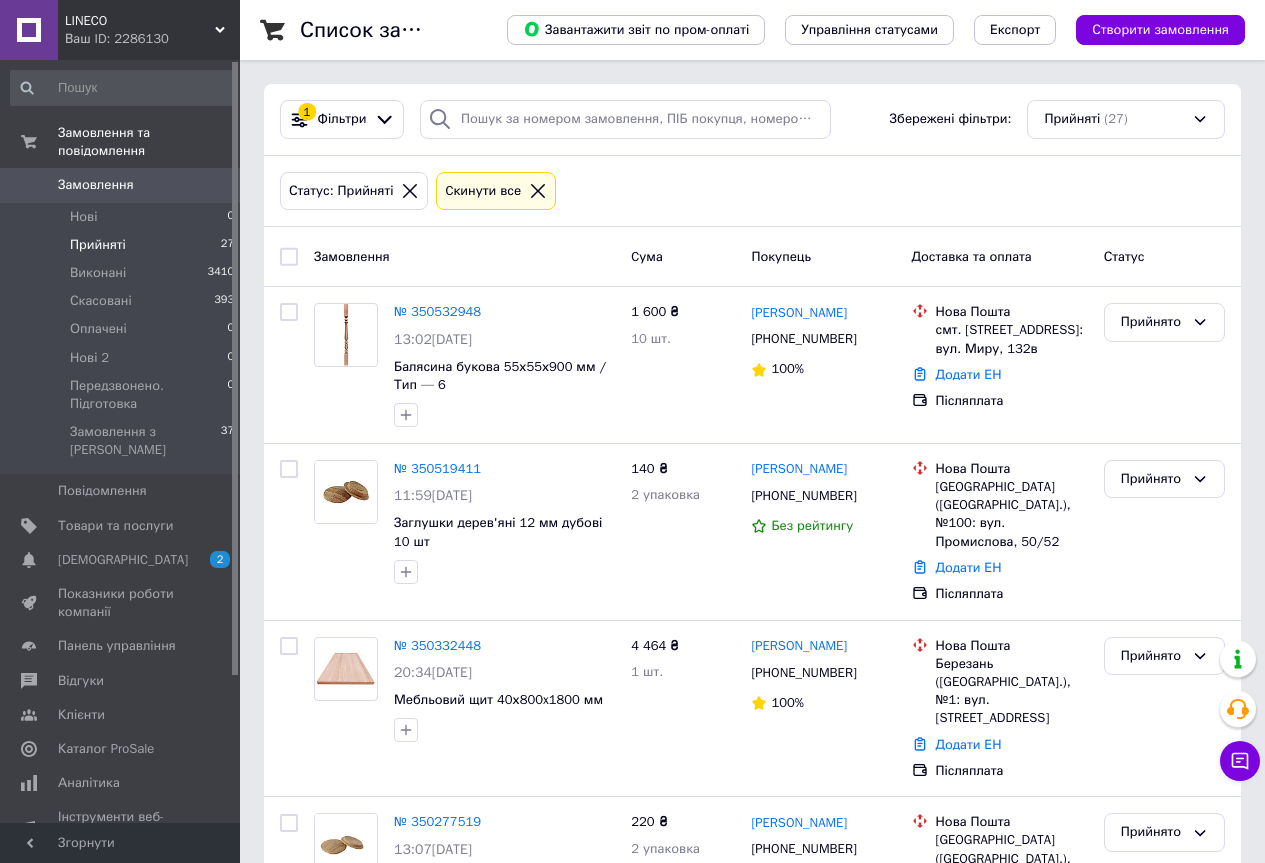 click on "Прийняті" at bounding box center (98, 245) 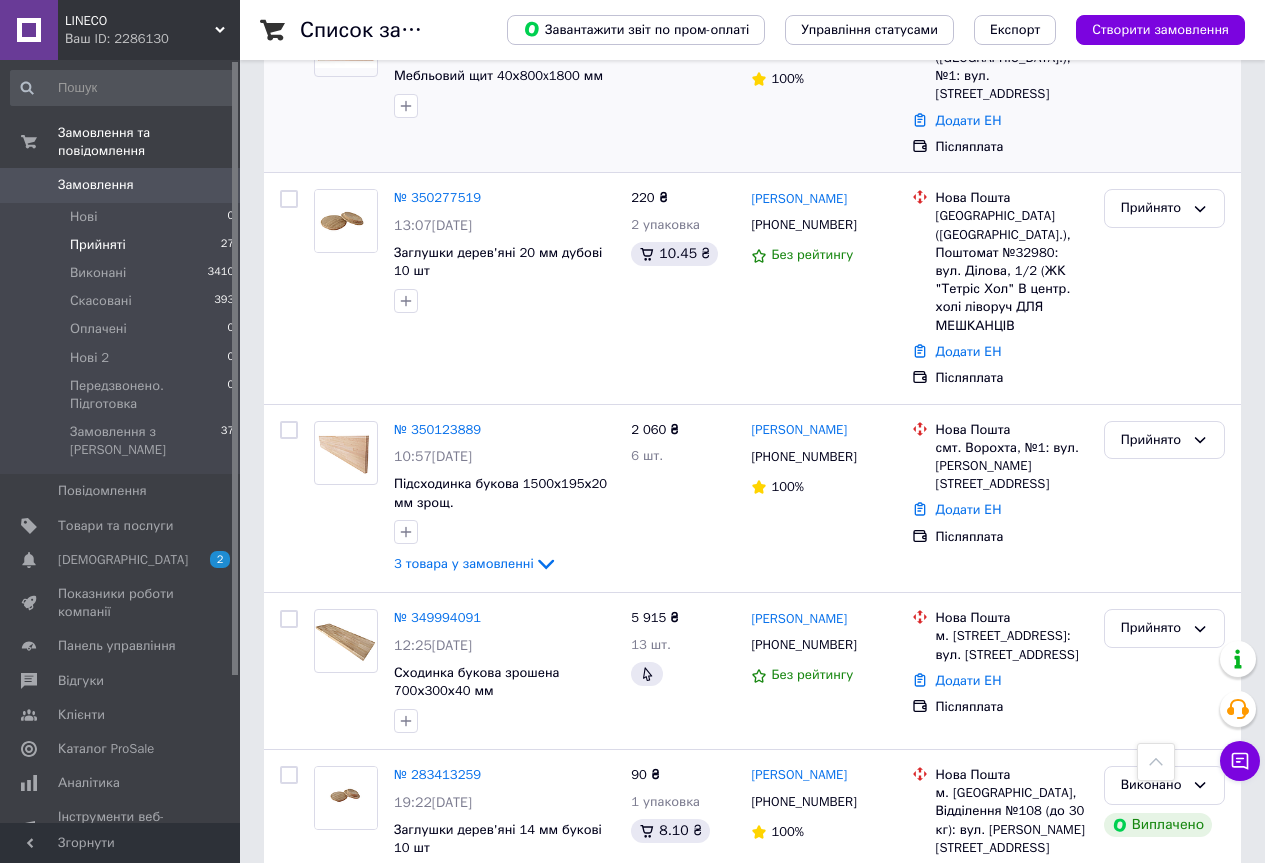 scroll, scrollTop: 730, scrollLeft: 0, axis: vertical 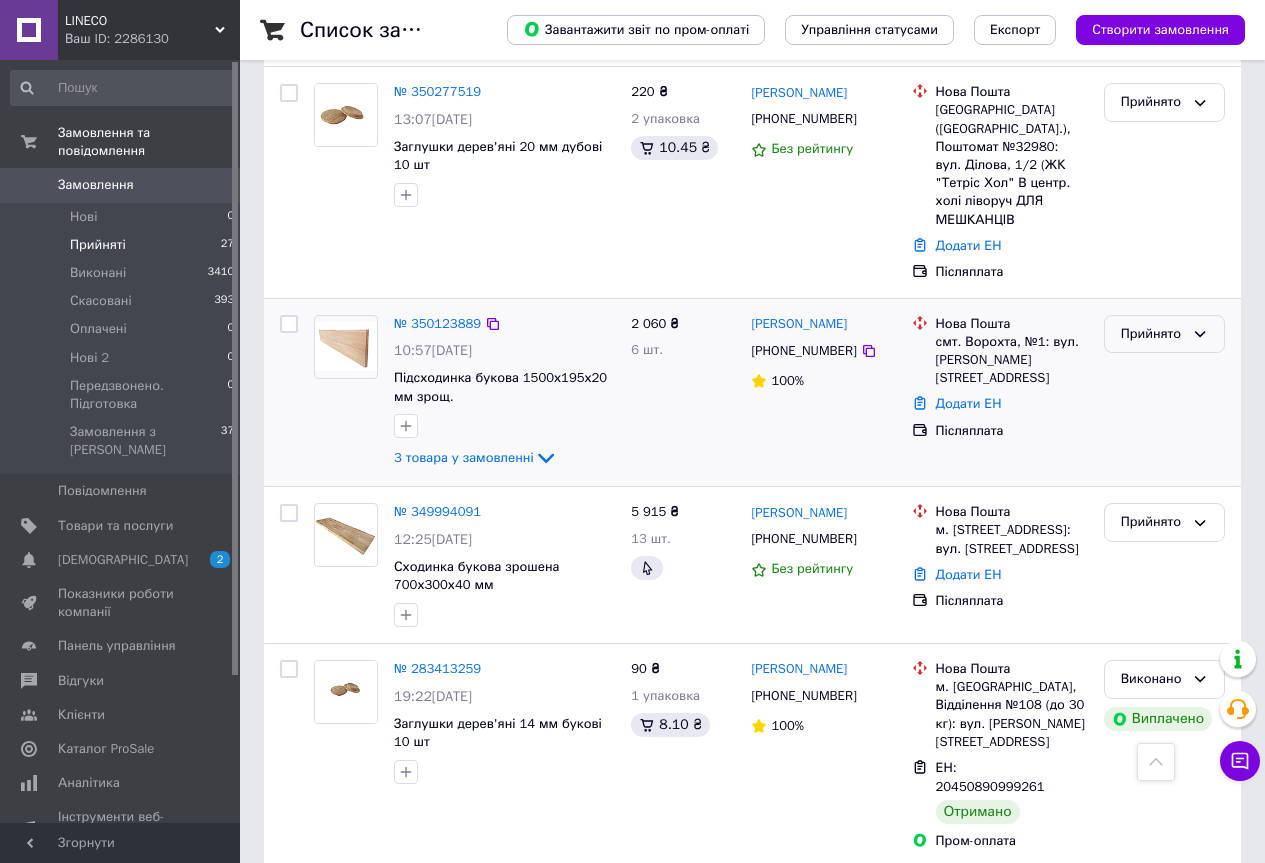 click 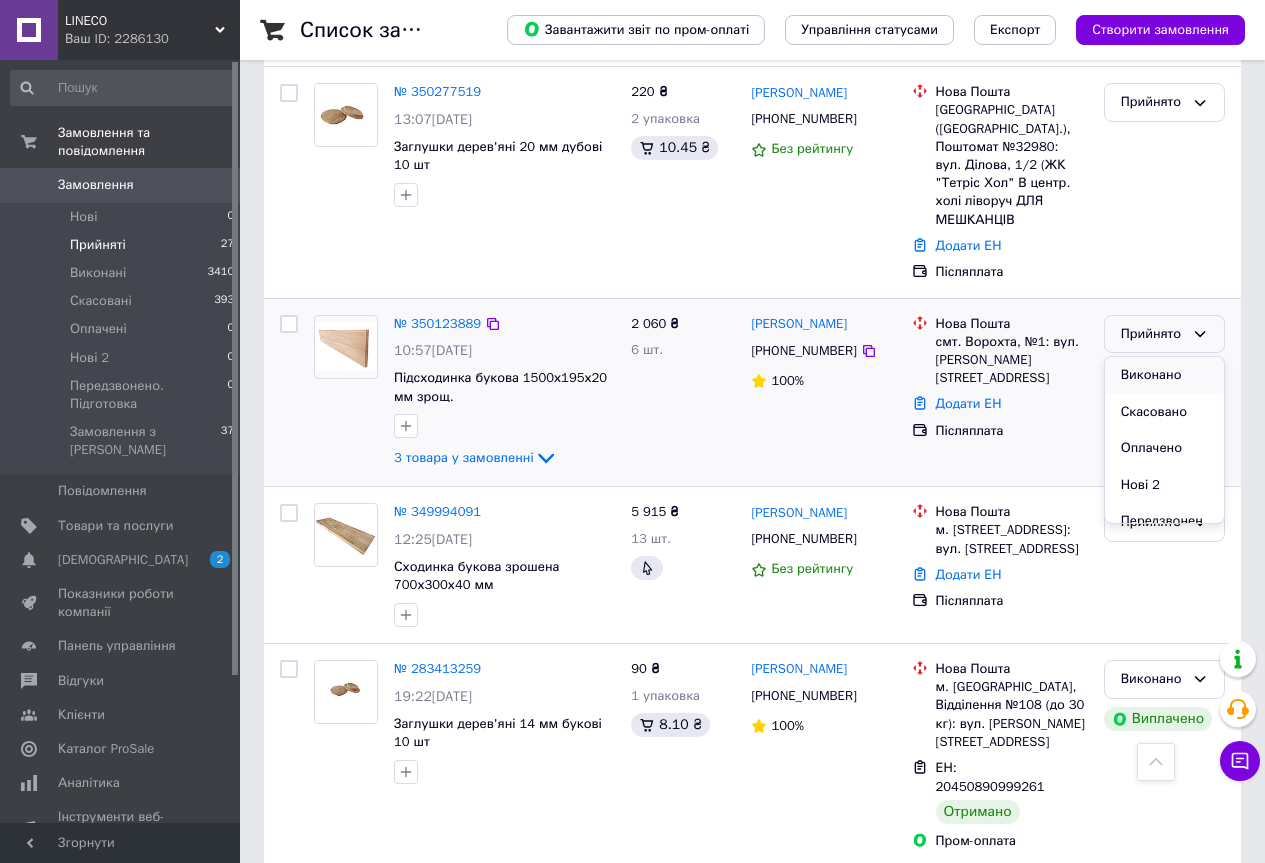 click on "Виконано" at bounding box center [1164, 375] 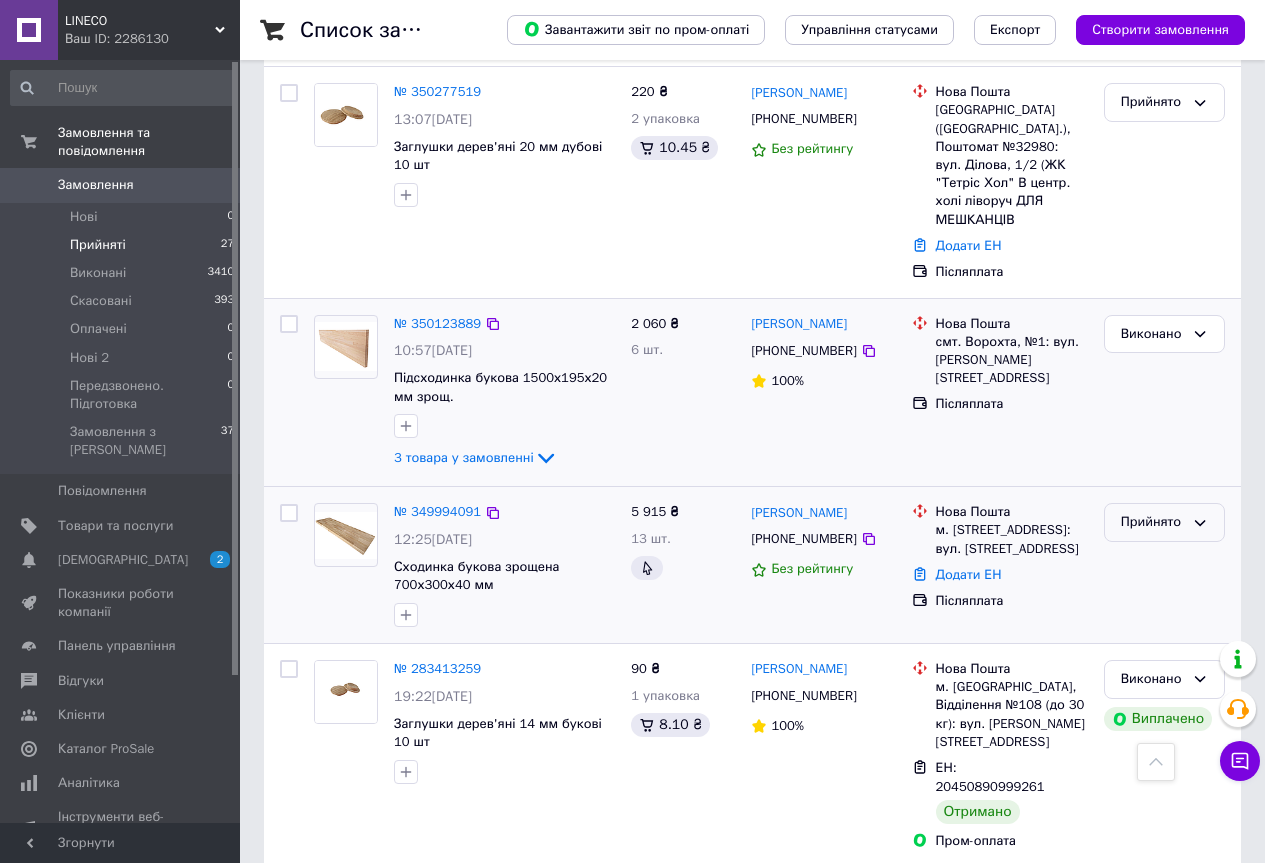 click 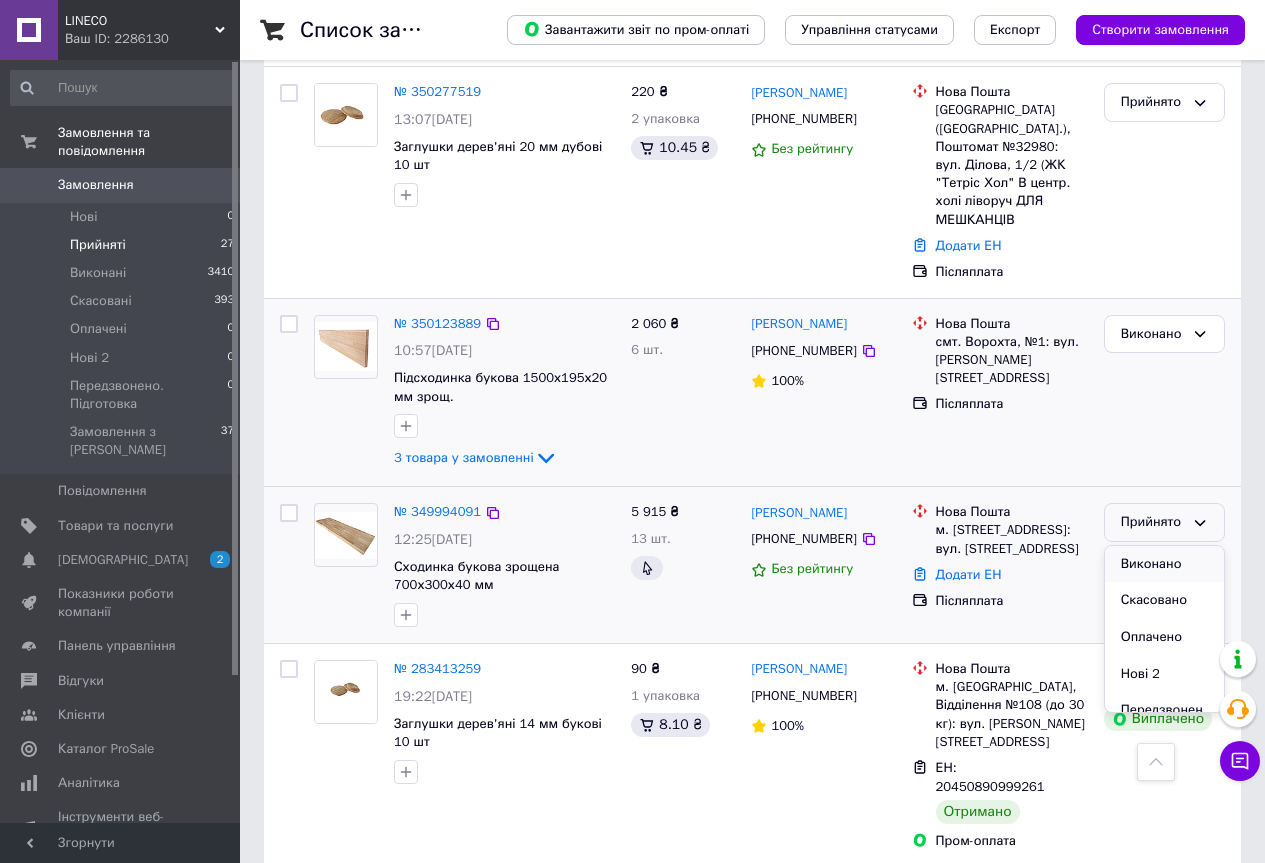 click on "Виконано" at bounding box center [1164, 564] 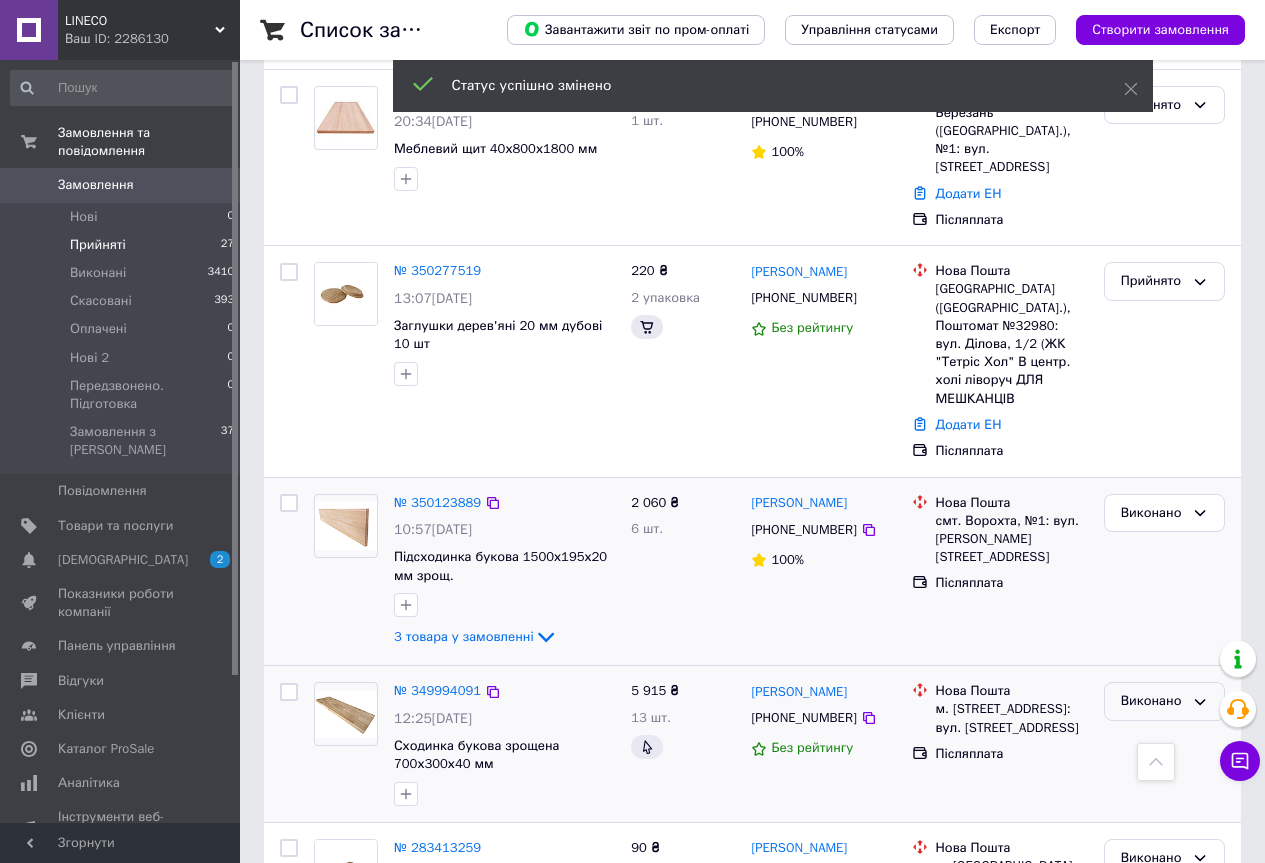 scroll, scrollTop: 530, scrollLeft: 0, axis: vertical 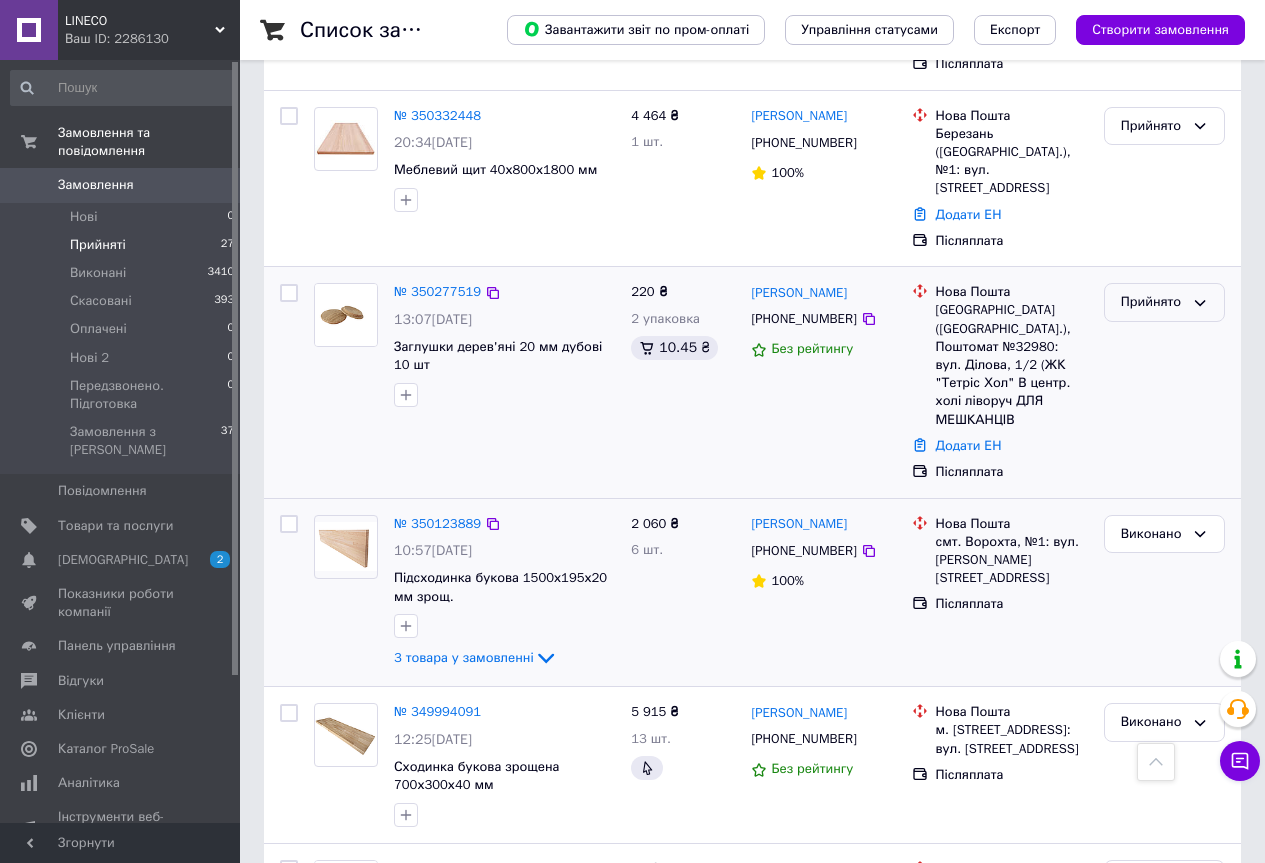 click 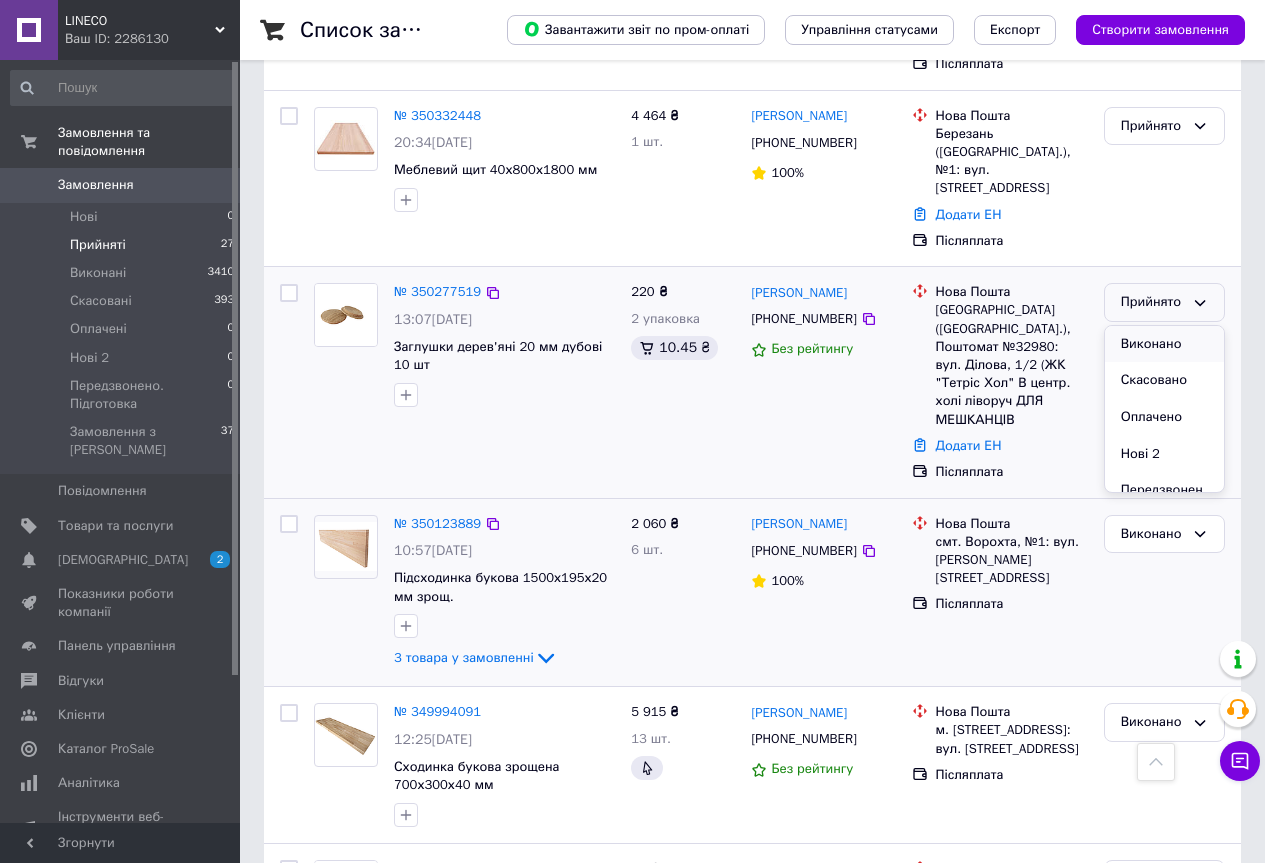 click on "Виконано" at bounding box center (1164, 344) 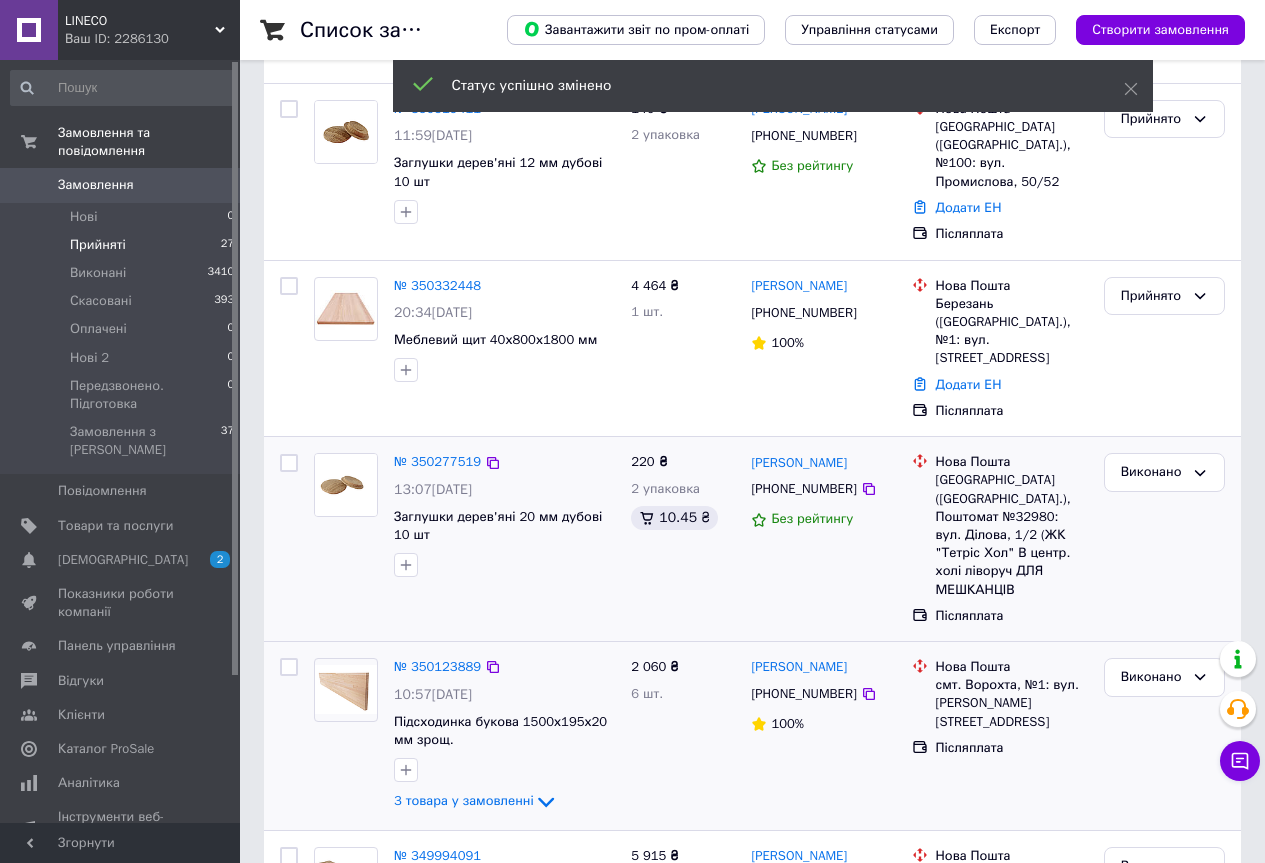 scroll, scrollTop: 330, scrollLeft: 0, axis: vertical 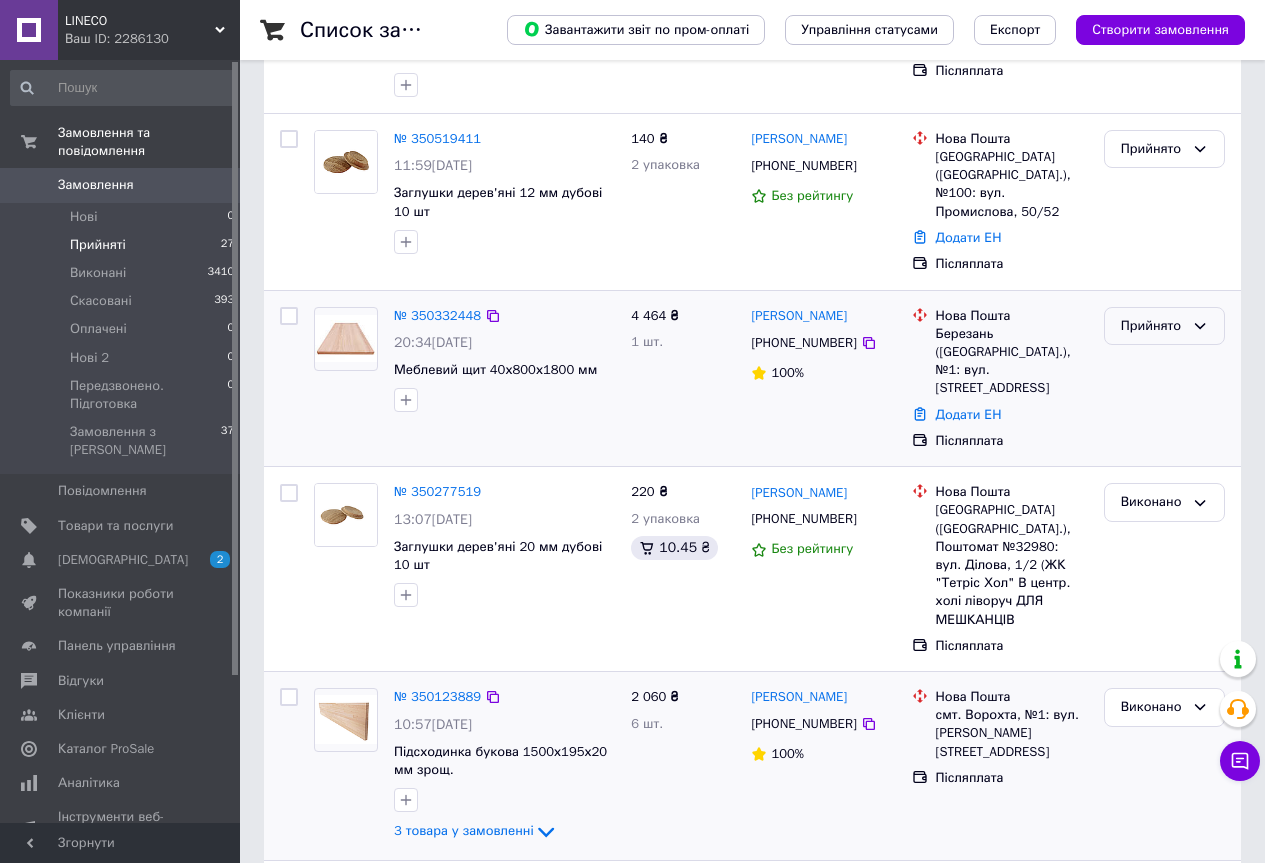 click 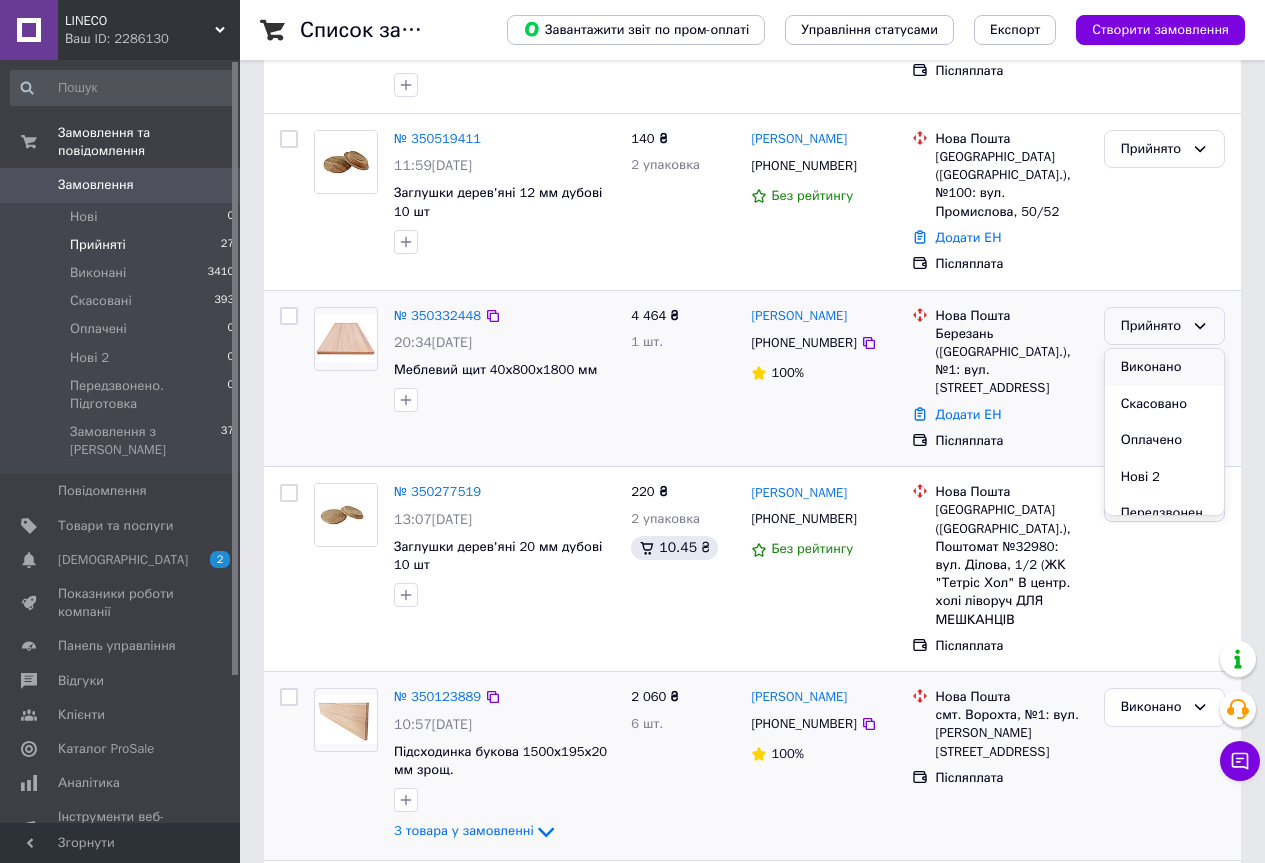 click on "Виконано" at bounding box center (1164, 367) 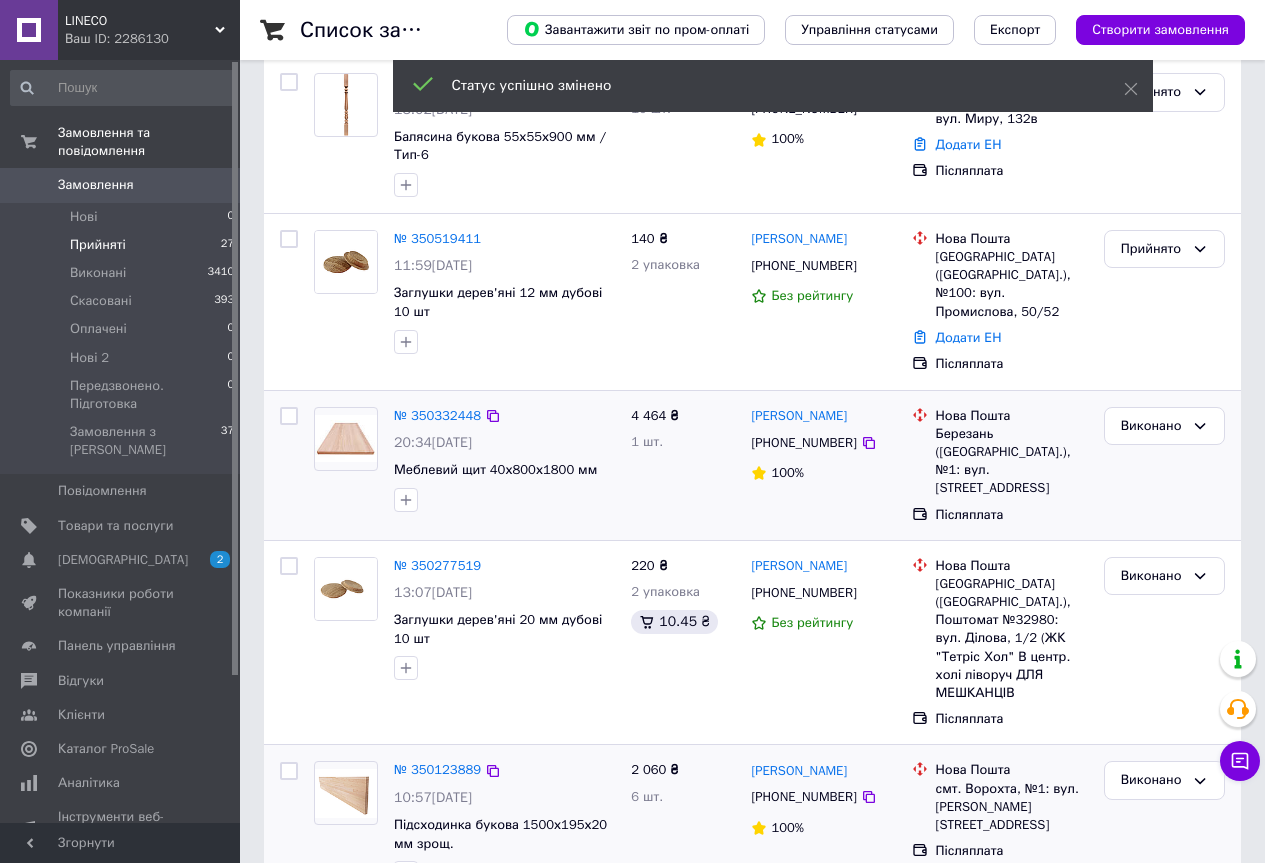 scroll, scrollTop: 130, scrollLeft: 0, axis: vertical 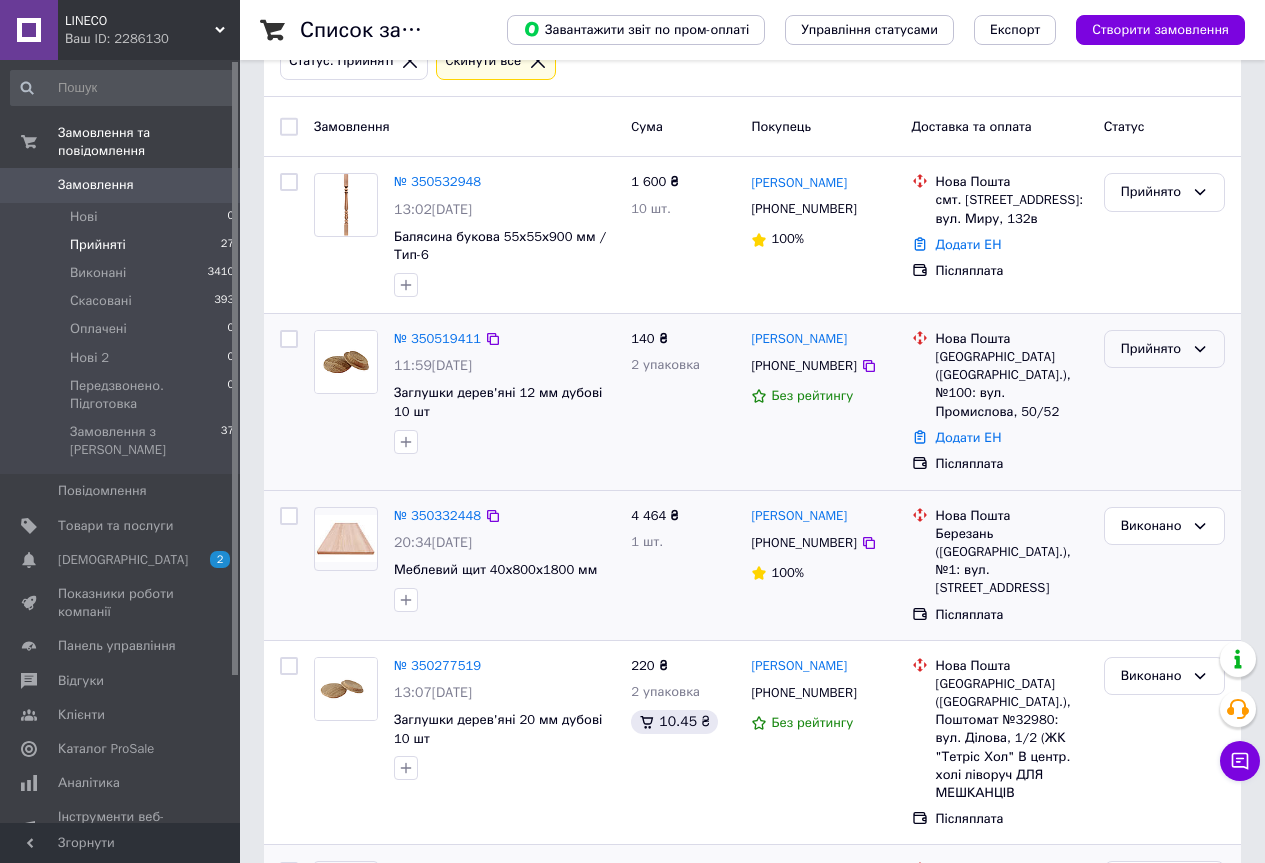 click 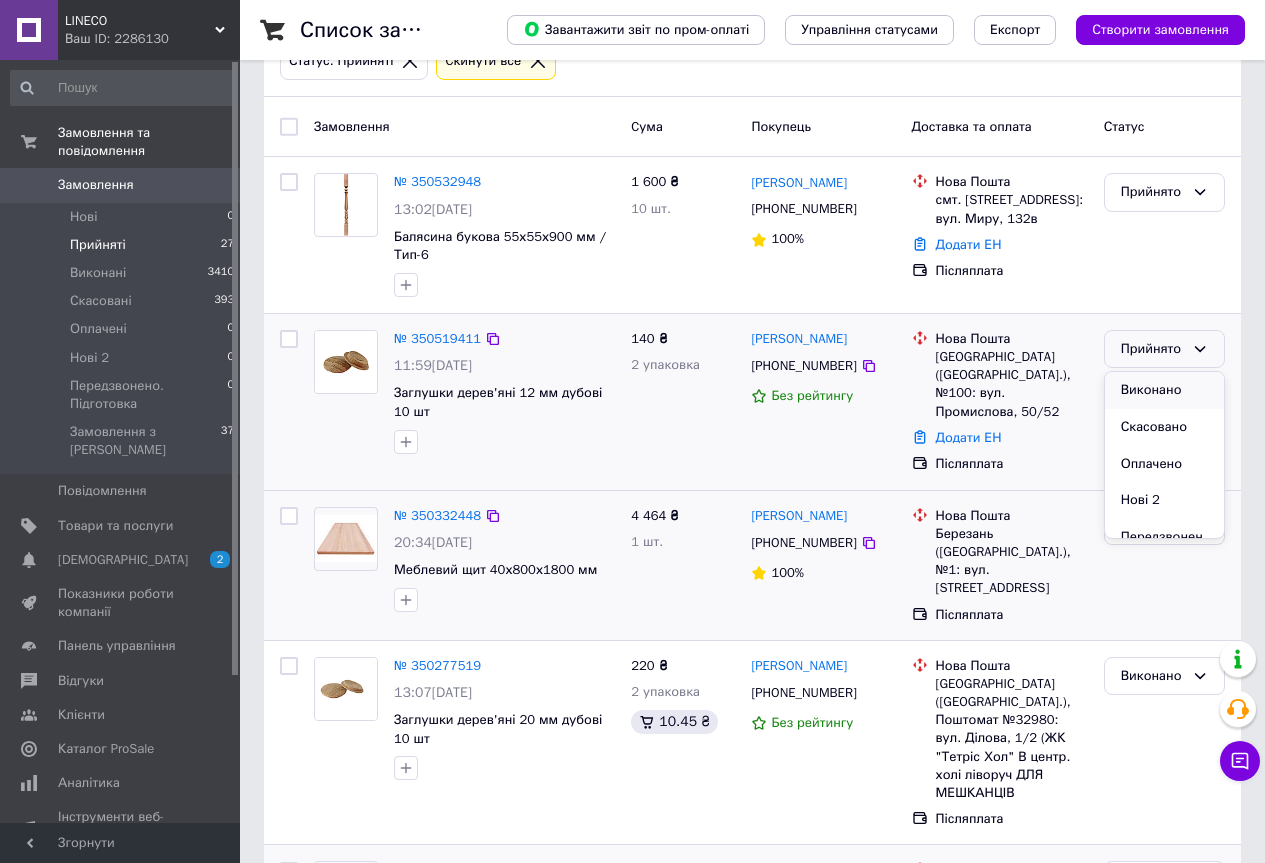 click on "Виконано" at bounding box center [1164, 390] 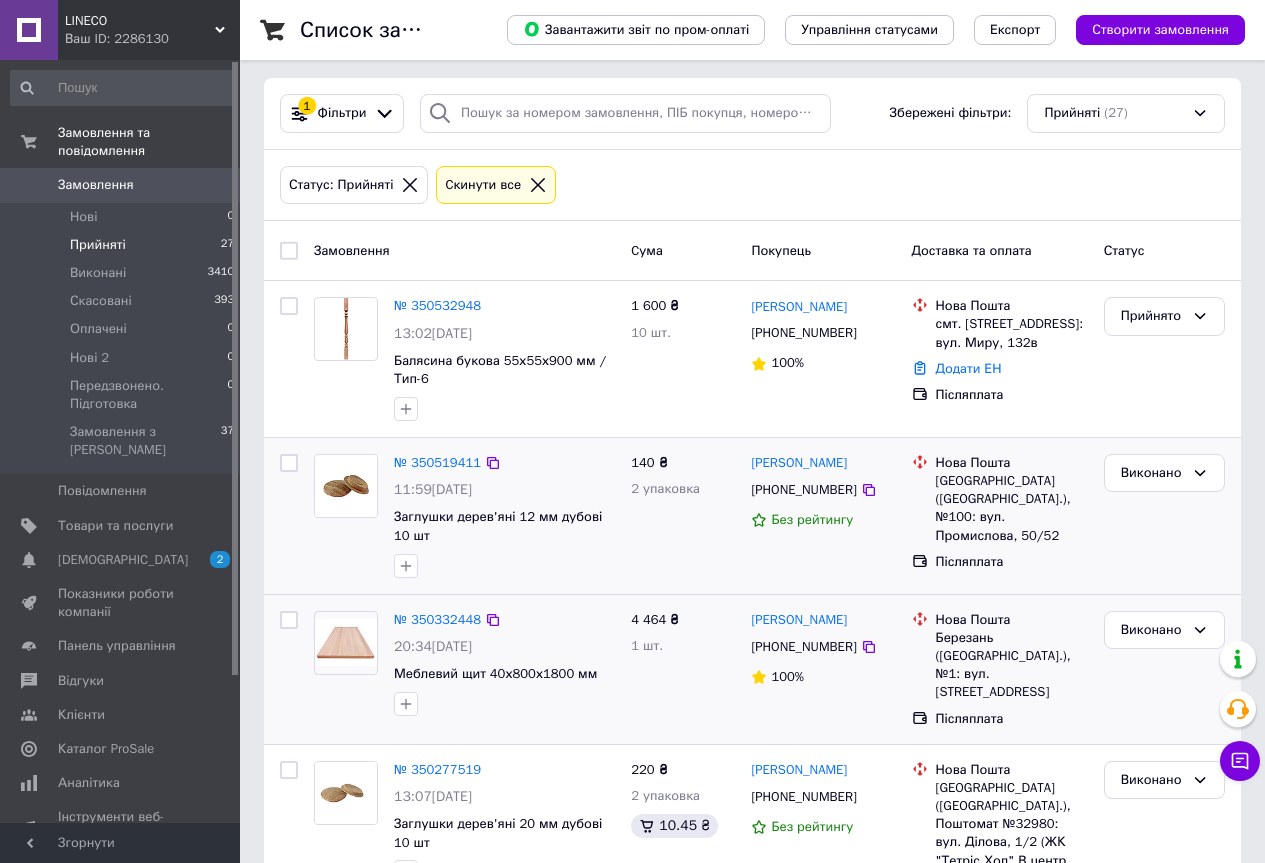 scroll, scrollTop: 0, scrollLeft: 0, axis: both 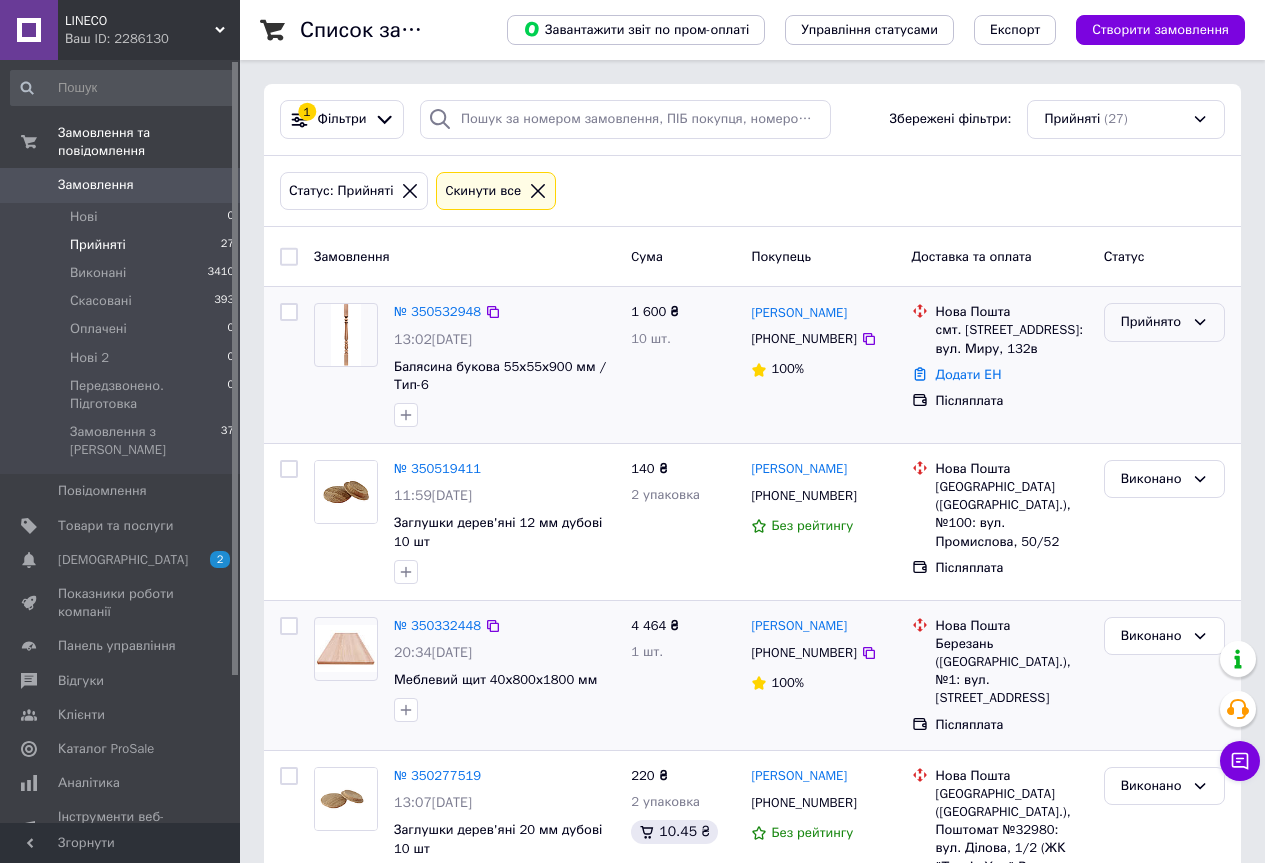click 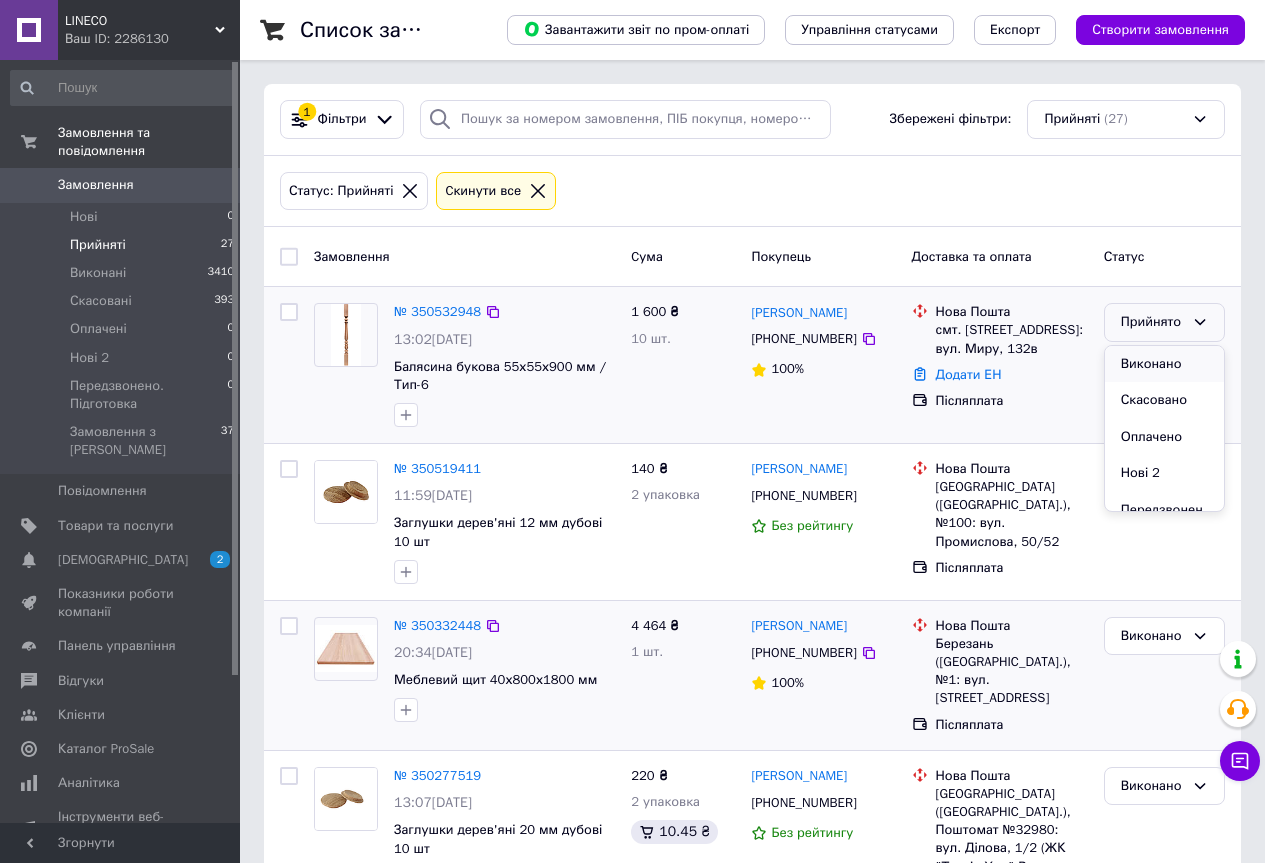 click on "Виконано" at bounding box center [1164, 364] 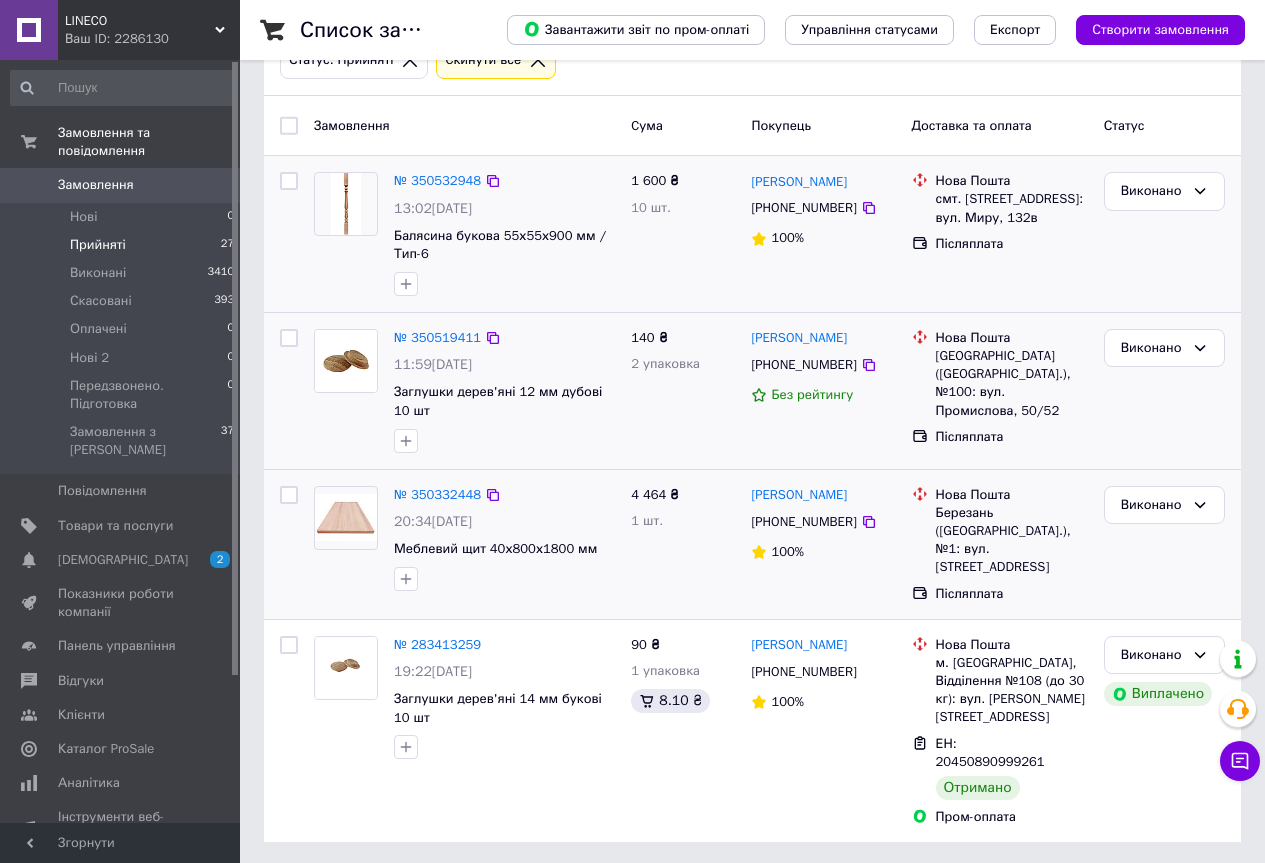 scroll, scrollTop: 148, scrollLeft: 0, axis: vertical 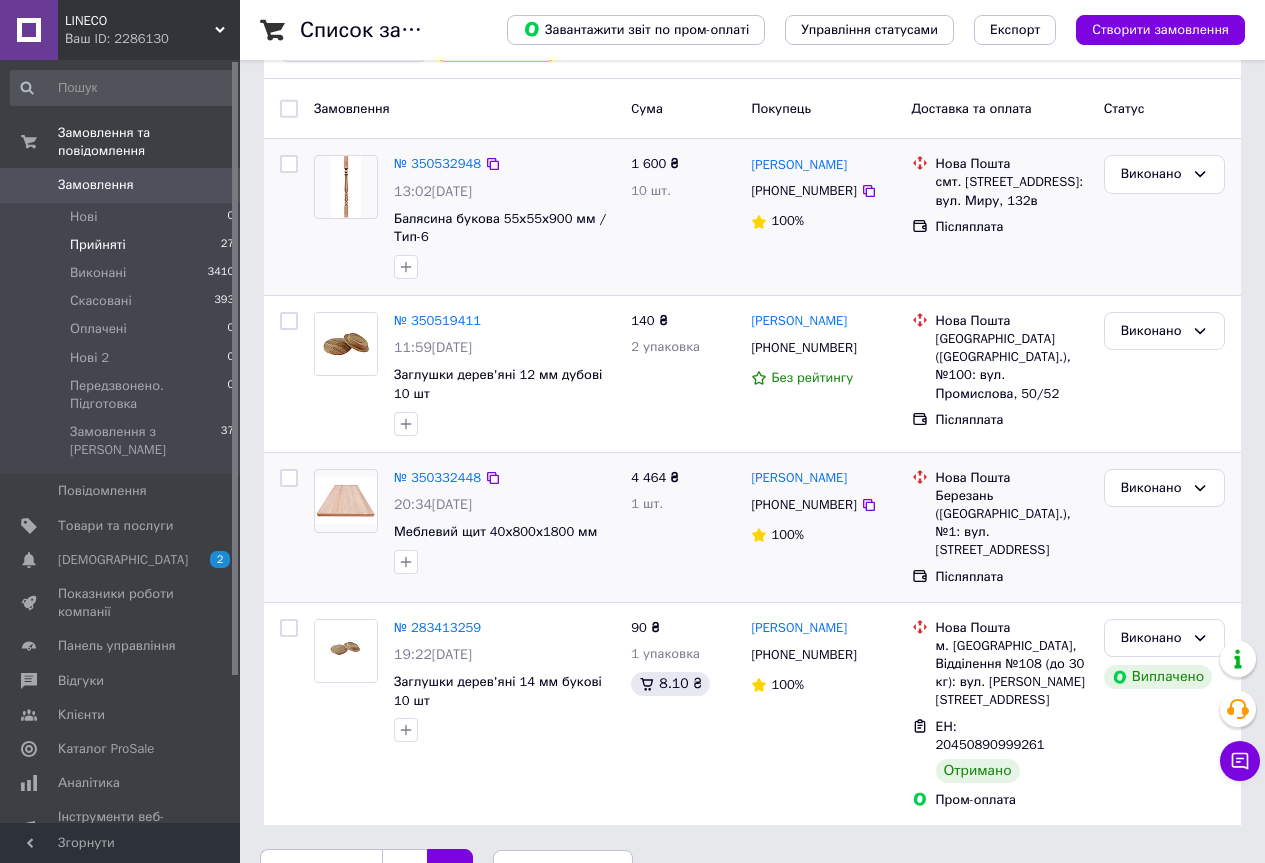 click on "1" at bounding box center (404, 870) 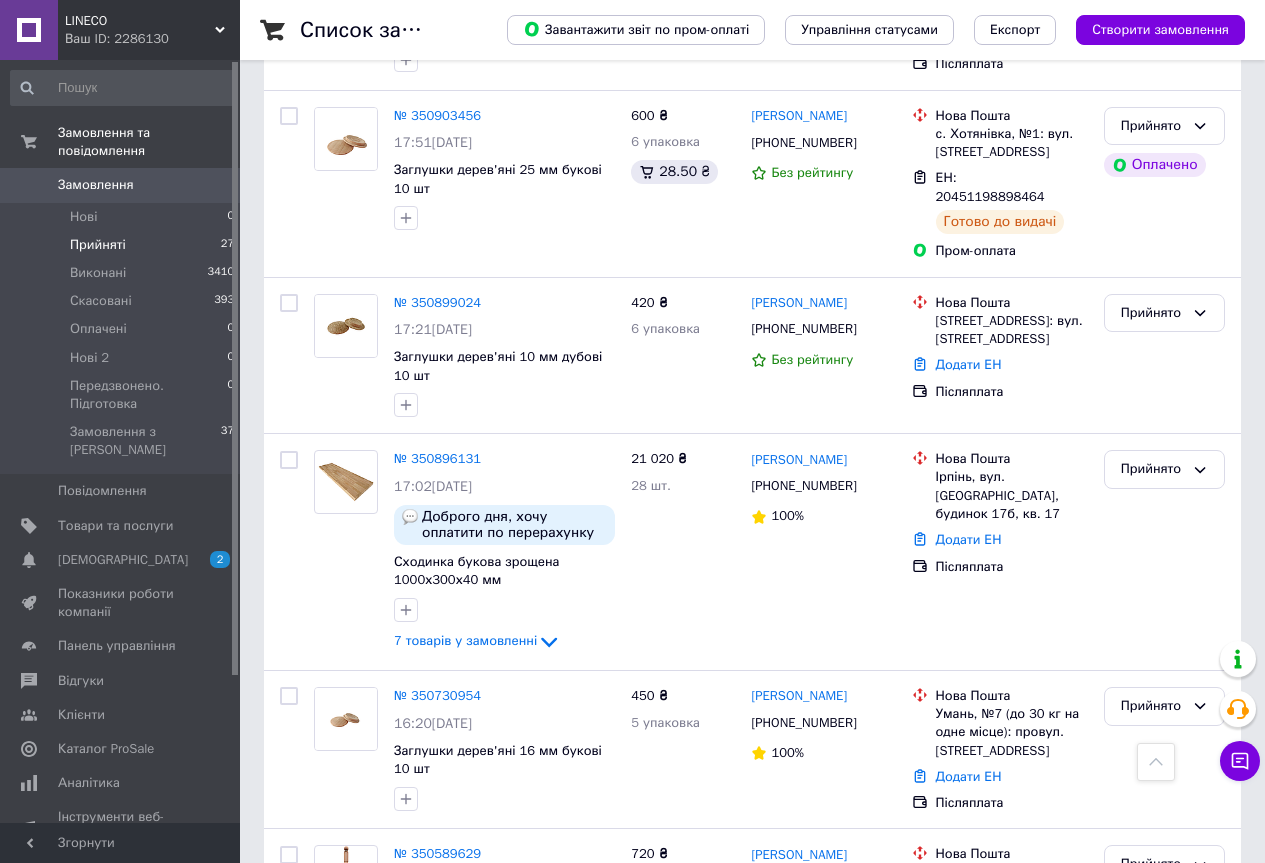 scroll, scrollTop: 3170, scrollLeft: 0, axis: vertical 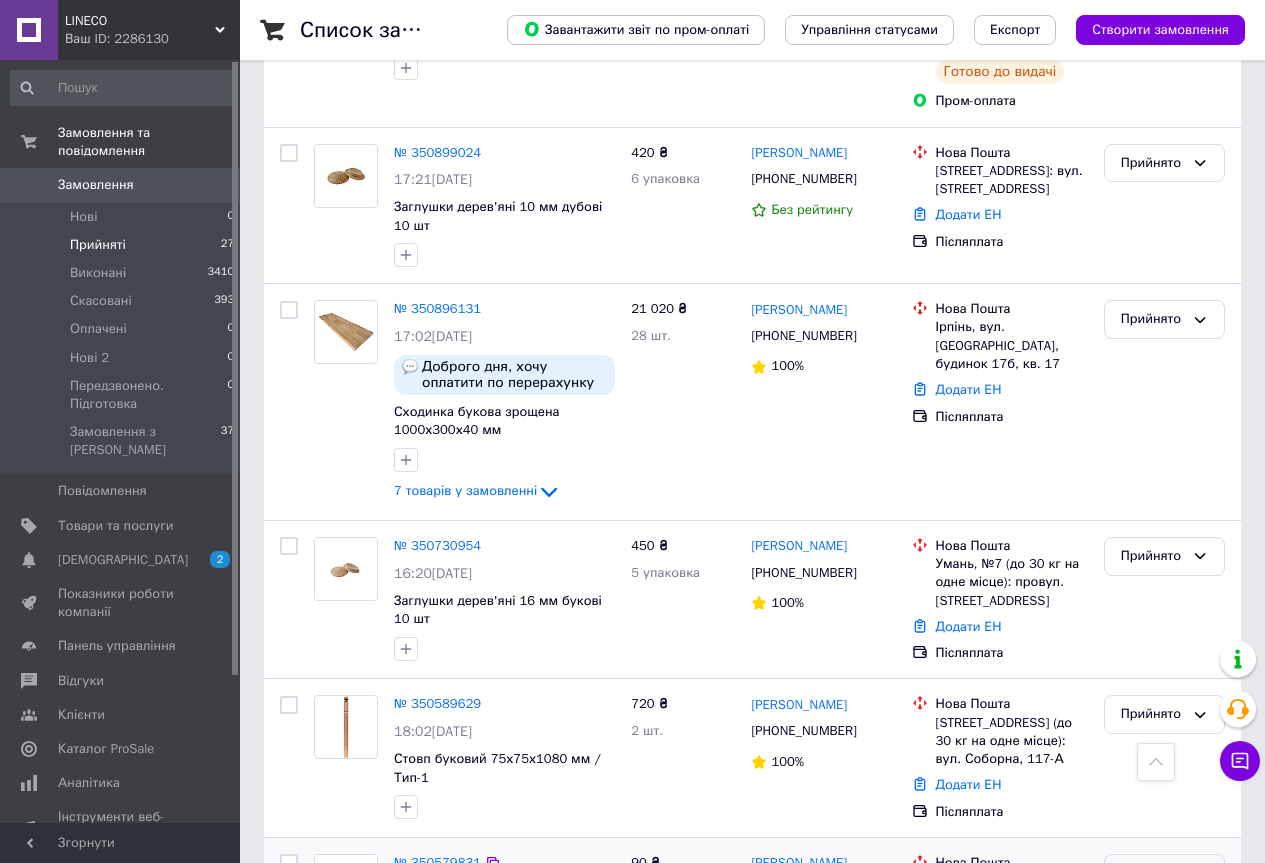 click 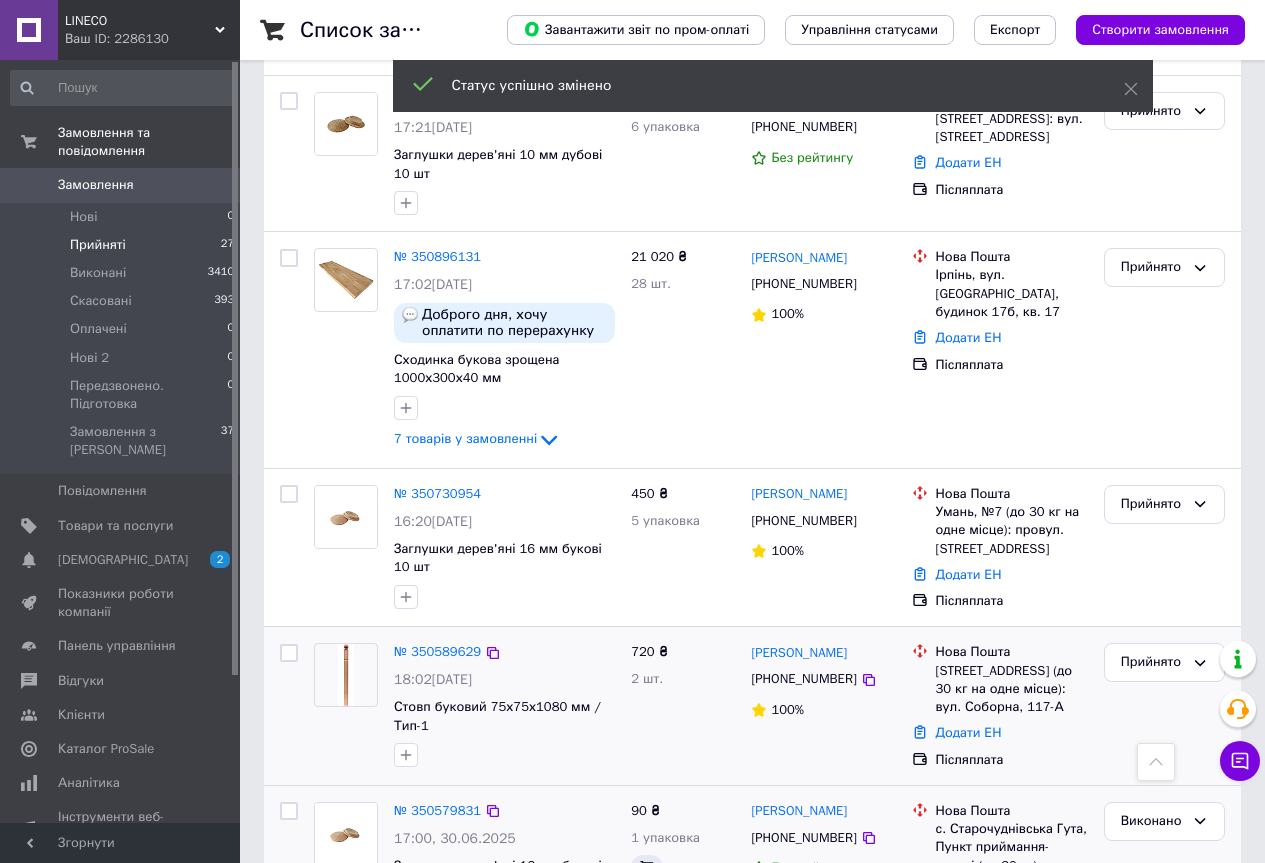 scroll, scrollTop: 3150, scrollLeft: 0, axis: vertical 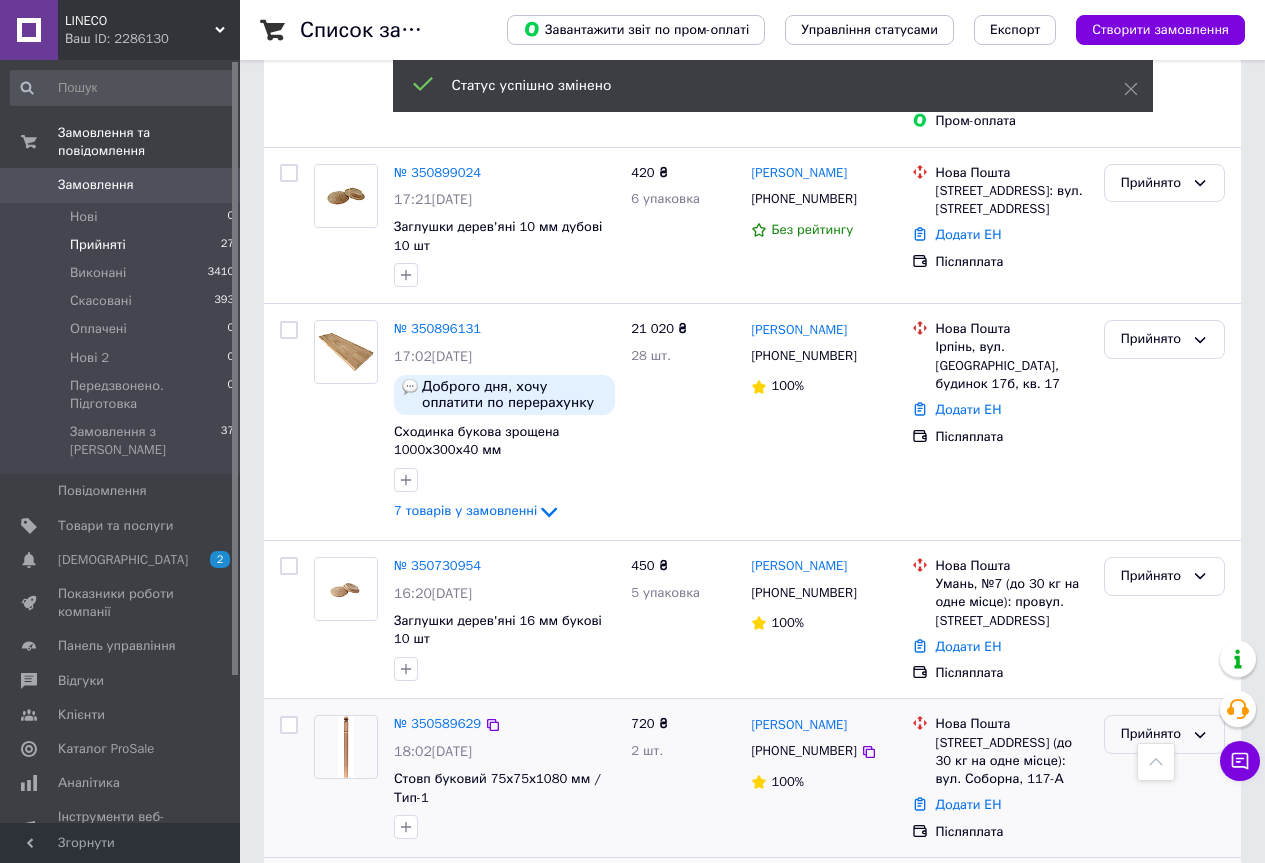 click 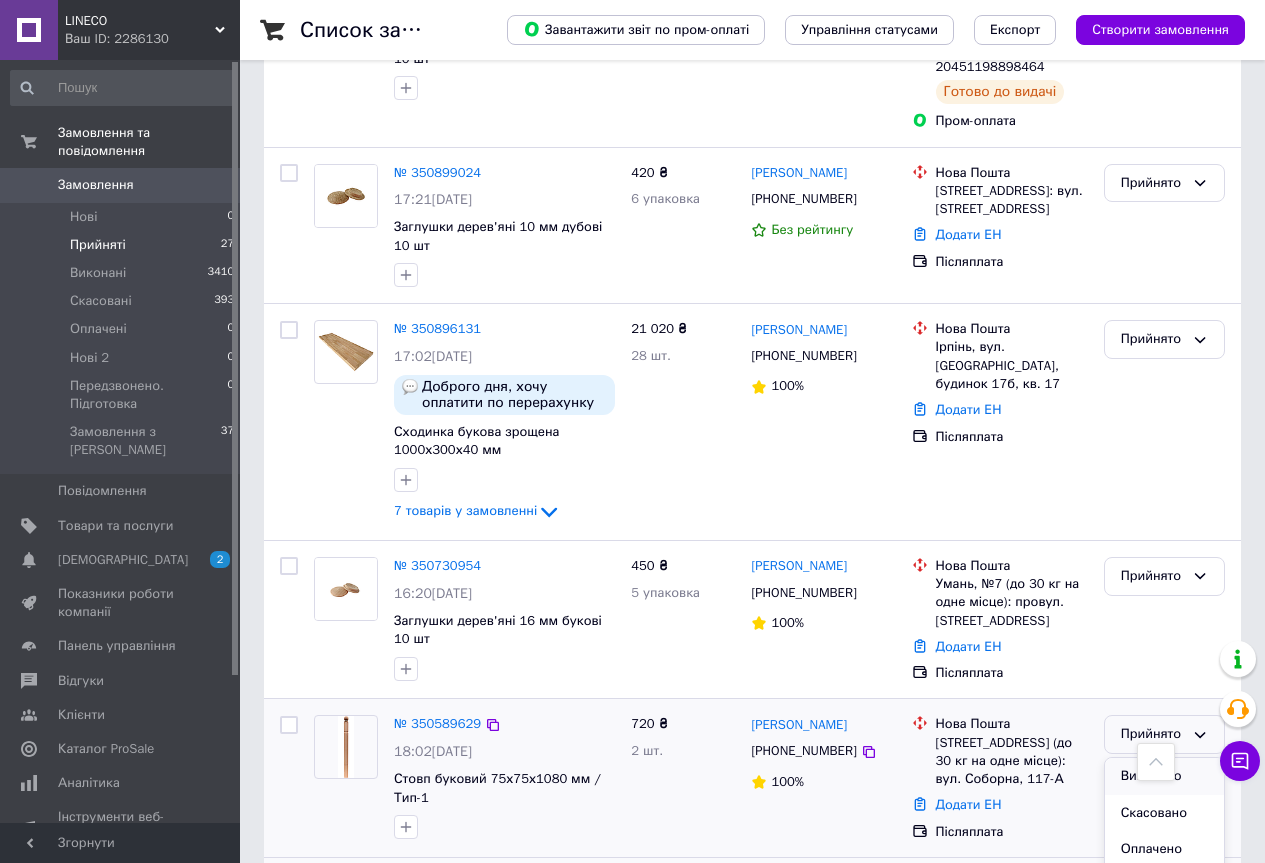 click on "Виконано" at bounding box center (1164, 776) 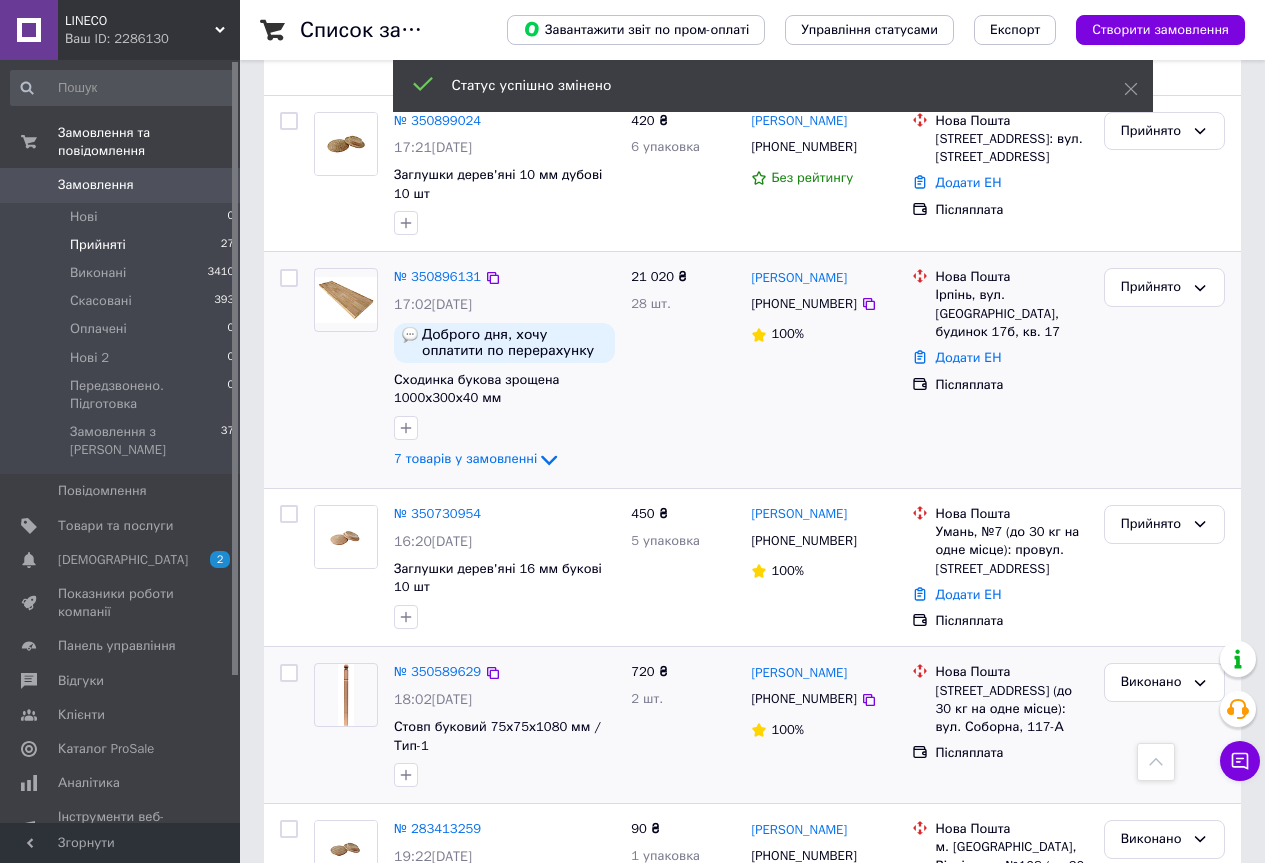 scroll, scrollTop: 3097, scrollLeft: 0, axis: vertical 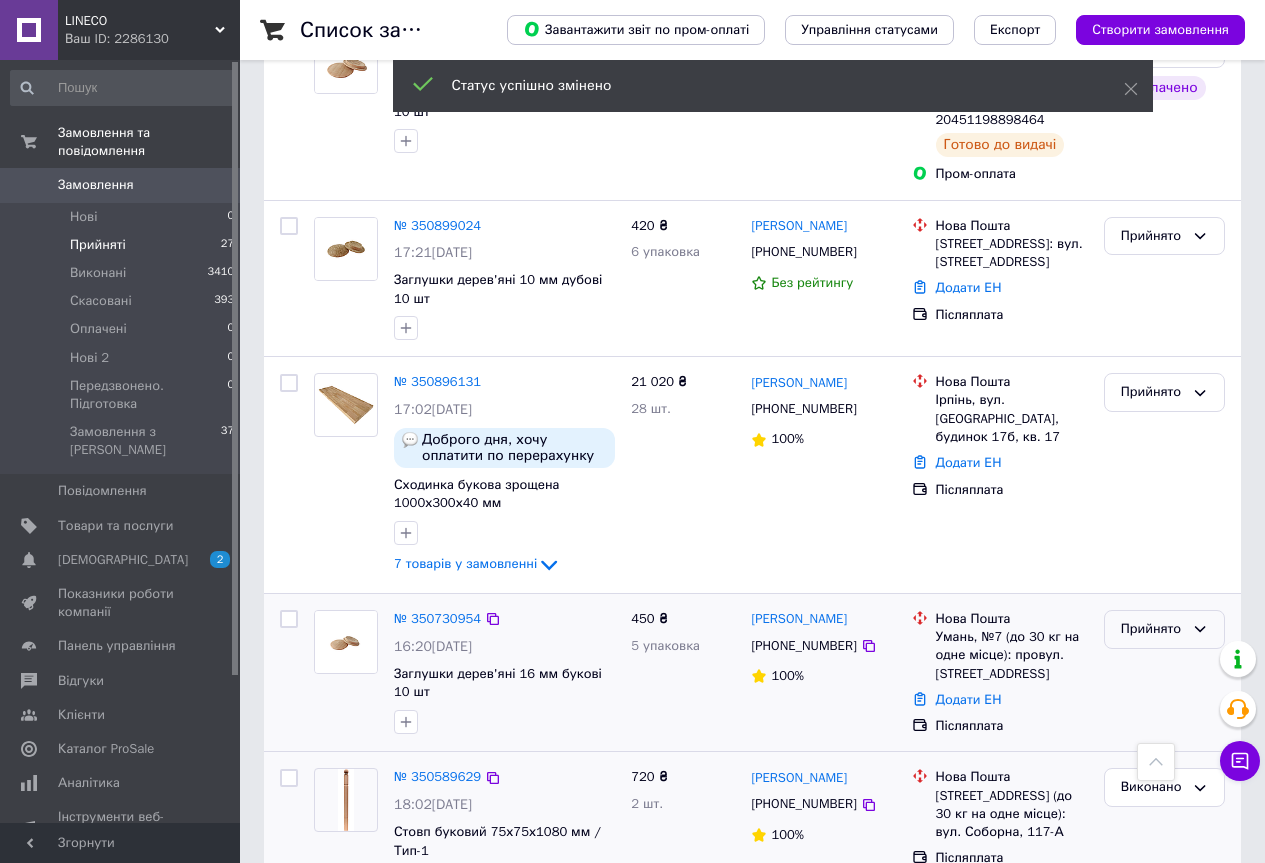 click 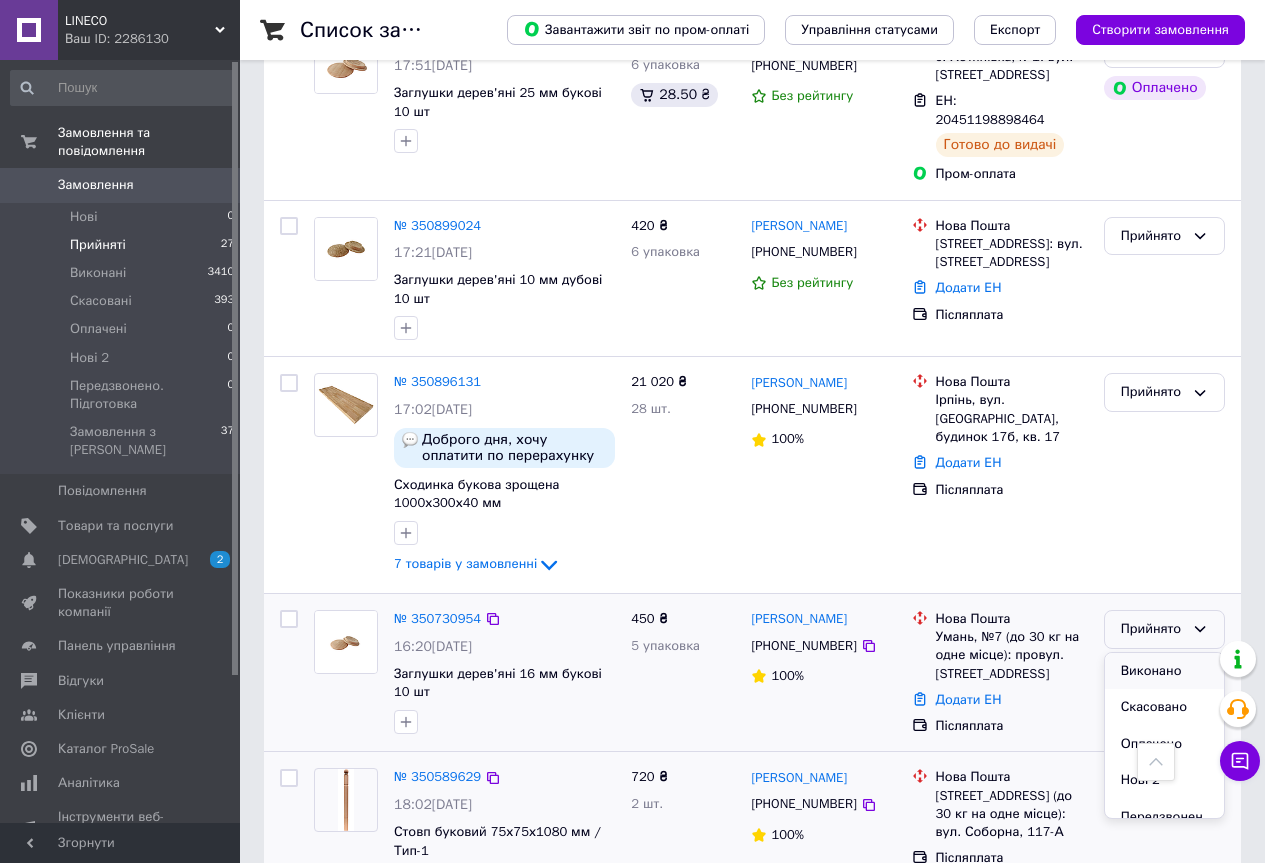 click on "Виконано" at bounding box center (1164, 671) 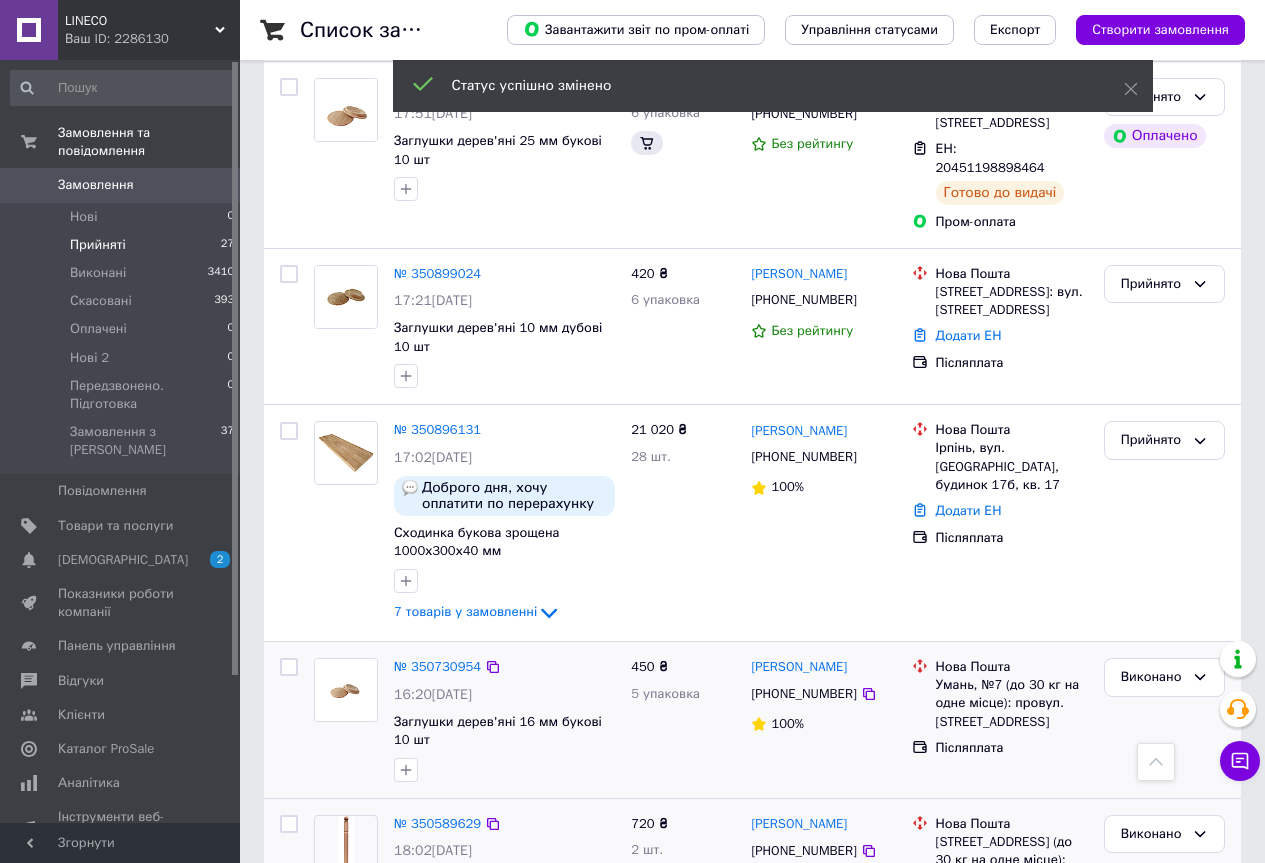 scroll, scrollTop: 2997, scrollLeft: 0, axis: vertical 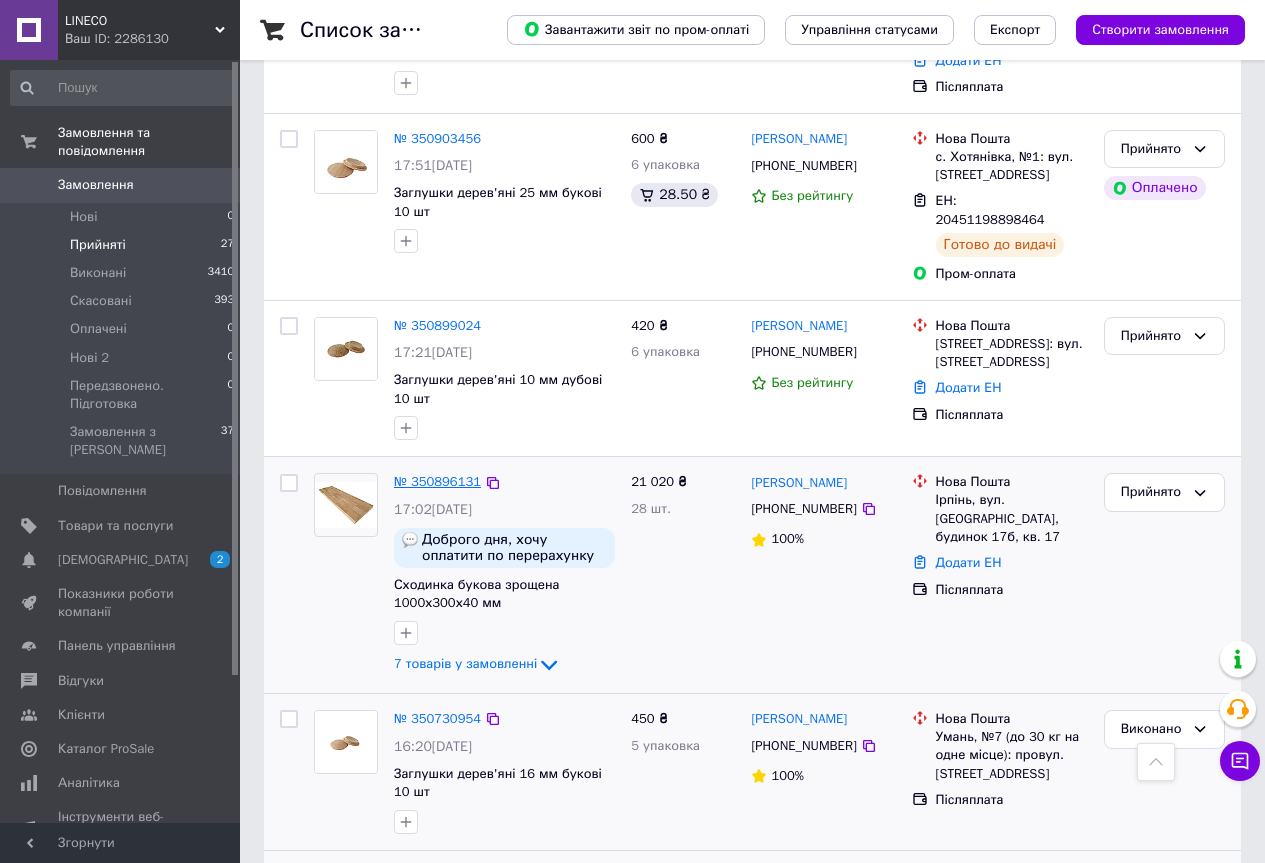 click on "№ 350896131" at bounding box center [437, 481] 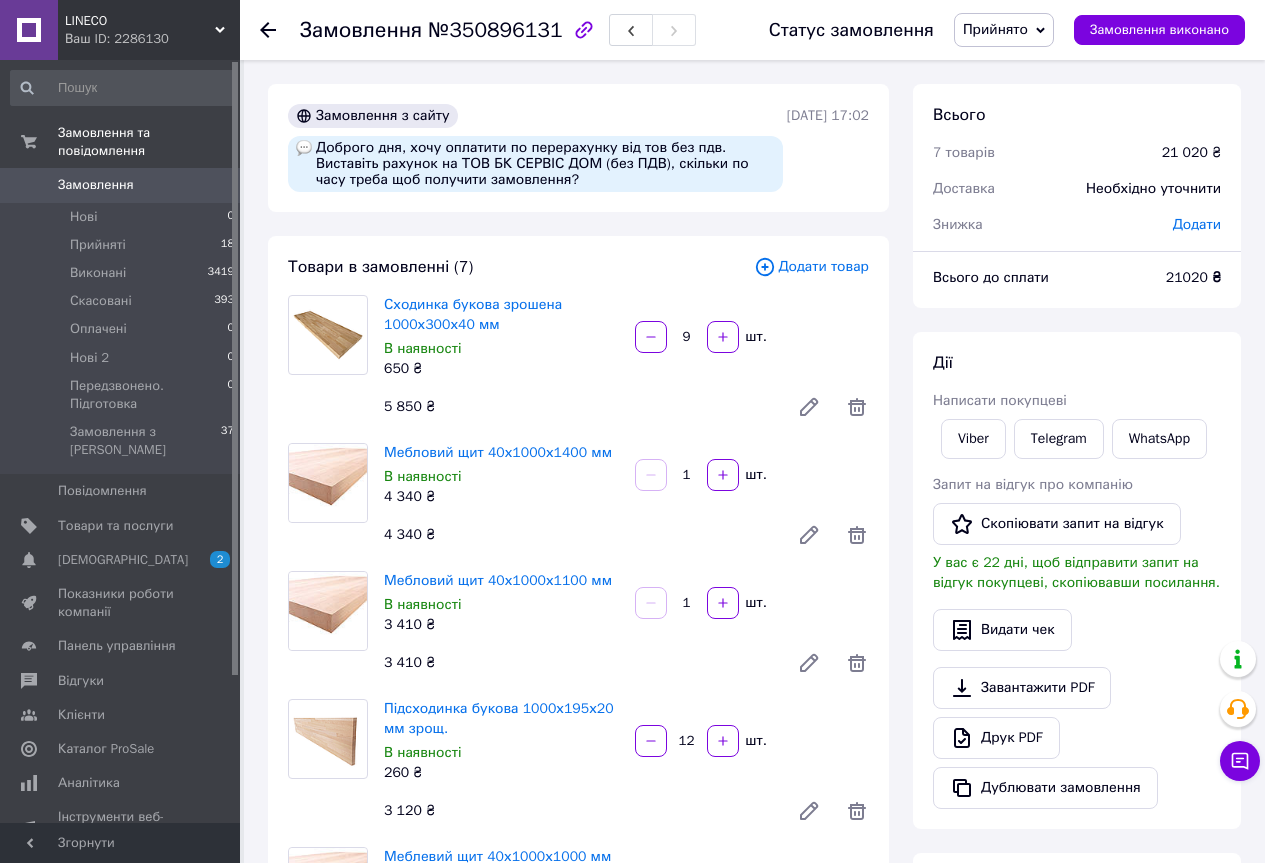 click 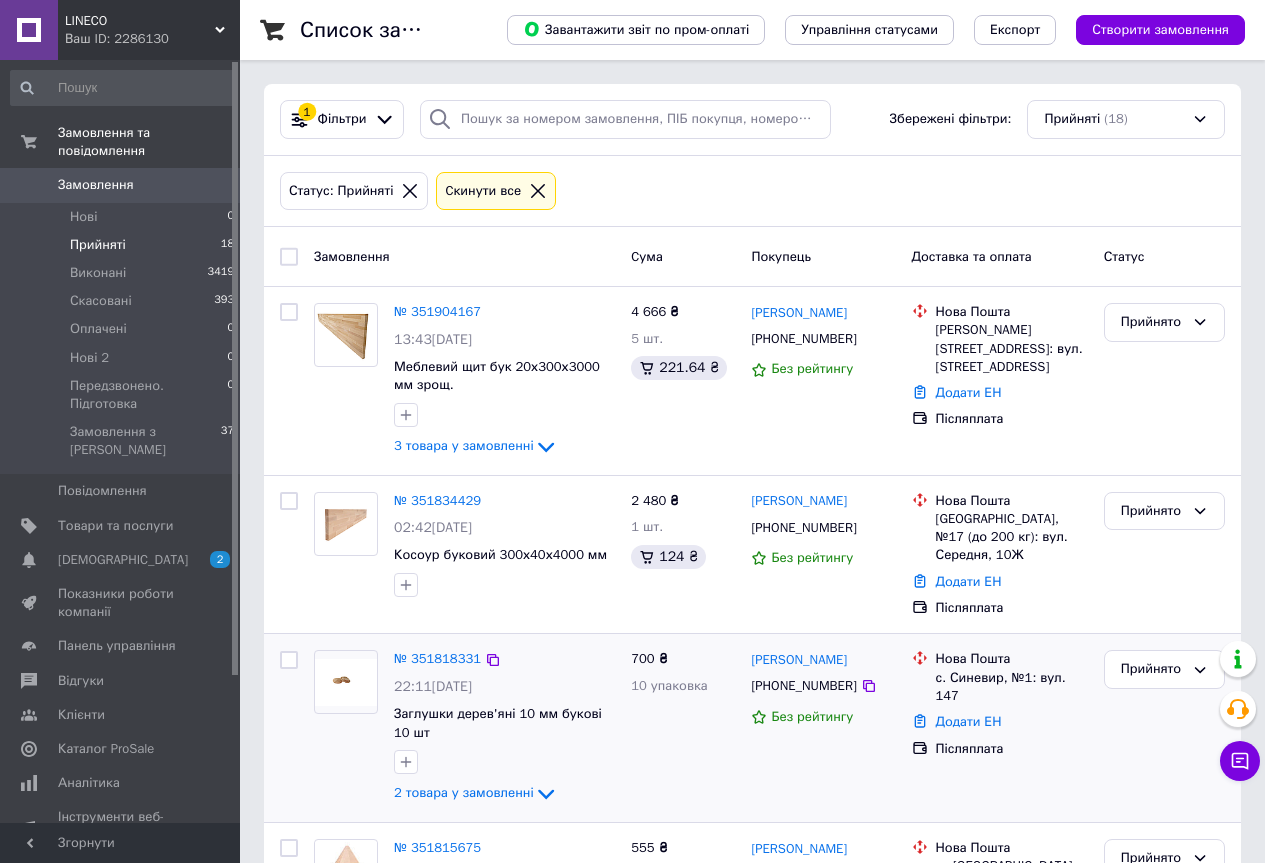 scroll, scrollTop: 400, scrollLeft: 0, axis: vertical 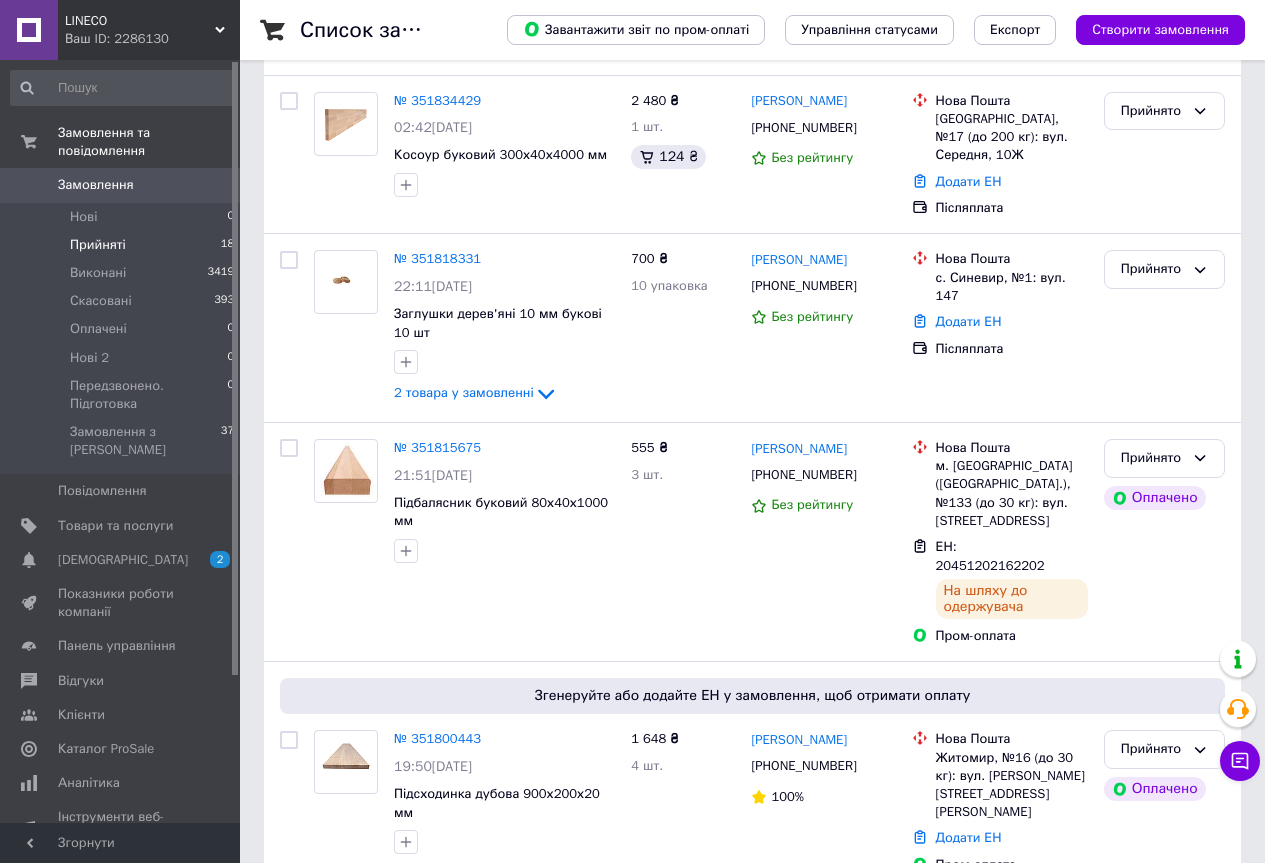 click on "Прийняті" at bounding box center [98, 245] 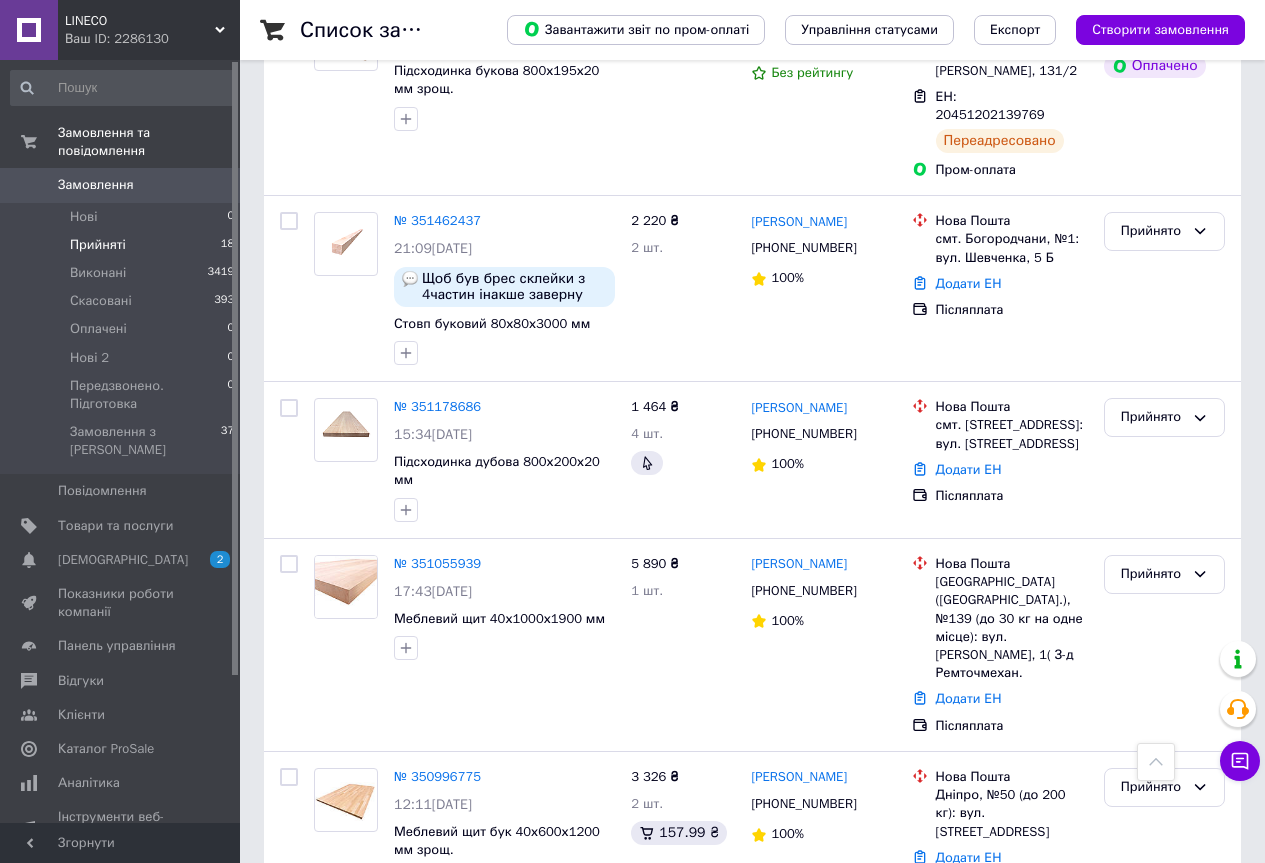 scroll, scrollTop: 2782, scrollLeft: 0, axis: vertical 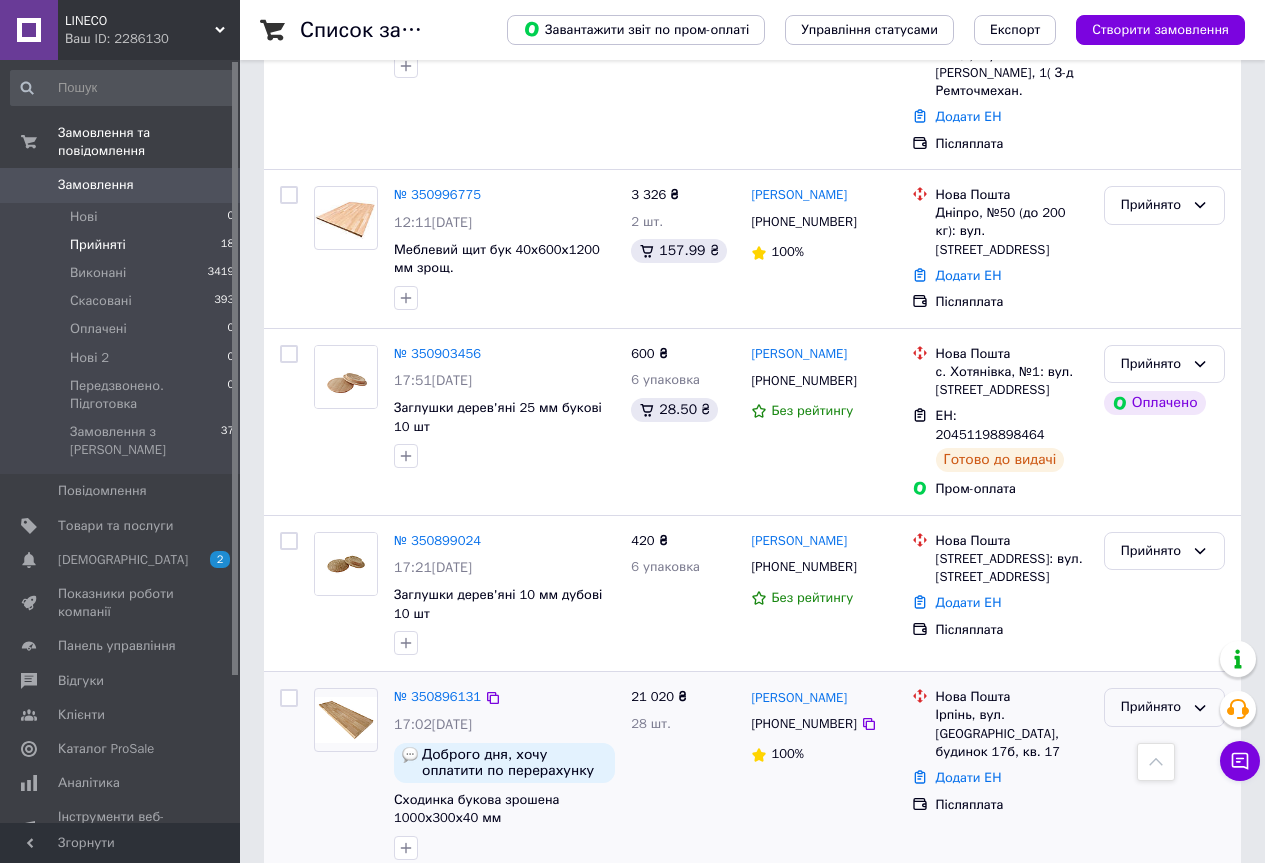 click 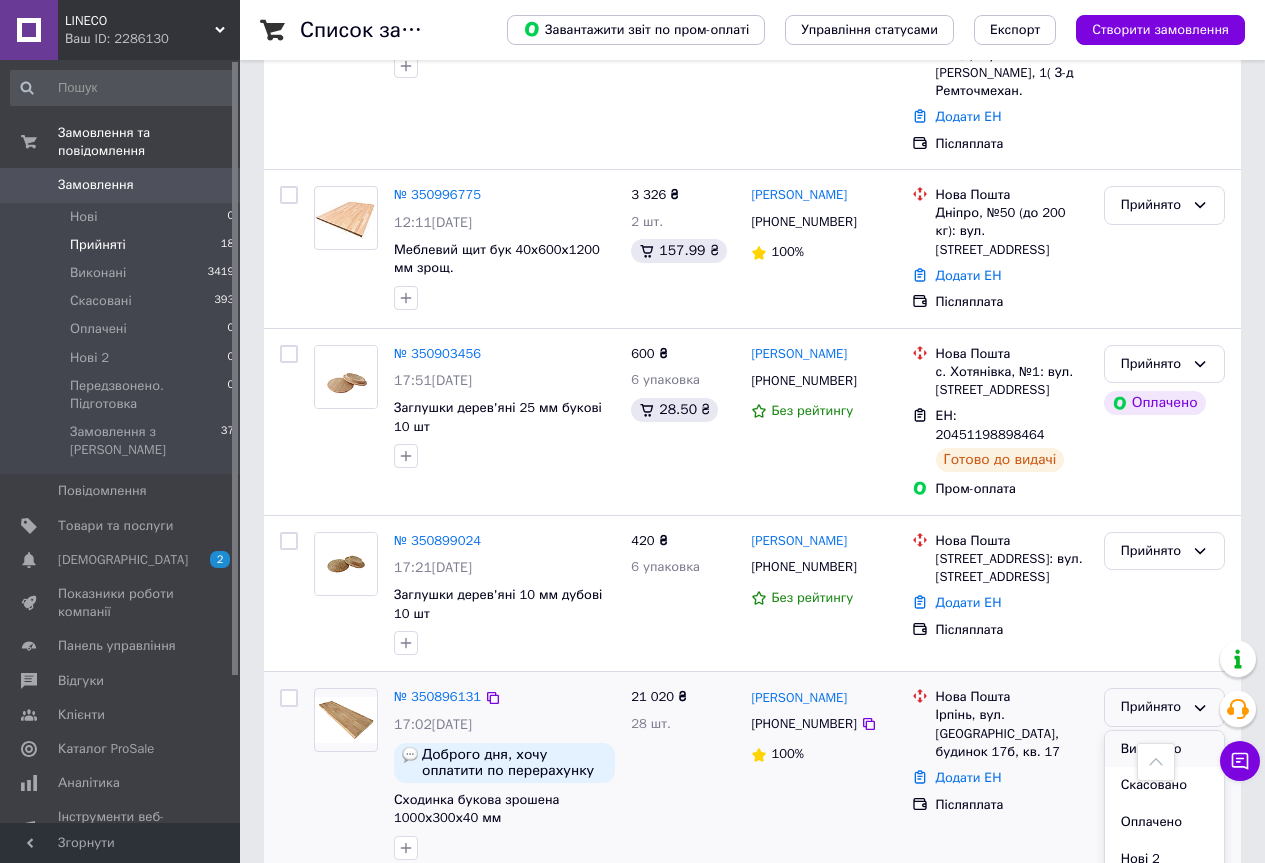 click on "Виконано" at bounding box center (1164, 749) 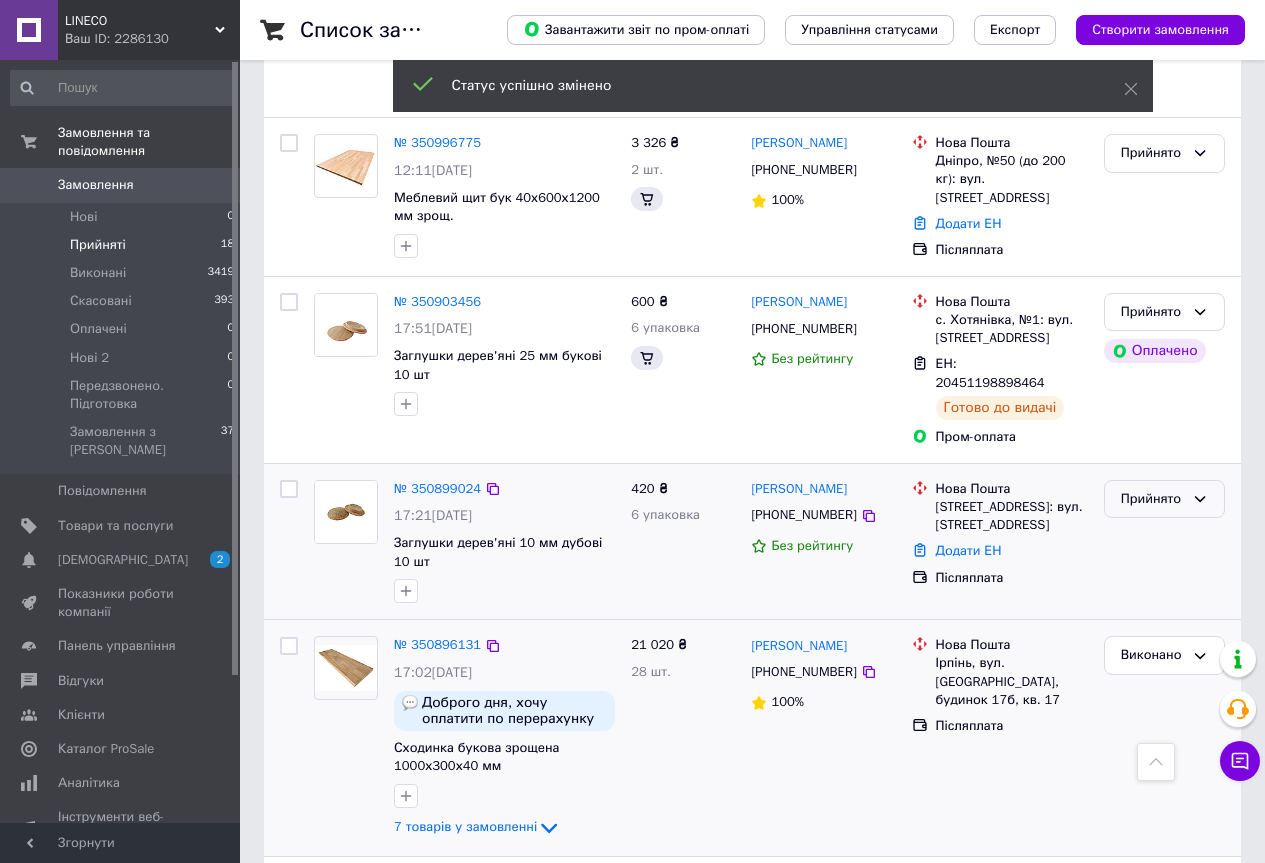 scroll, scrollTop: 2782, scrollLeft: 0, axis: vertical 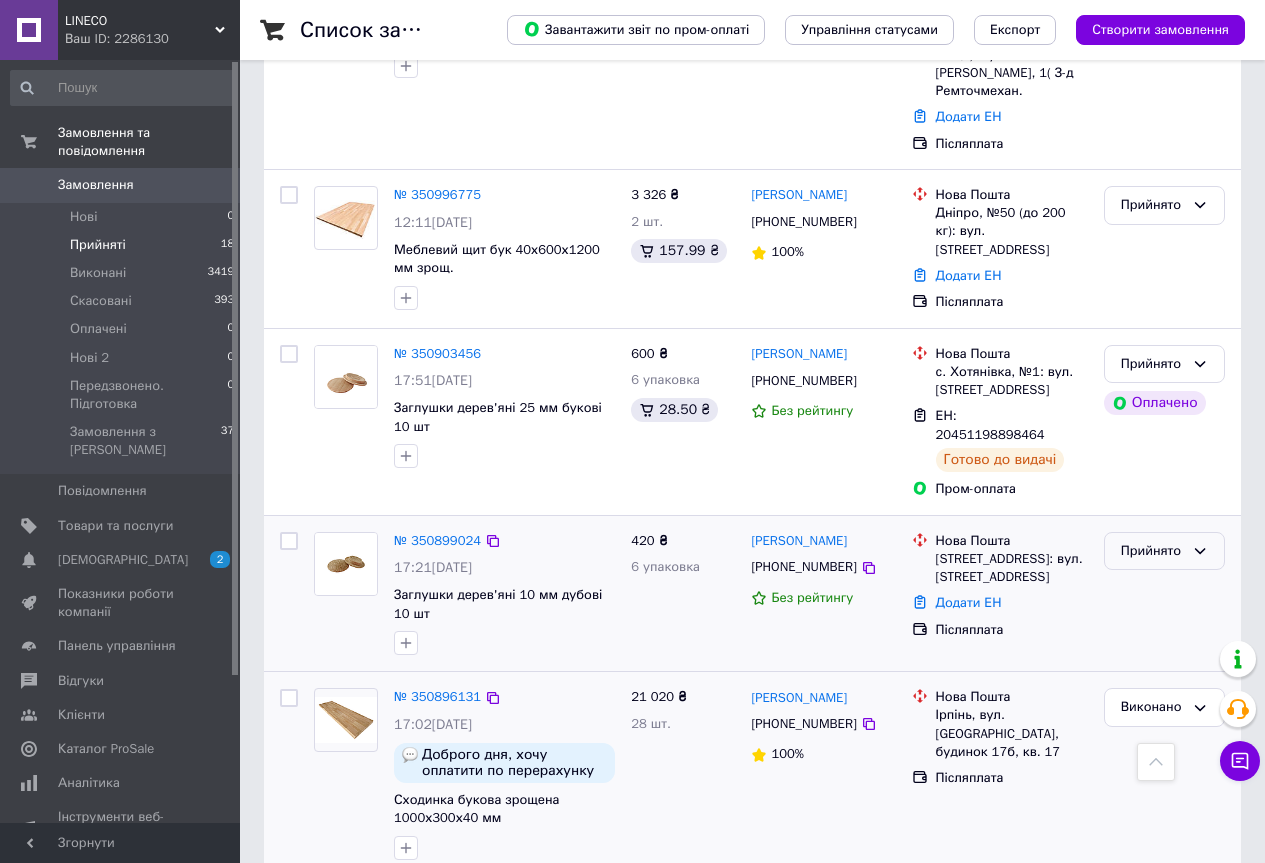 click 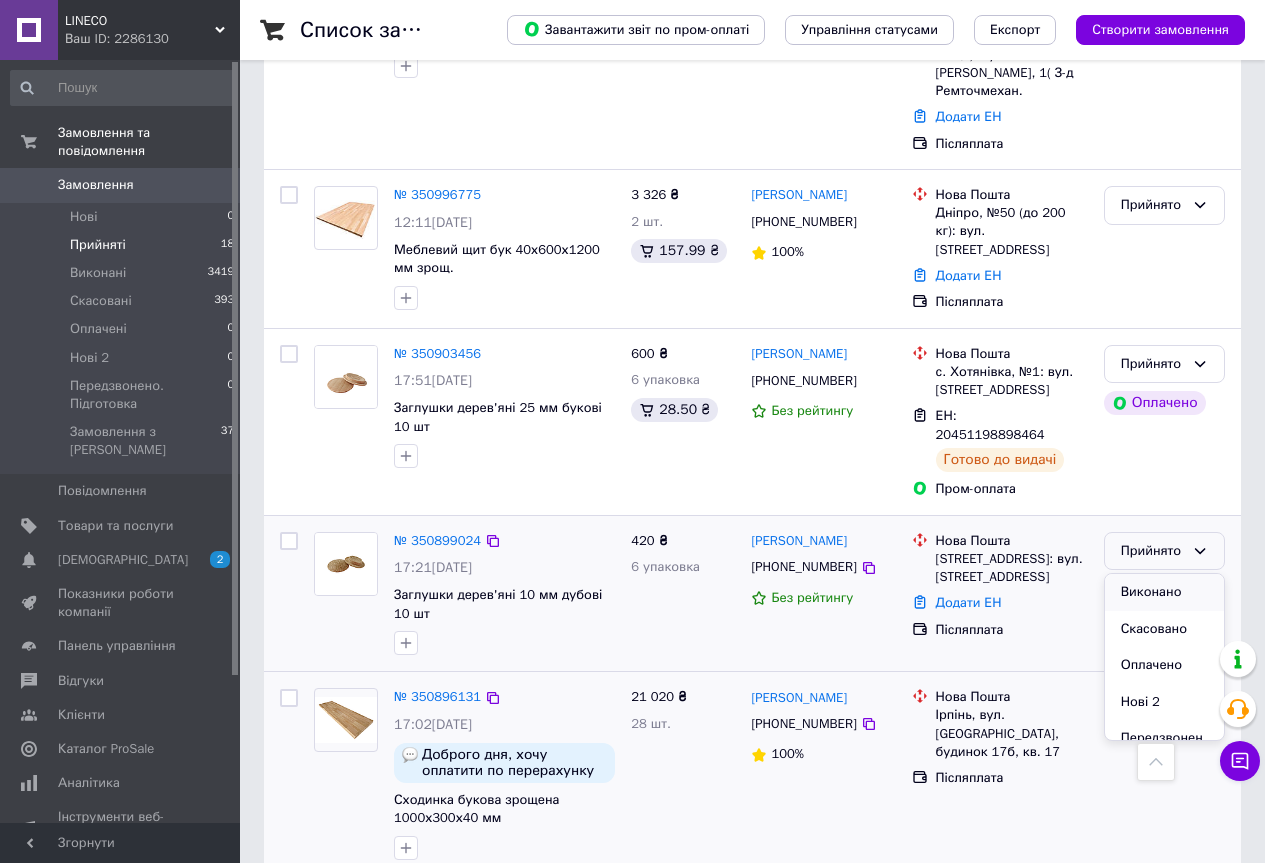 click on "Виконано" at bounding box center [1164, 592] 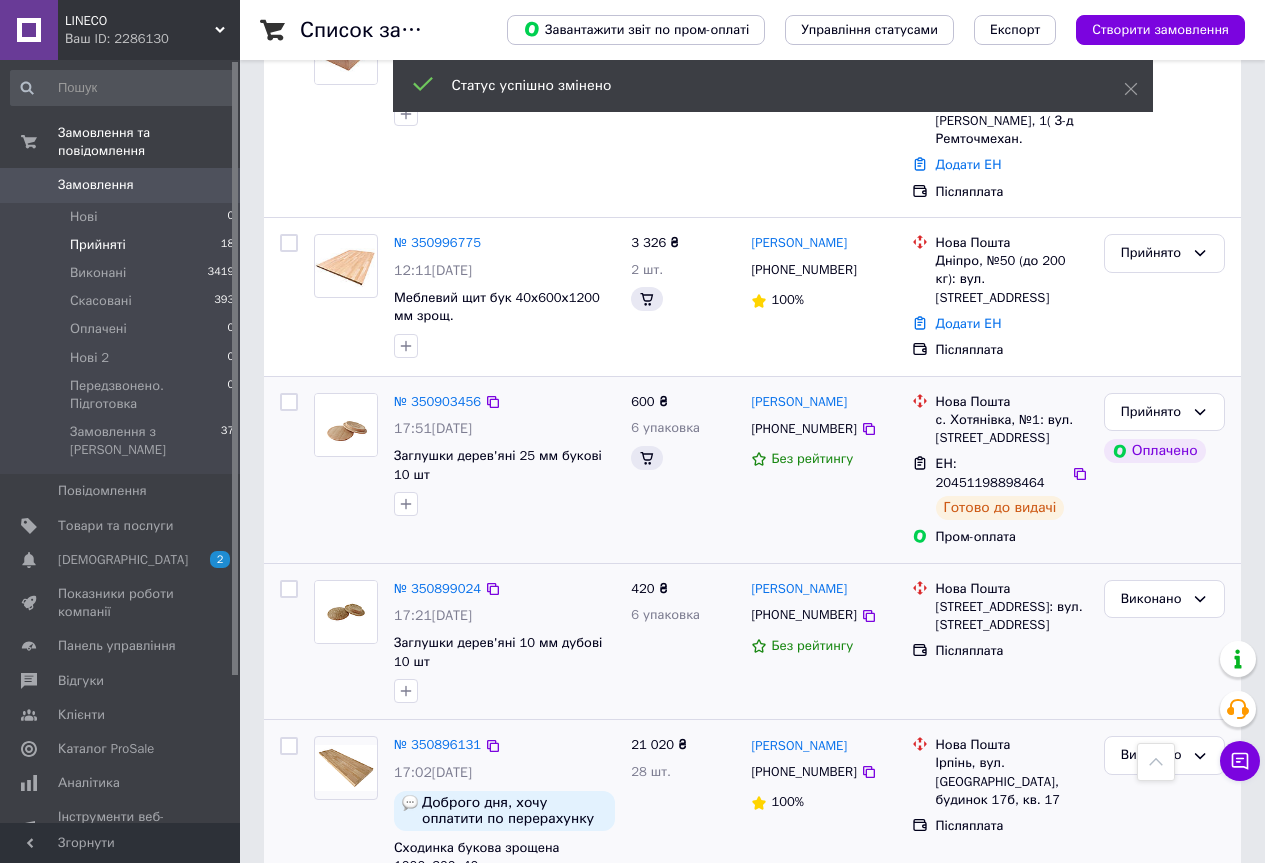 scroll, scrollTop: 2682, scrollLeft: 0, axis: vertical 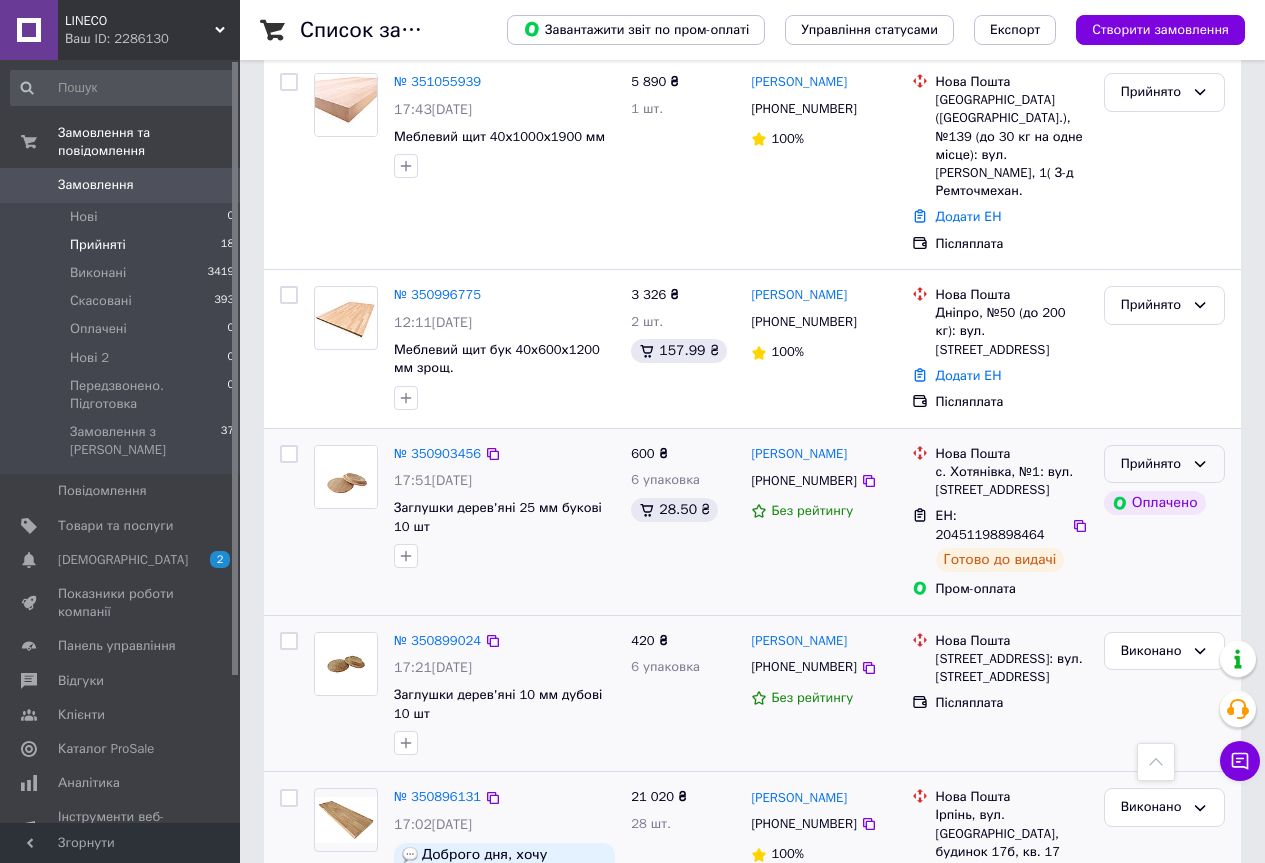 click 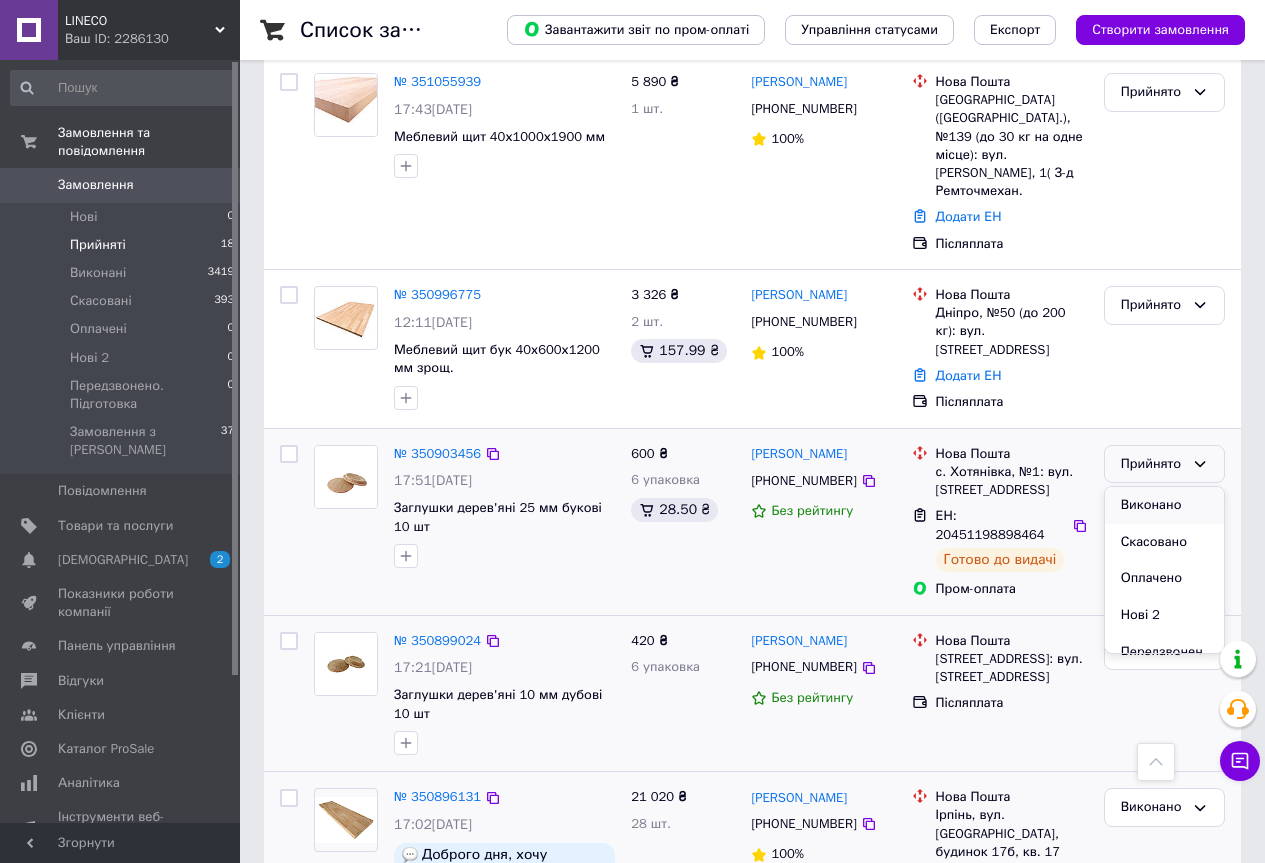click on "Виконано" at bounding box center [1164, 505] 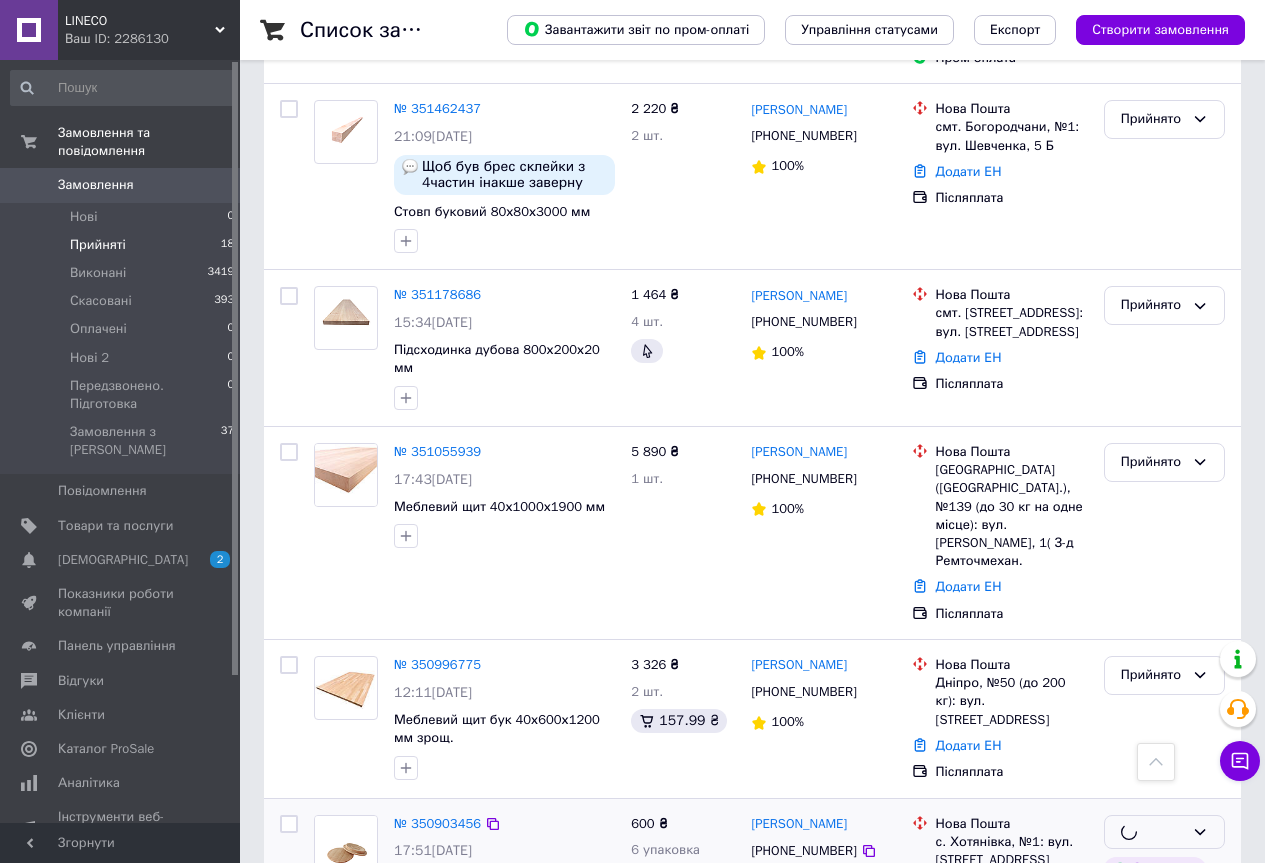 scroll, scrollTop: 2282, scrollLeft: 0, axis: vertical 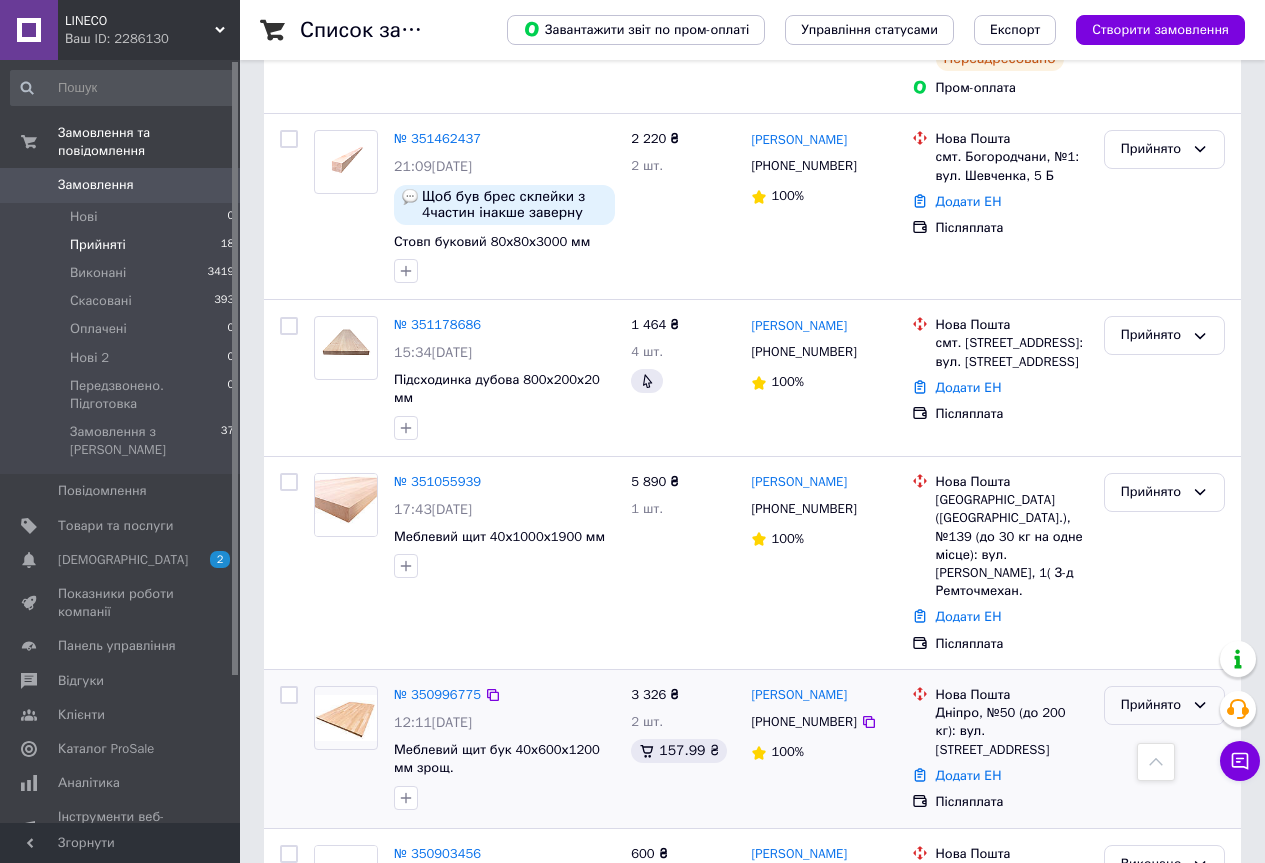 click 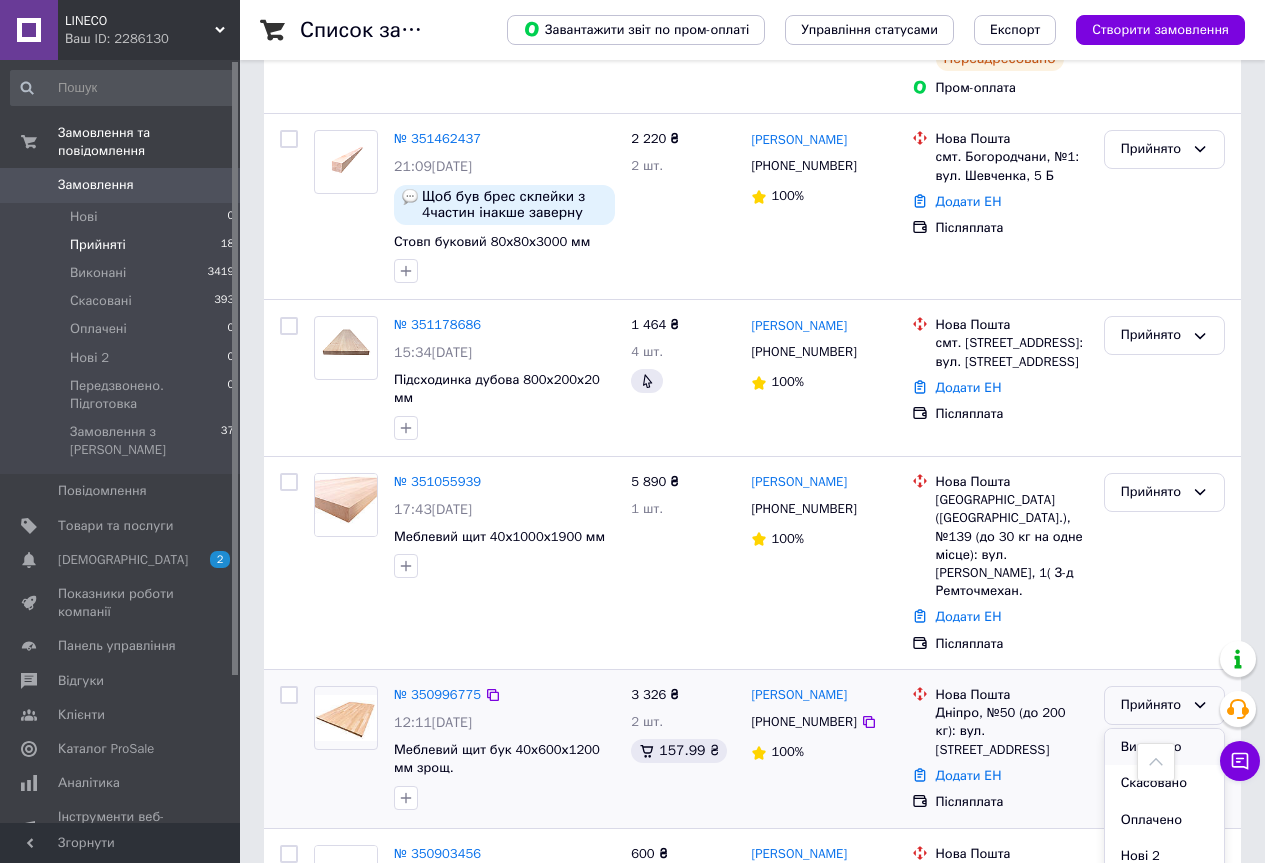 click on "Виконано" at bounding box center (1164, 747) 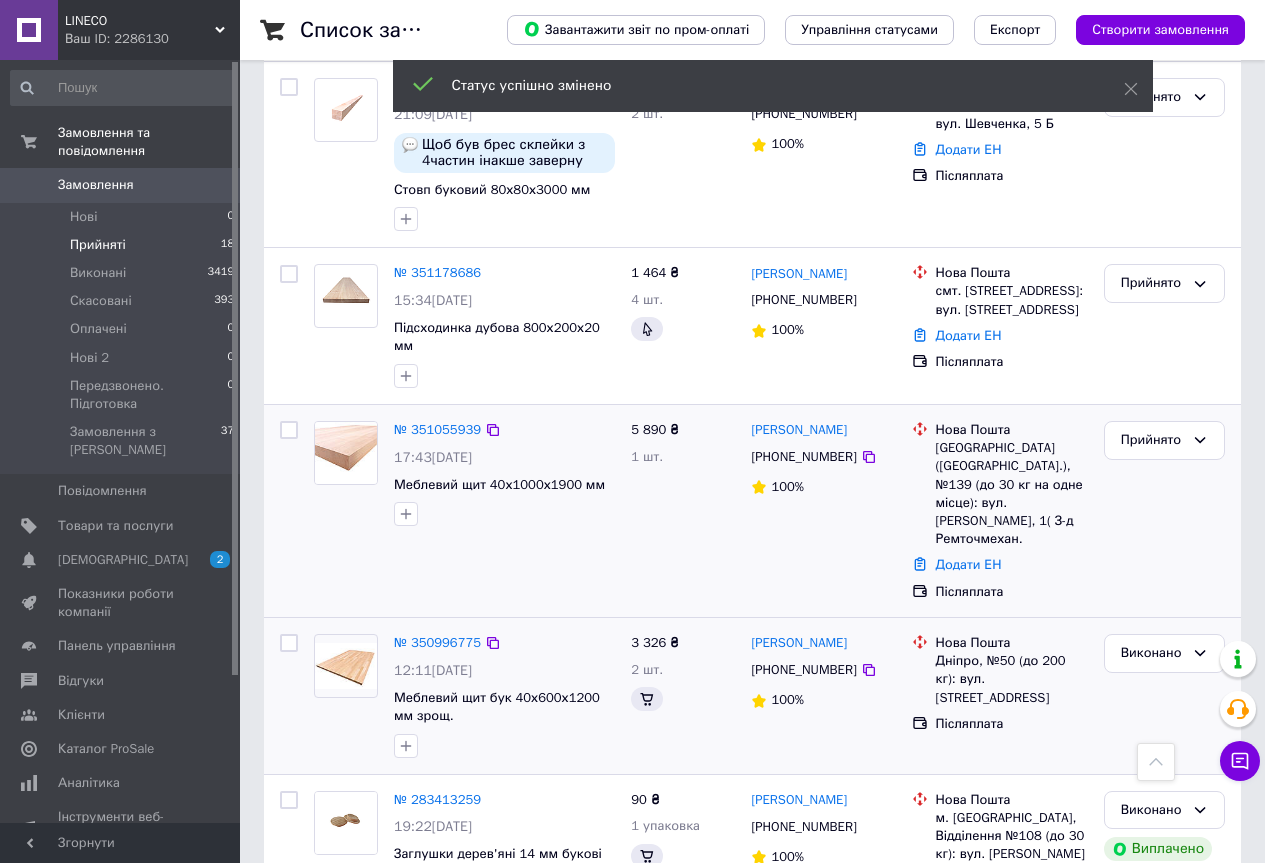 scroll, scrollTop: 2220, scrollLeft: 0, axis: vertical 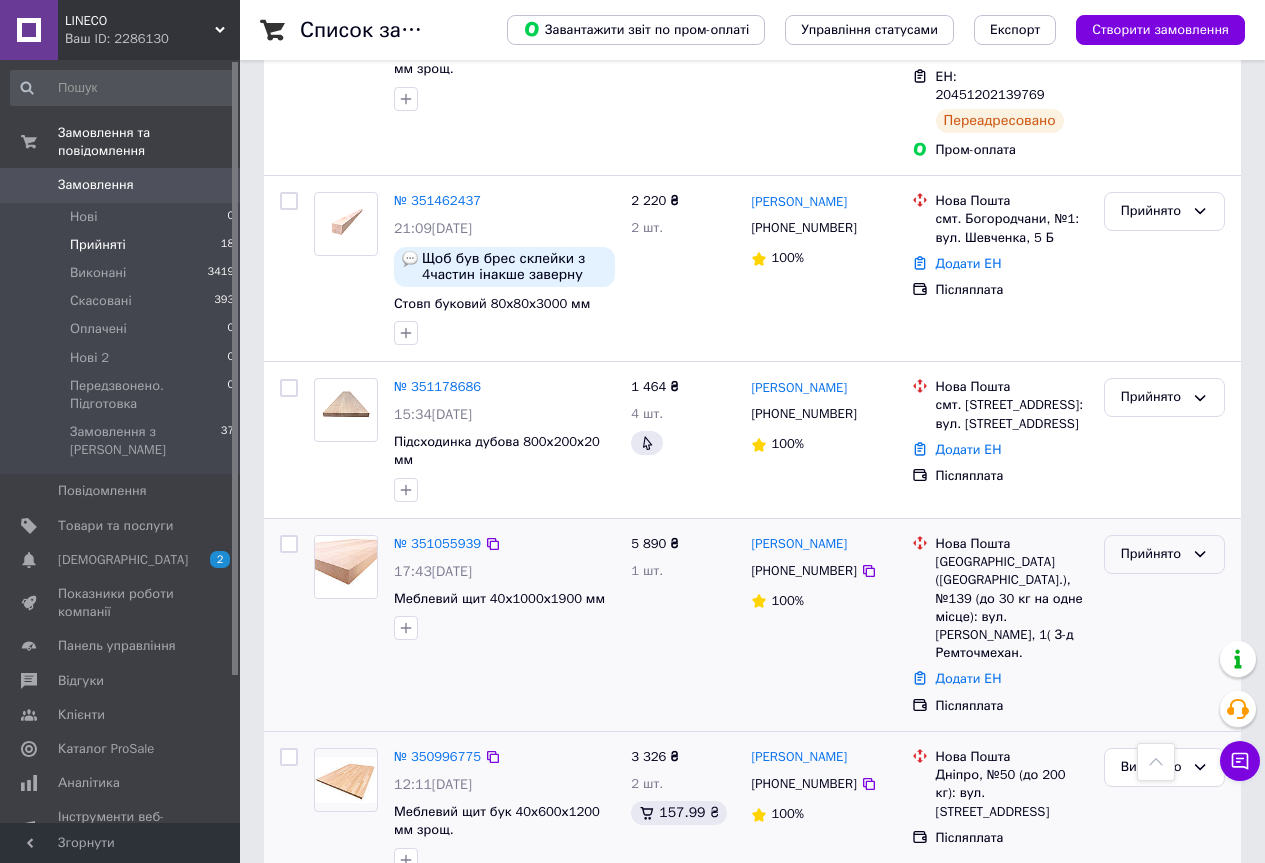click 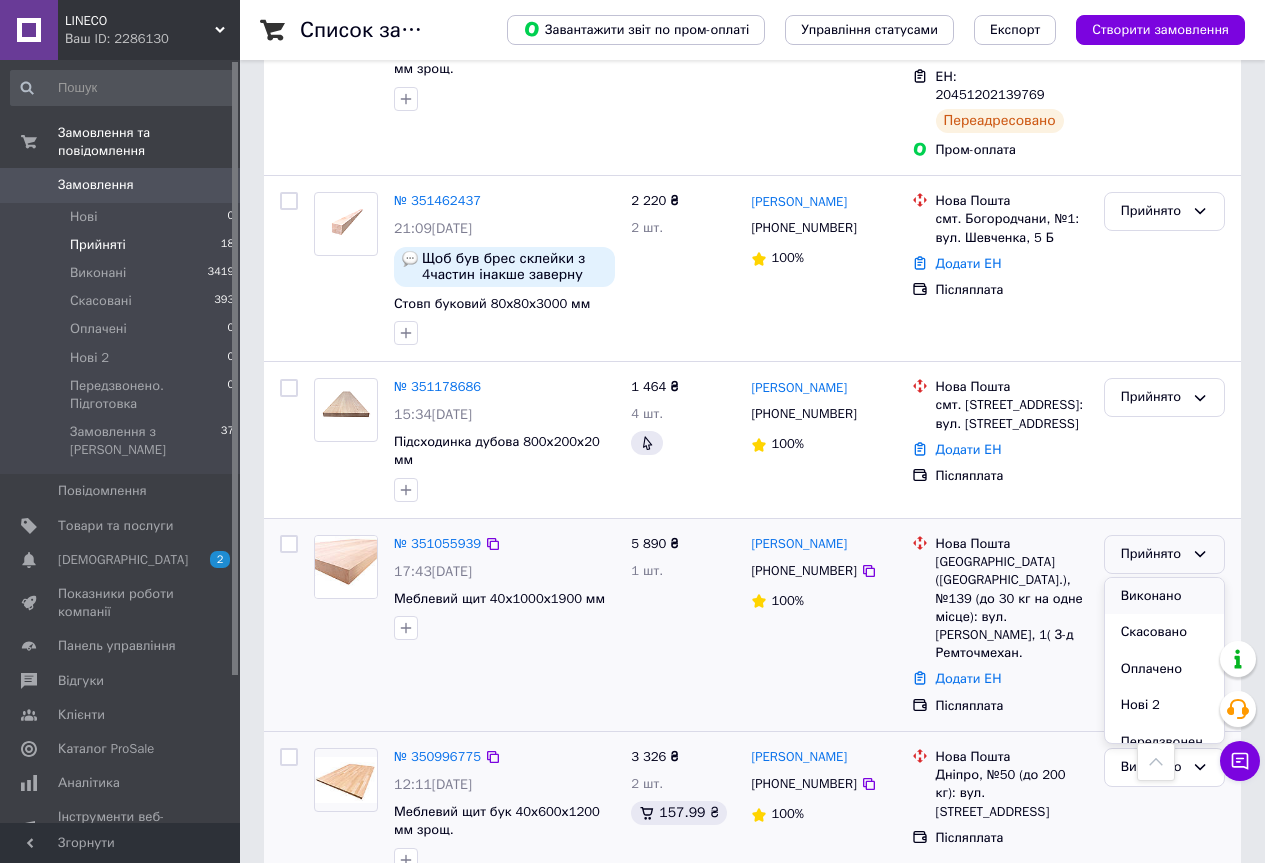 click on "Виконано" at bounding box center [1164, 596] 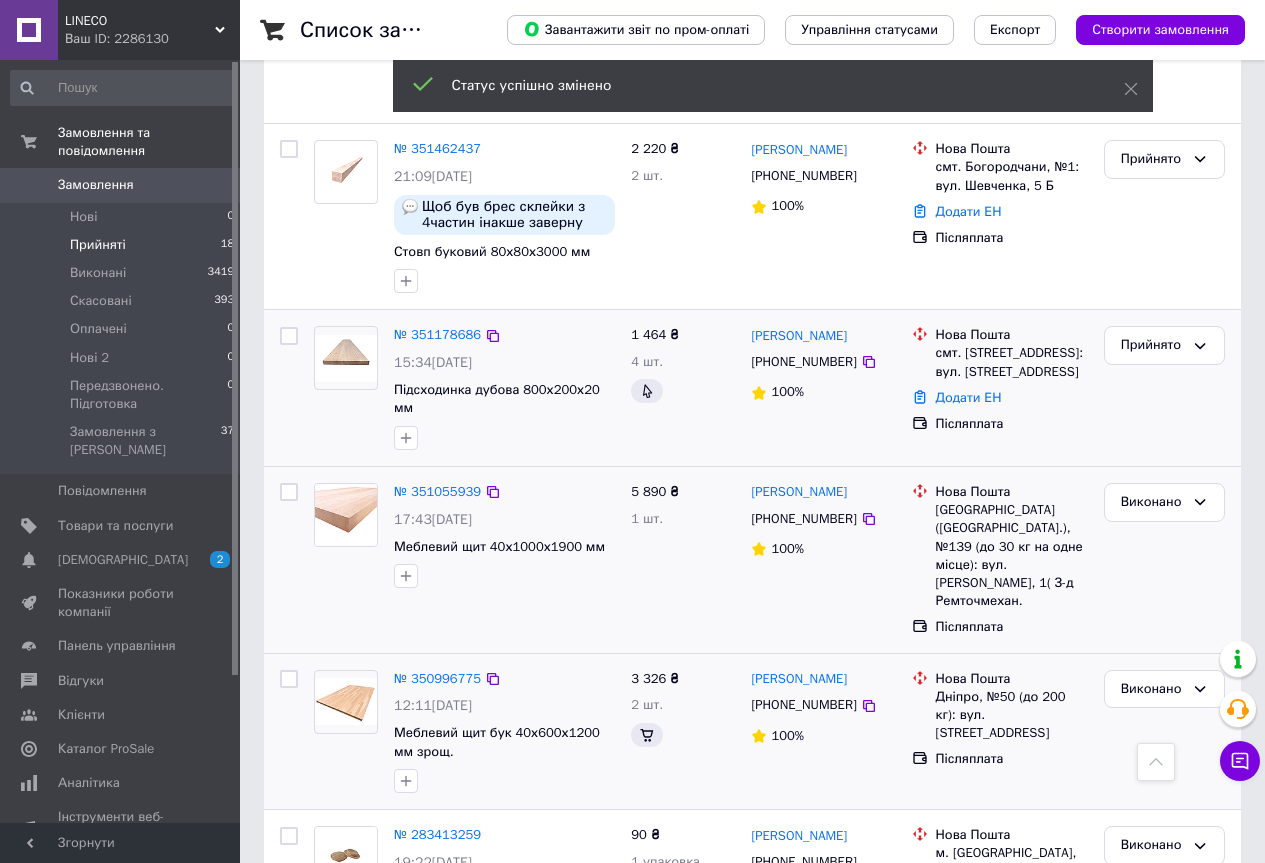 scroll, scrollTop: 2193, scrollLeft: 0, axis: vertical 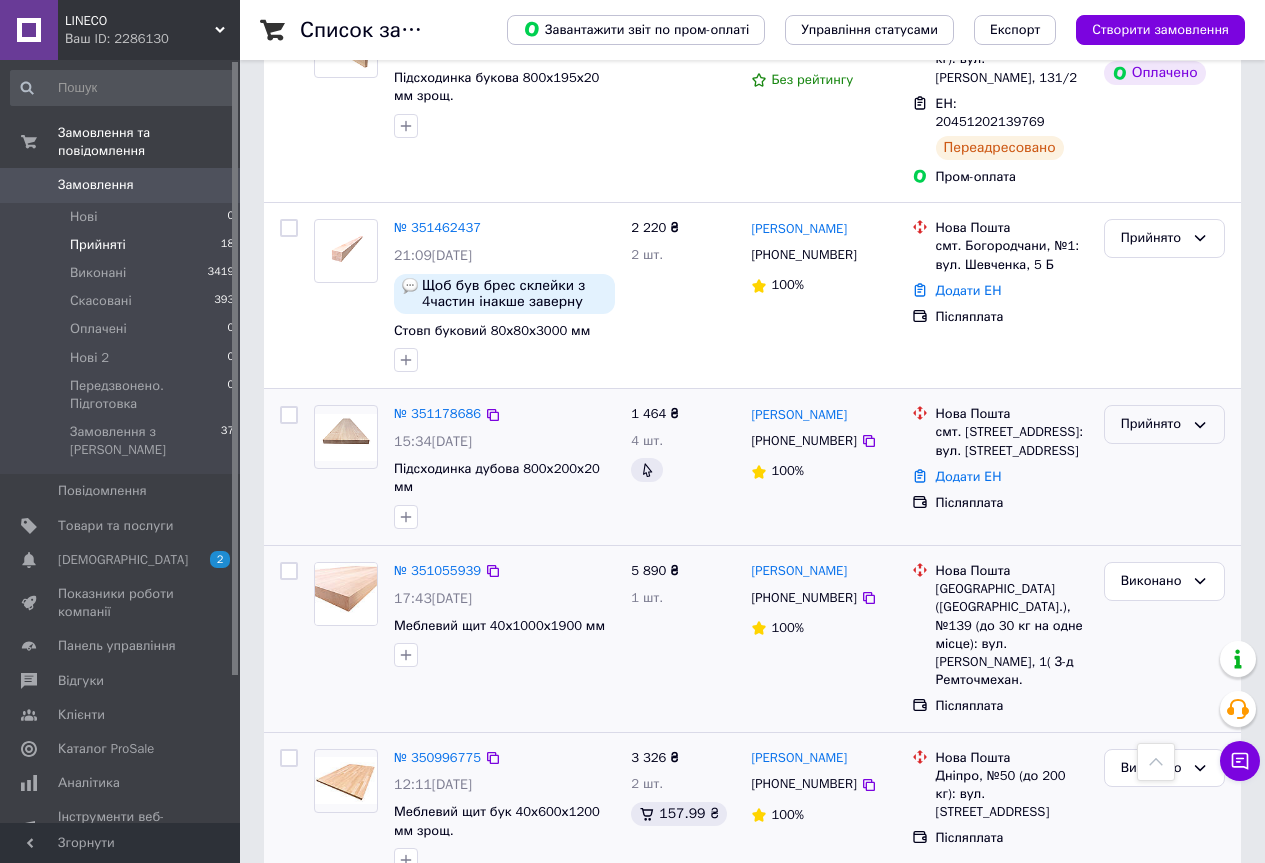 click 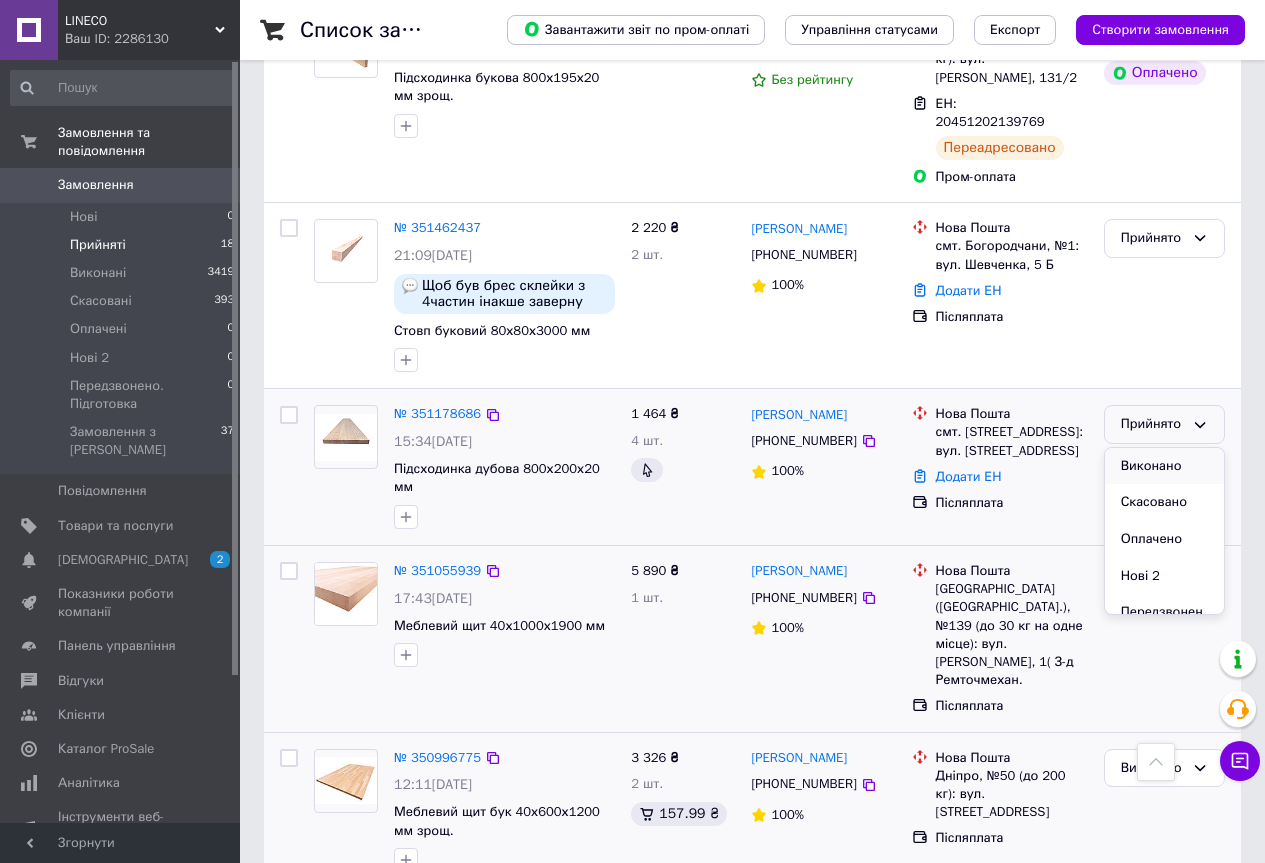 click on "Виконано" at bounding box center (1164, 466) 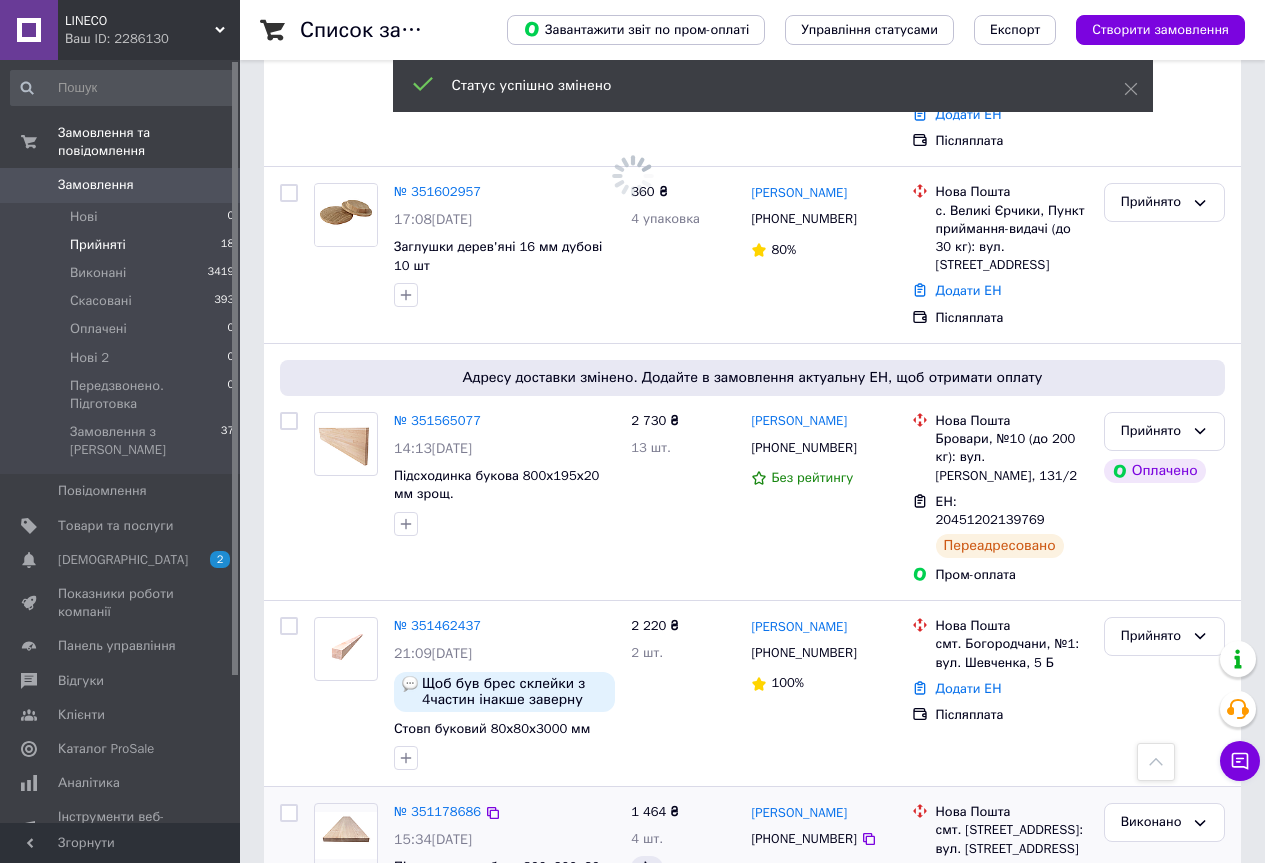 scroll, scrollTop: 1793, scrollLeft: 0, axis: vertical 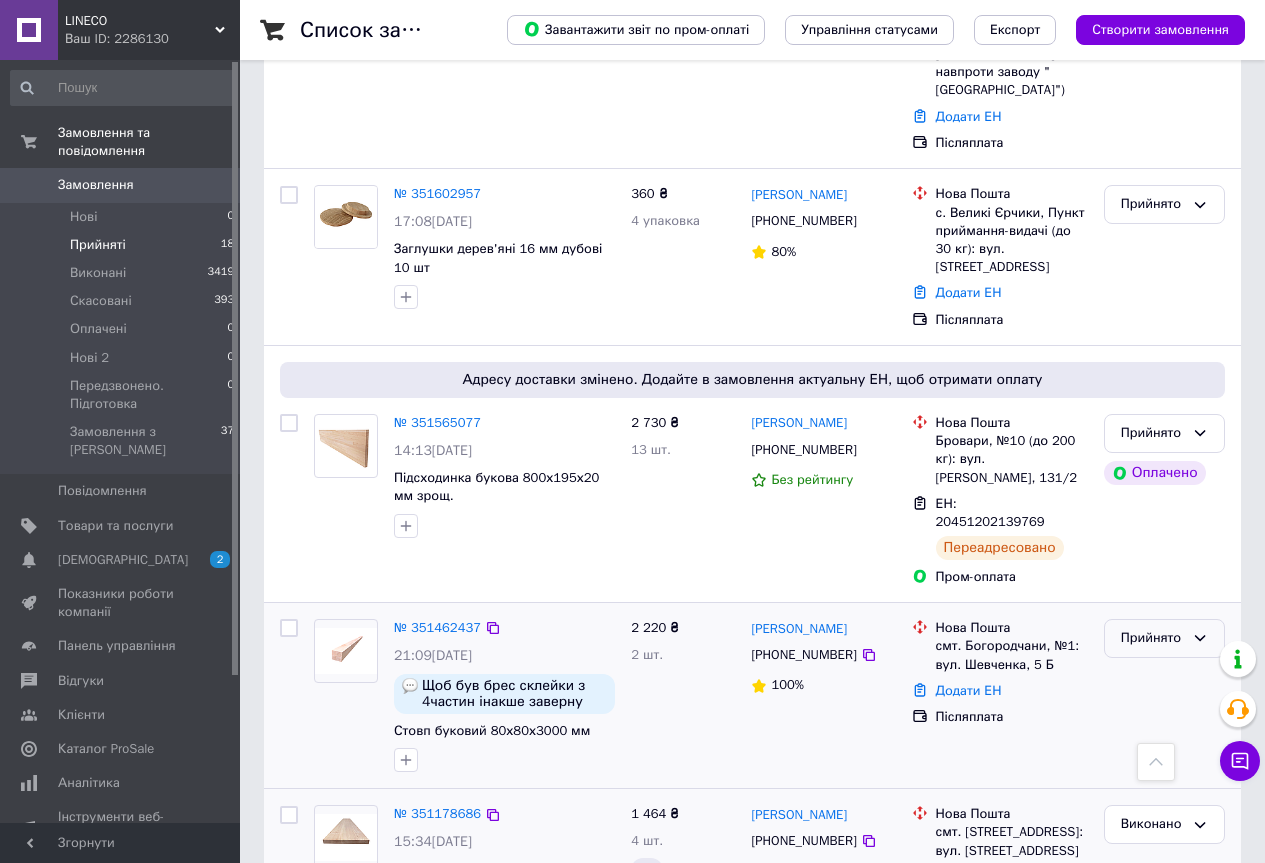 click 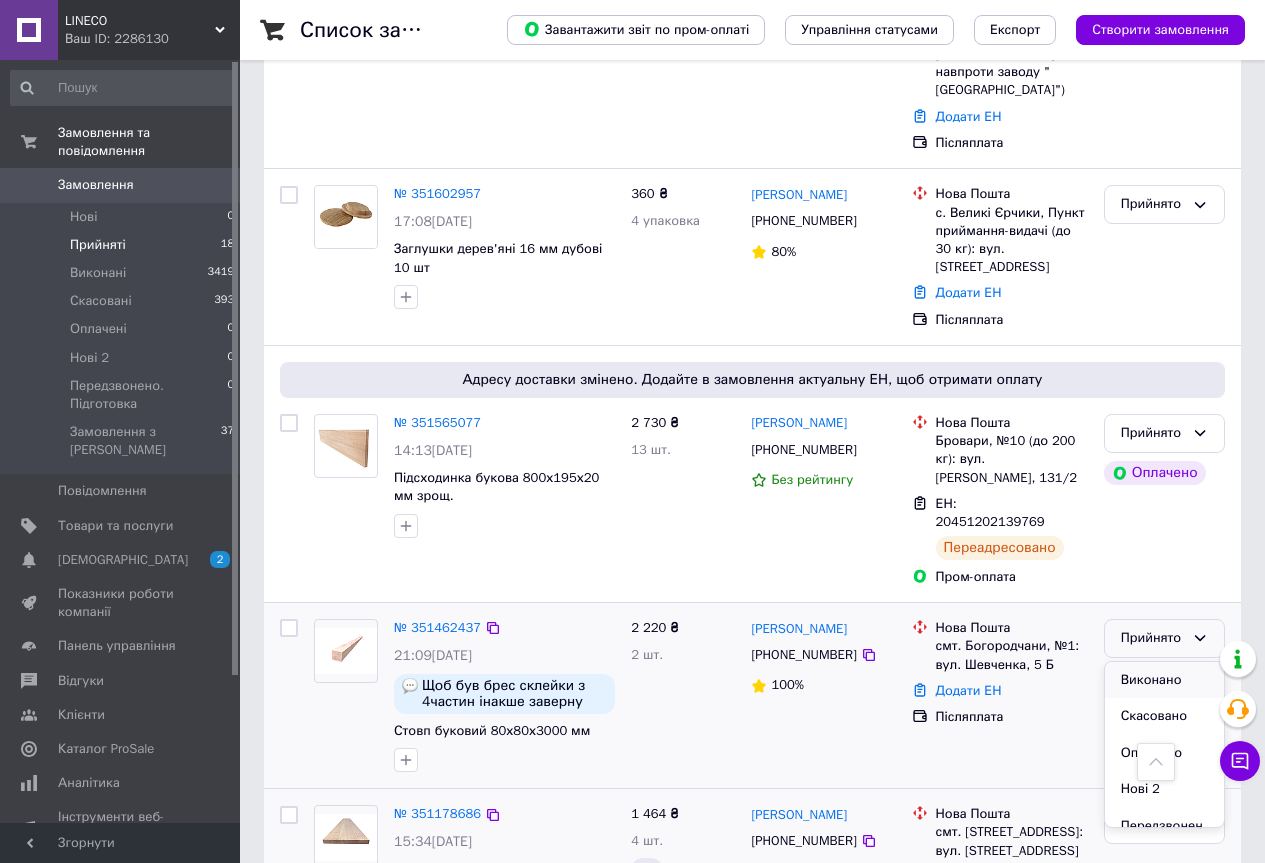click on "Виконано" at bounding box center (1164, 680) 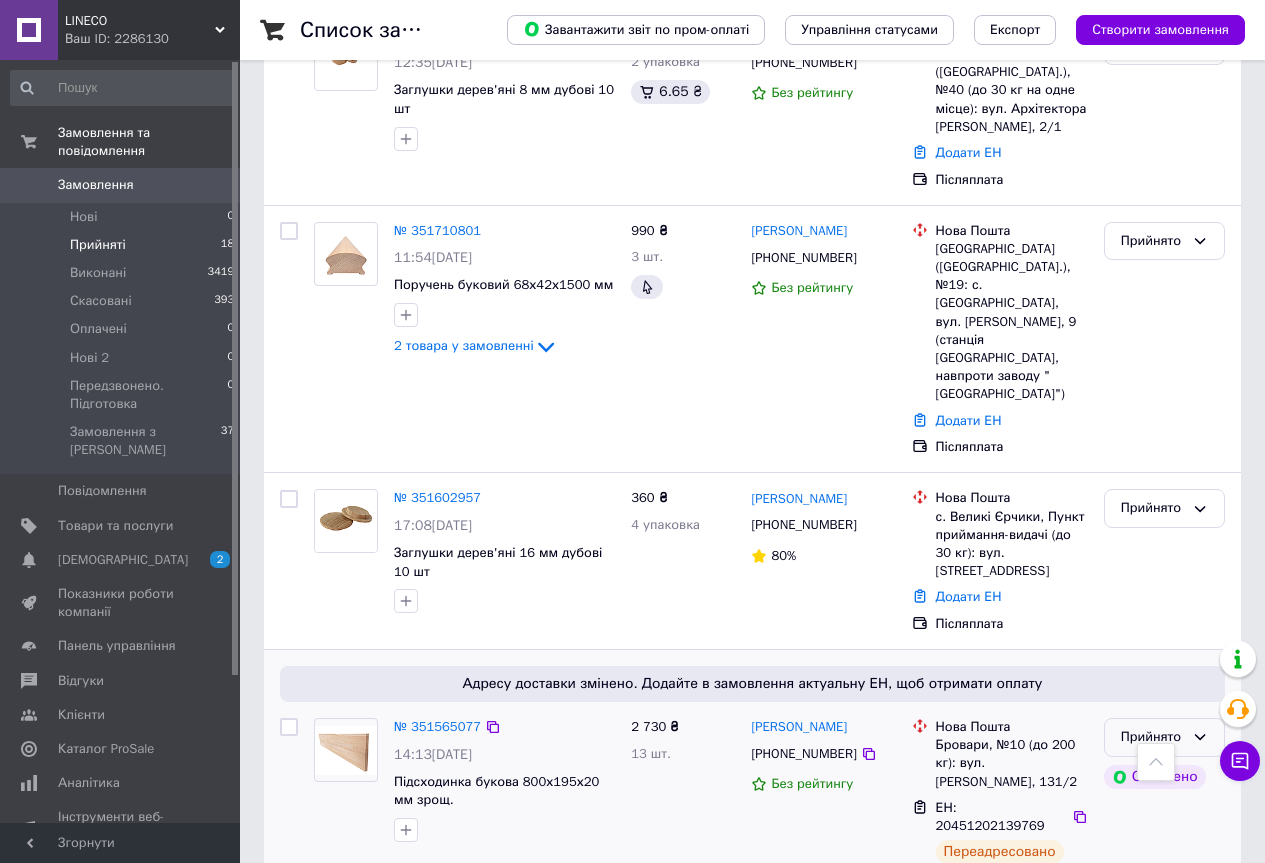 scroll, scrollTop: 1393, scrollLeft: 0, axis: vertical 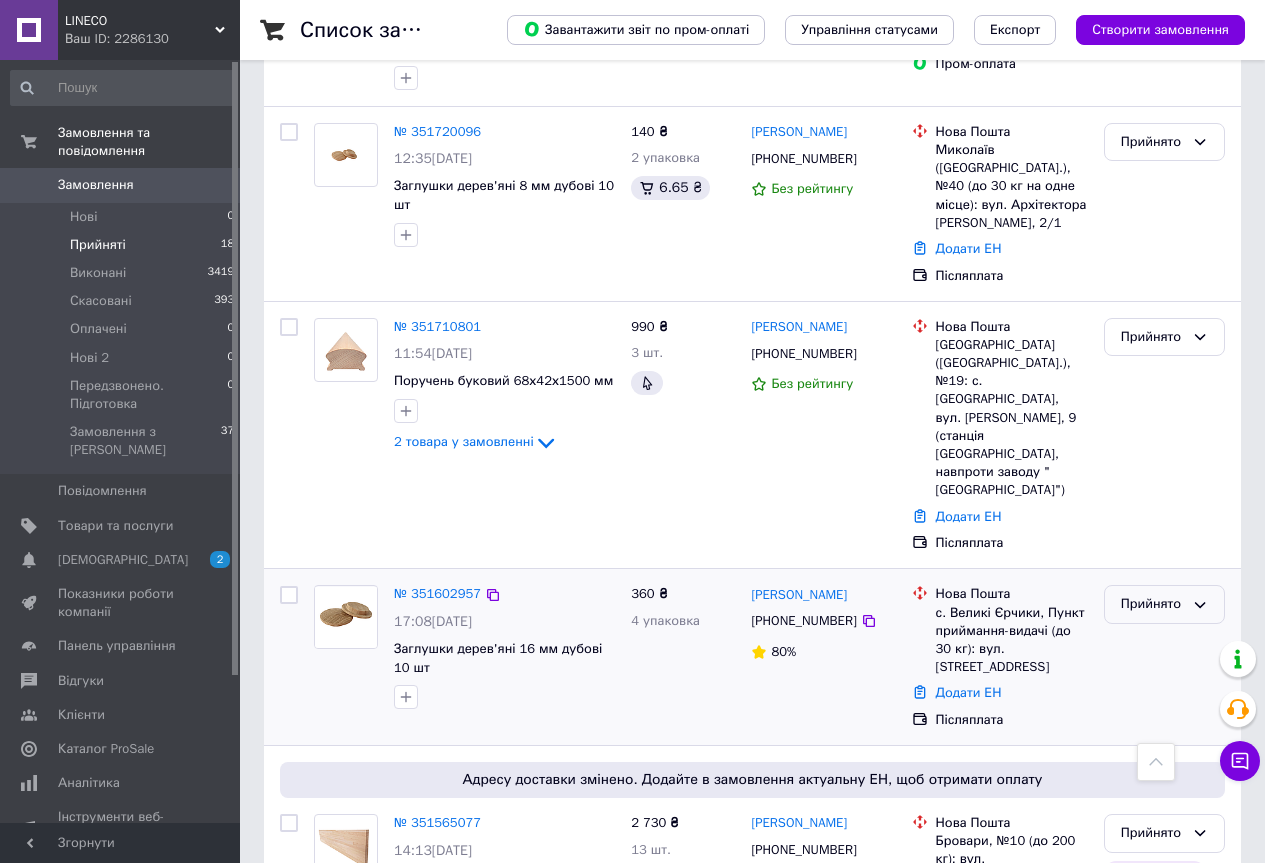 click 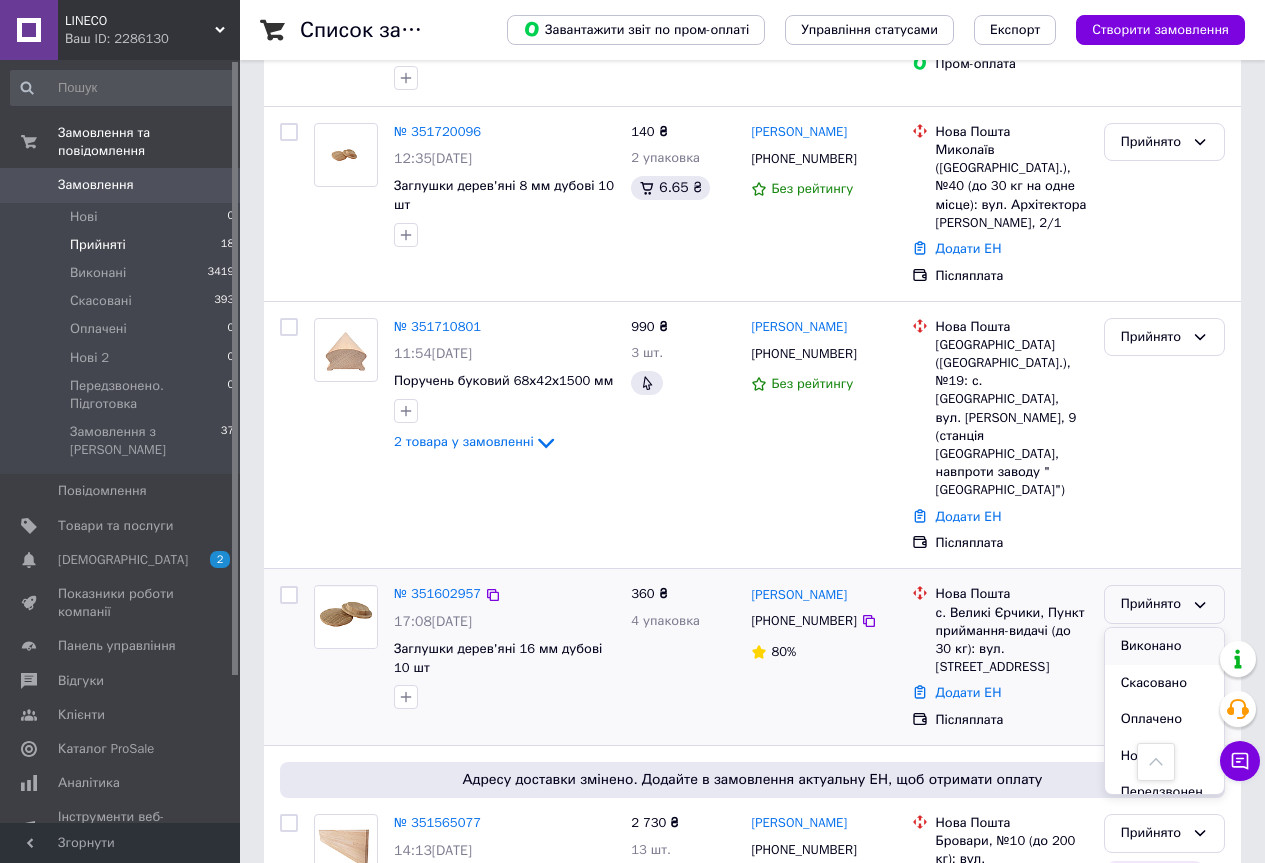click on "Виконано" at bounding box center [1164, 646] 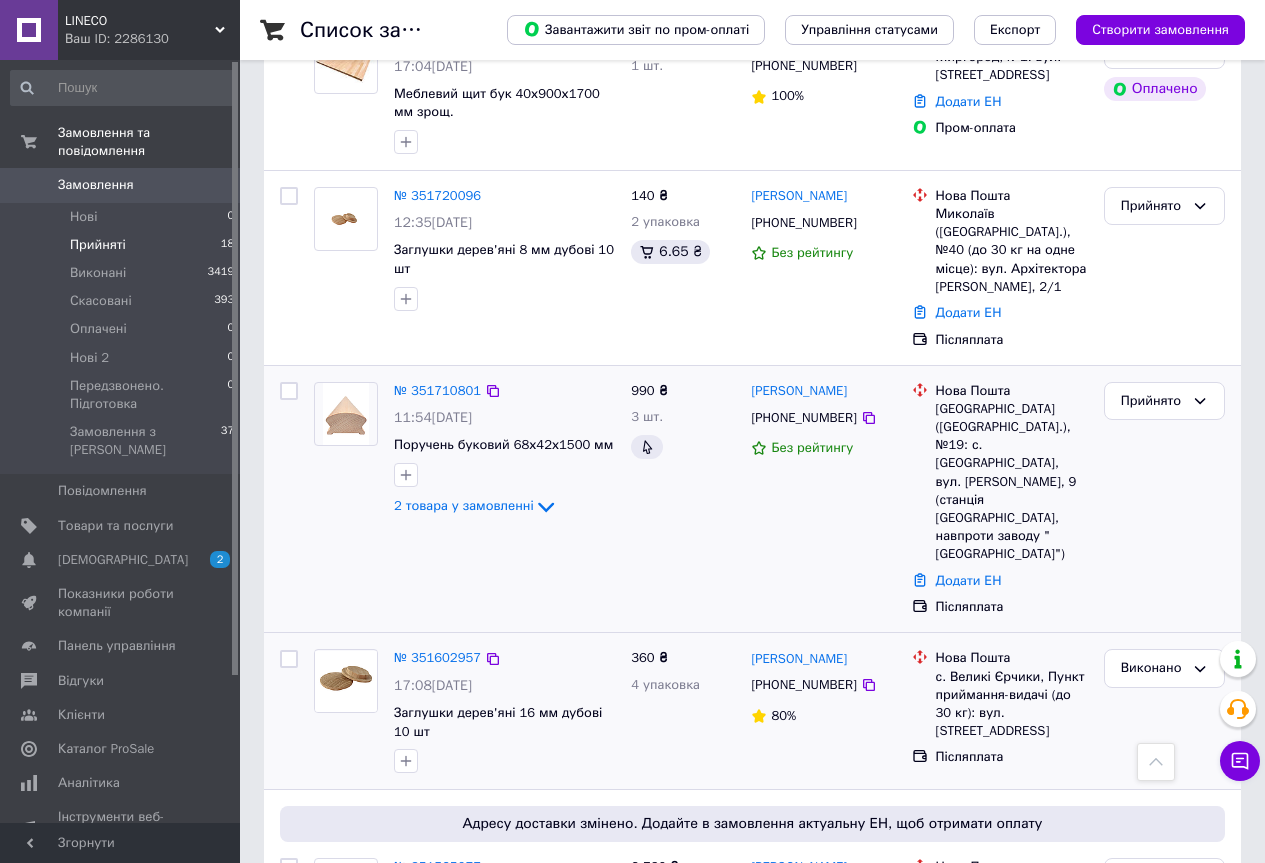 scroll, scrollTop: 1293, scrollLeft: 0, axis: vertical 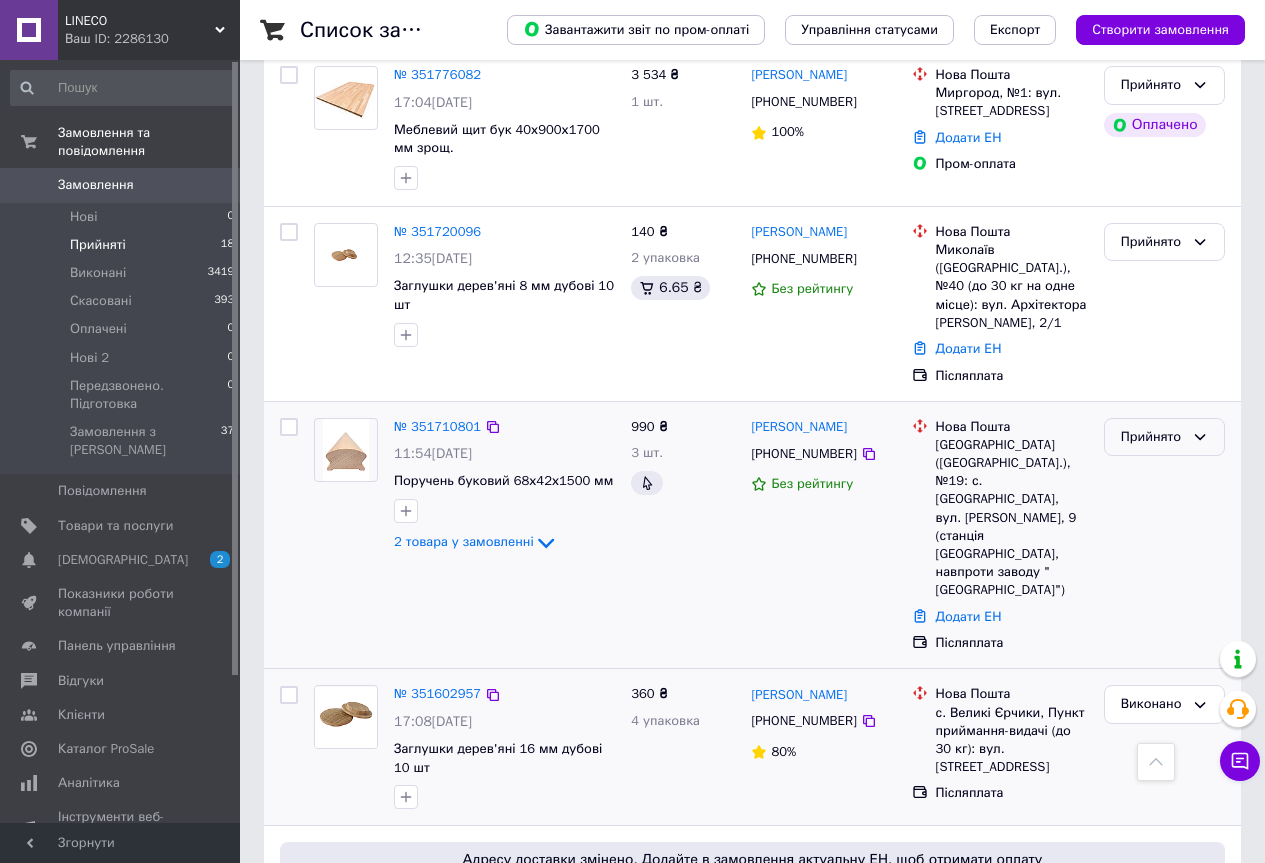 click 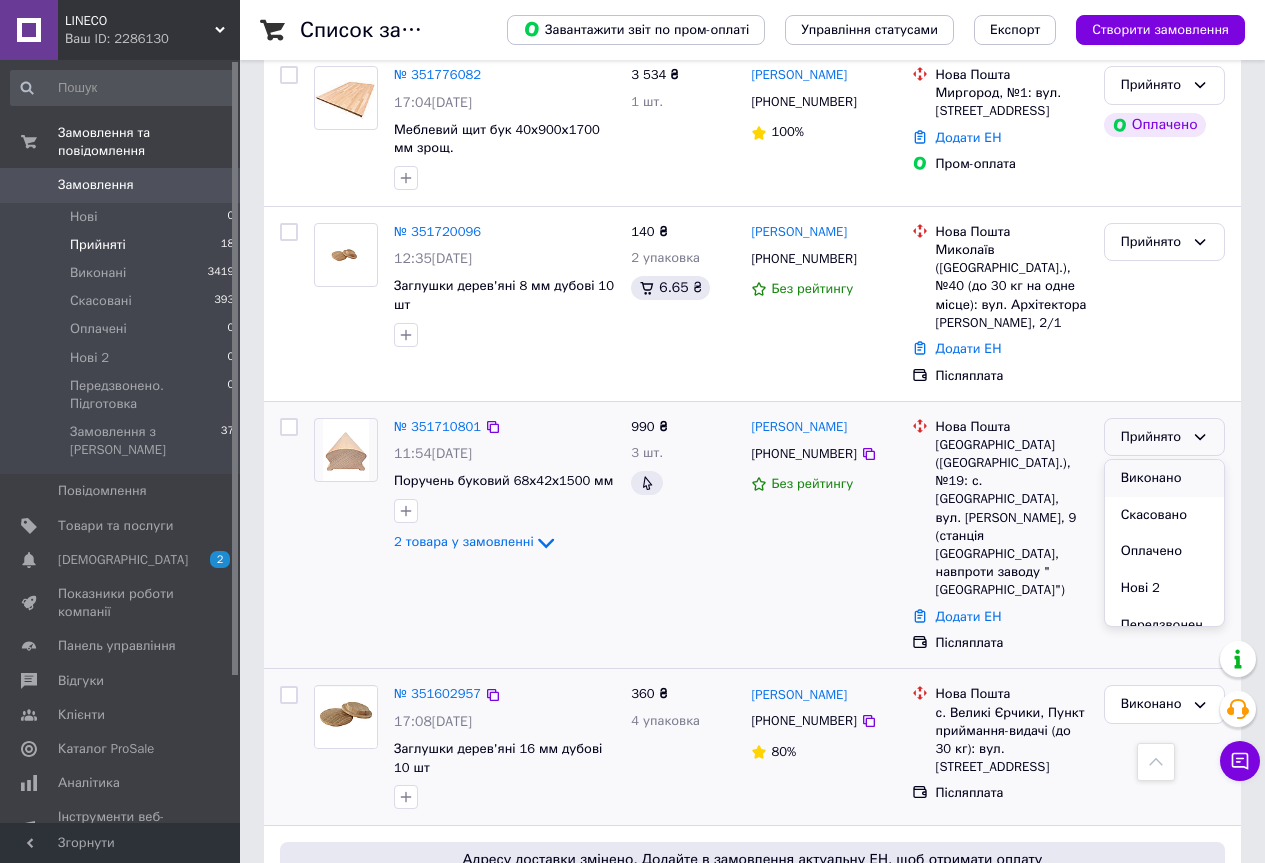 click on "Виконано" at bounding box center (1164, 478) 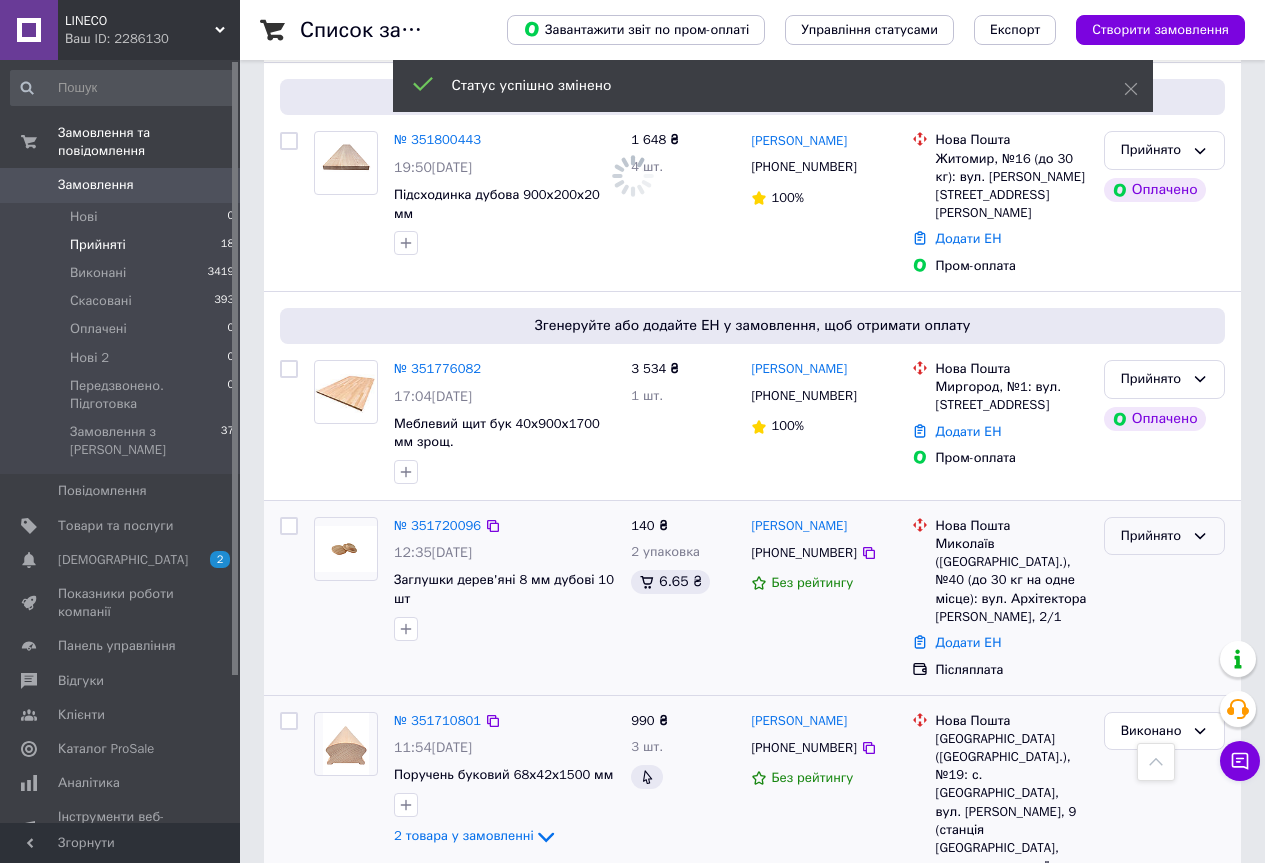 scroll, scrollTop: 993, scrollLeft: 0, axis: vertical 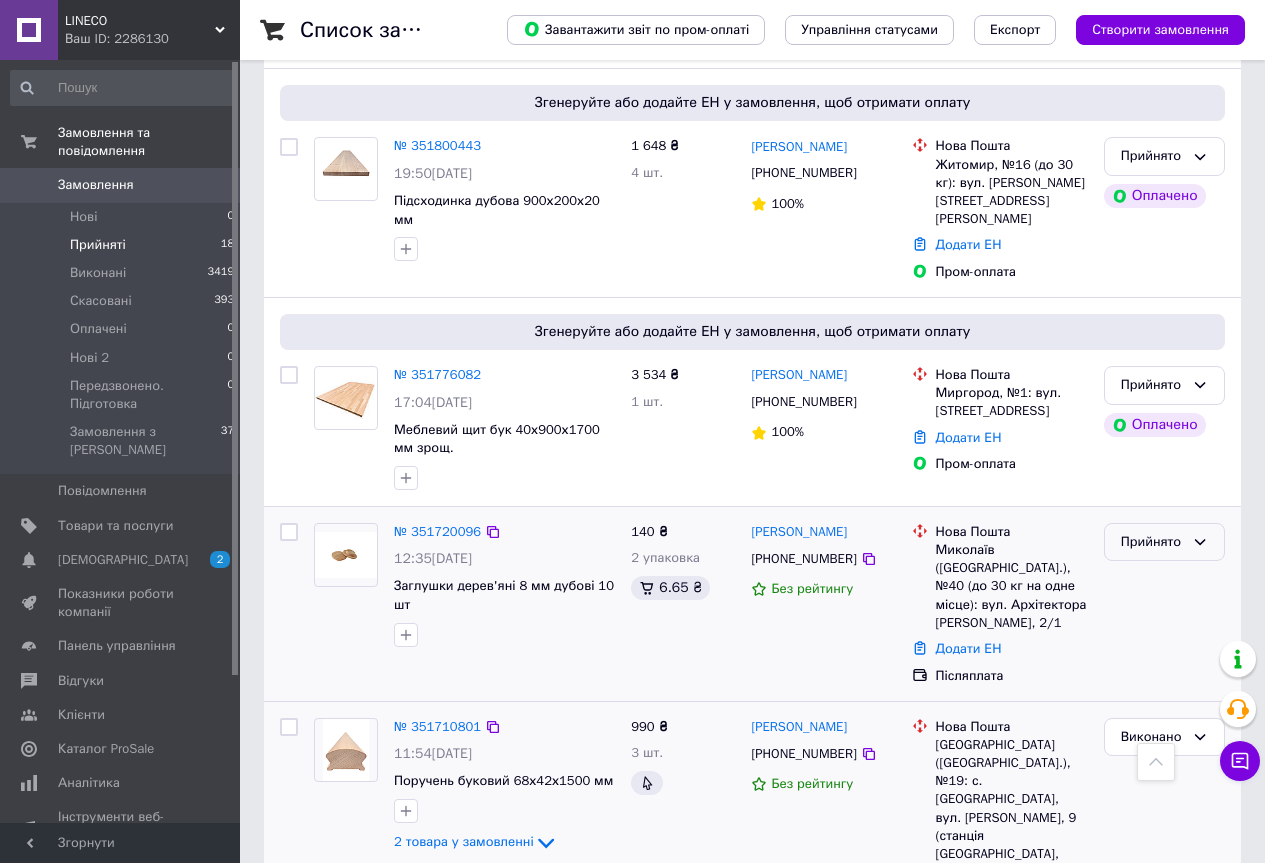 click 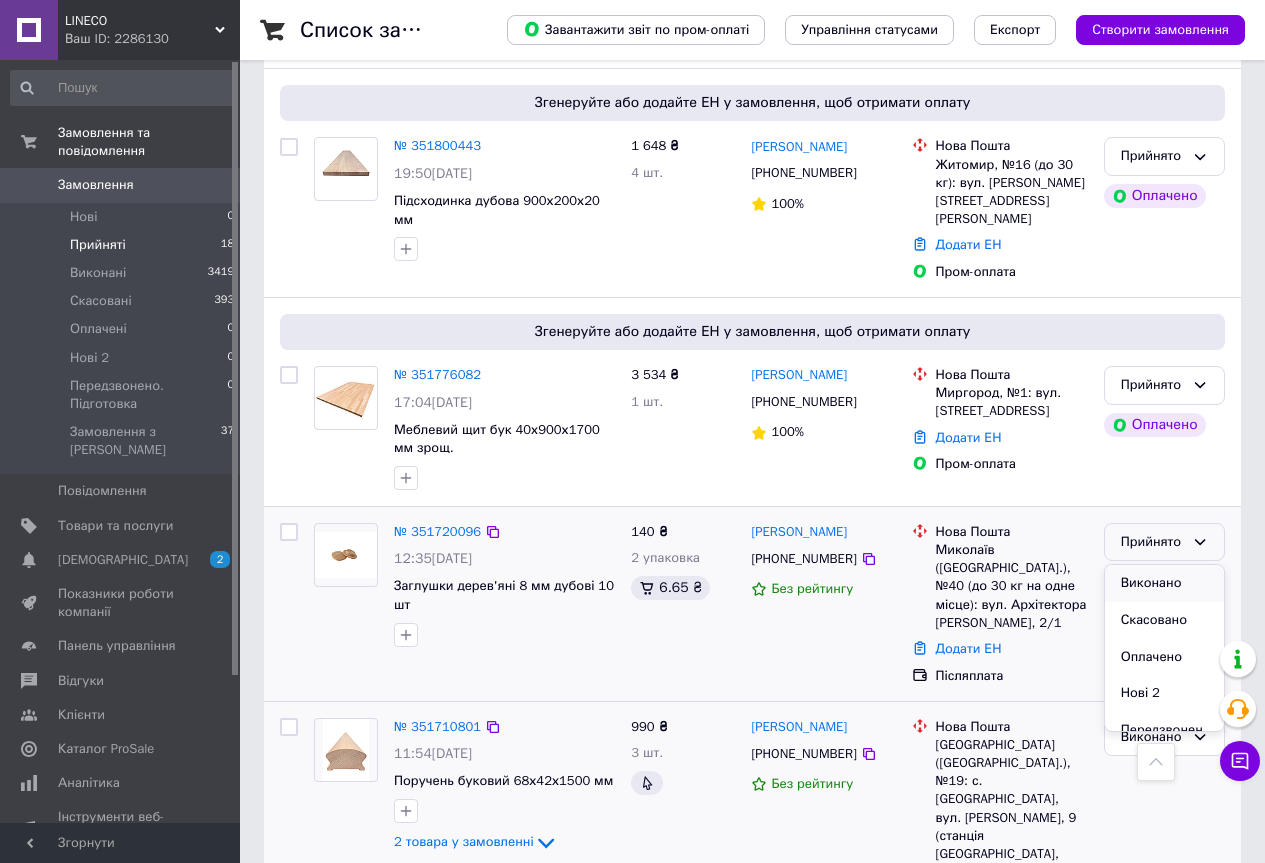 click on "Виконано" at bounding box center [1164, 583] 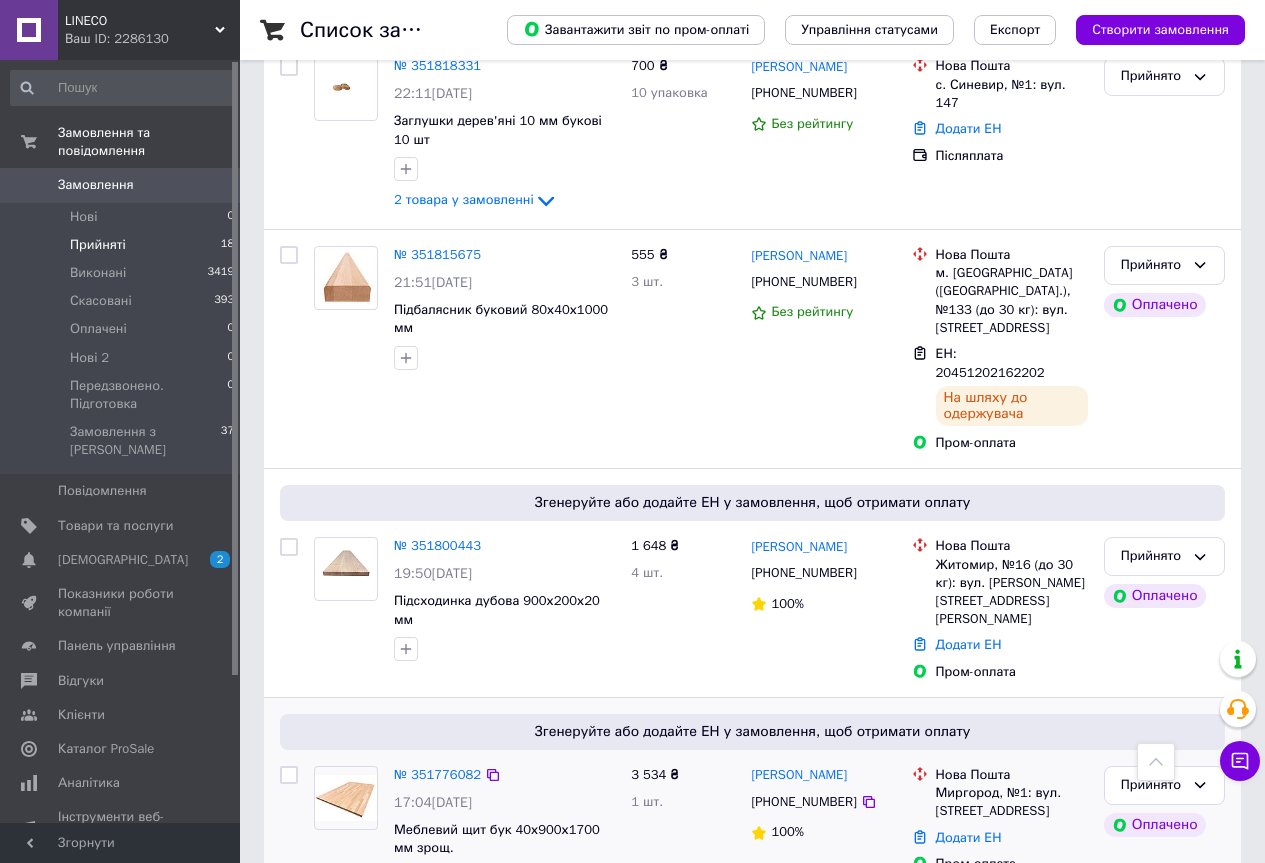 scroll, scrollTop: 493, scrollLeft: 0, axis: vertical 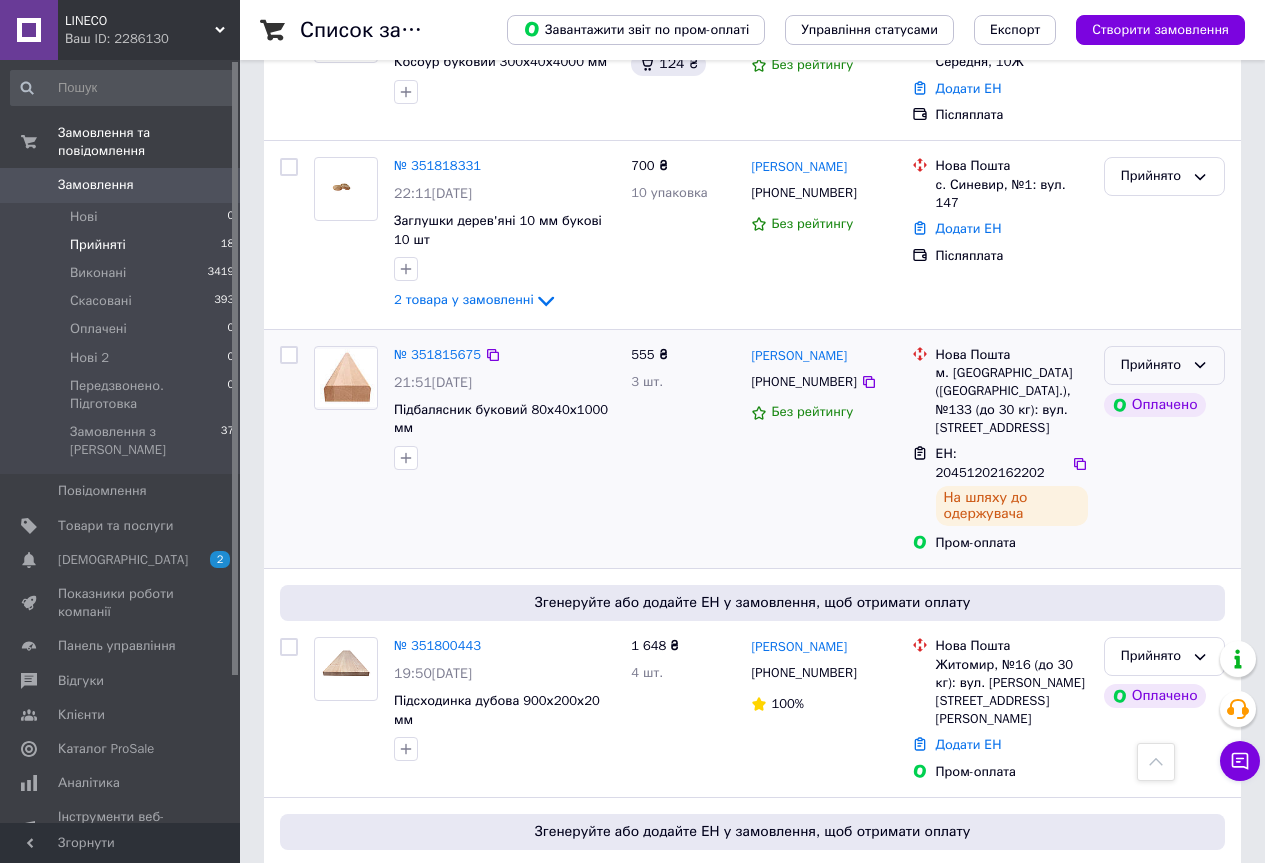 click 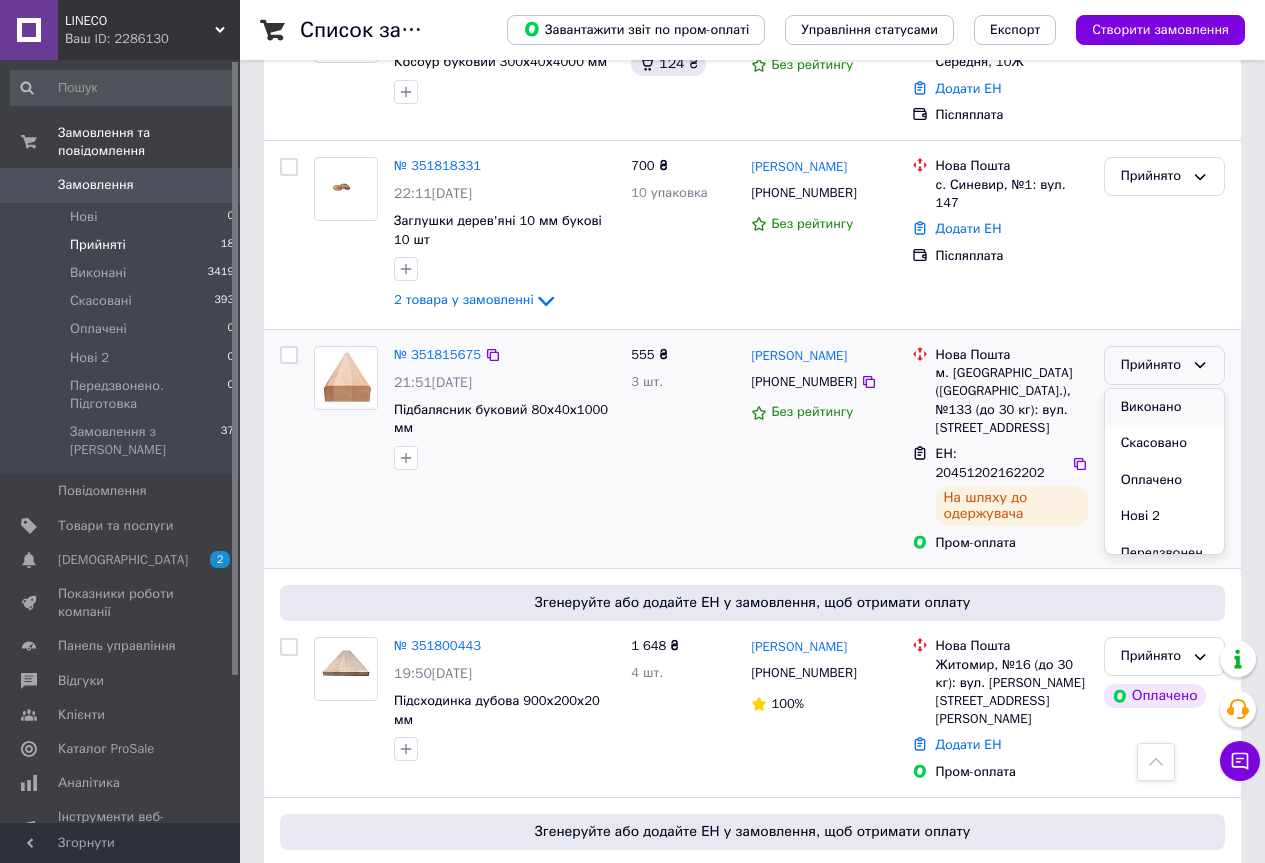 click on "Виконано" at bounding box center [1164, 407] 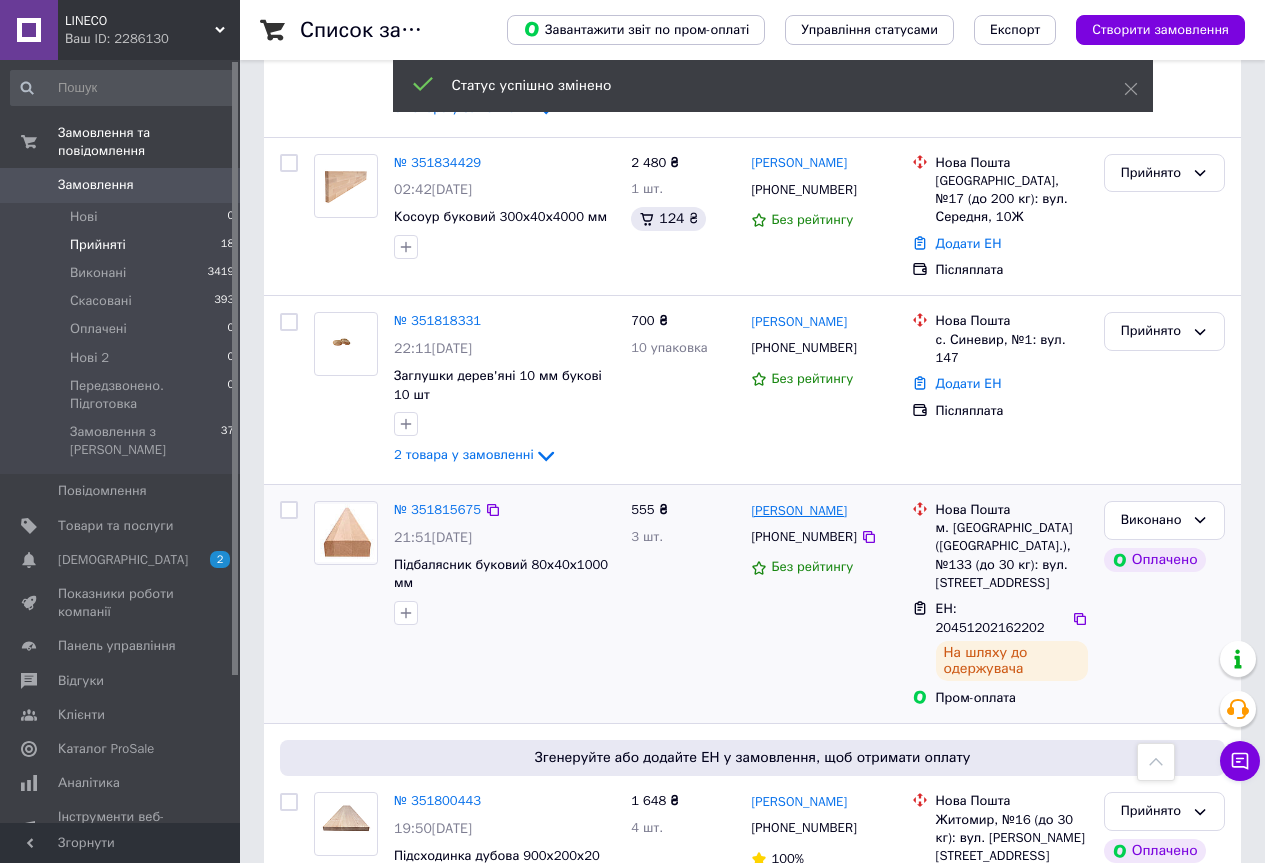 scroll, scrollTop: 293, scrollLeft: 0, axis: vertical 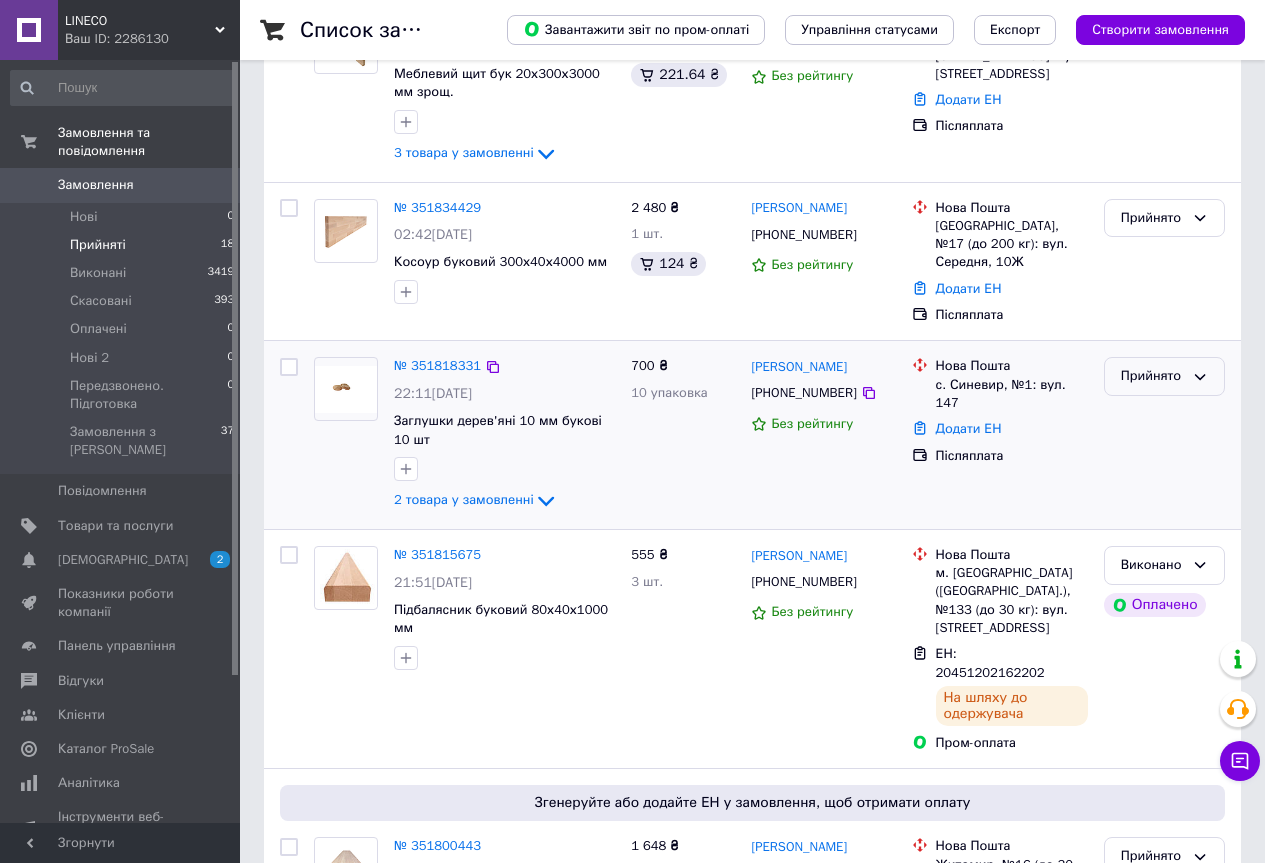click 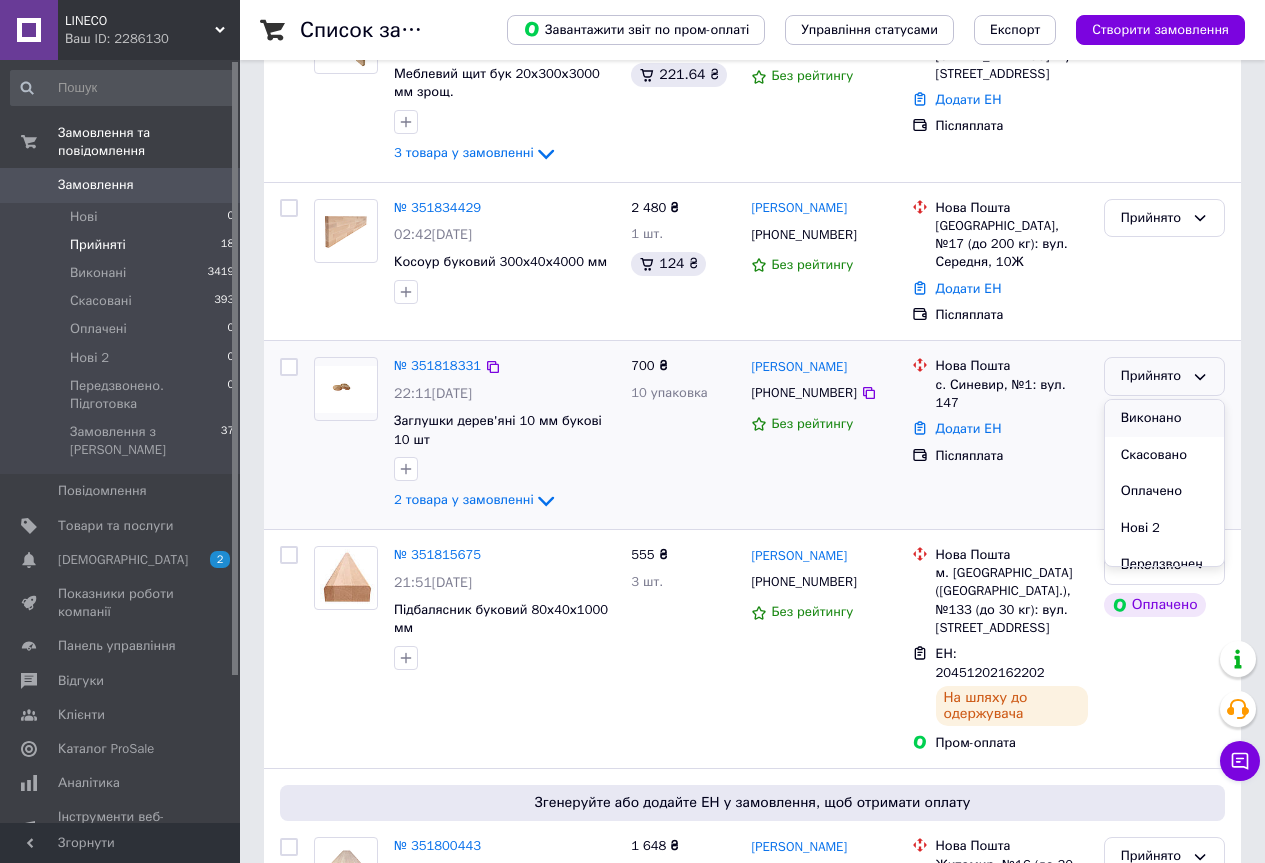 click on "Виконано" at bounding box center [1164, 418] 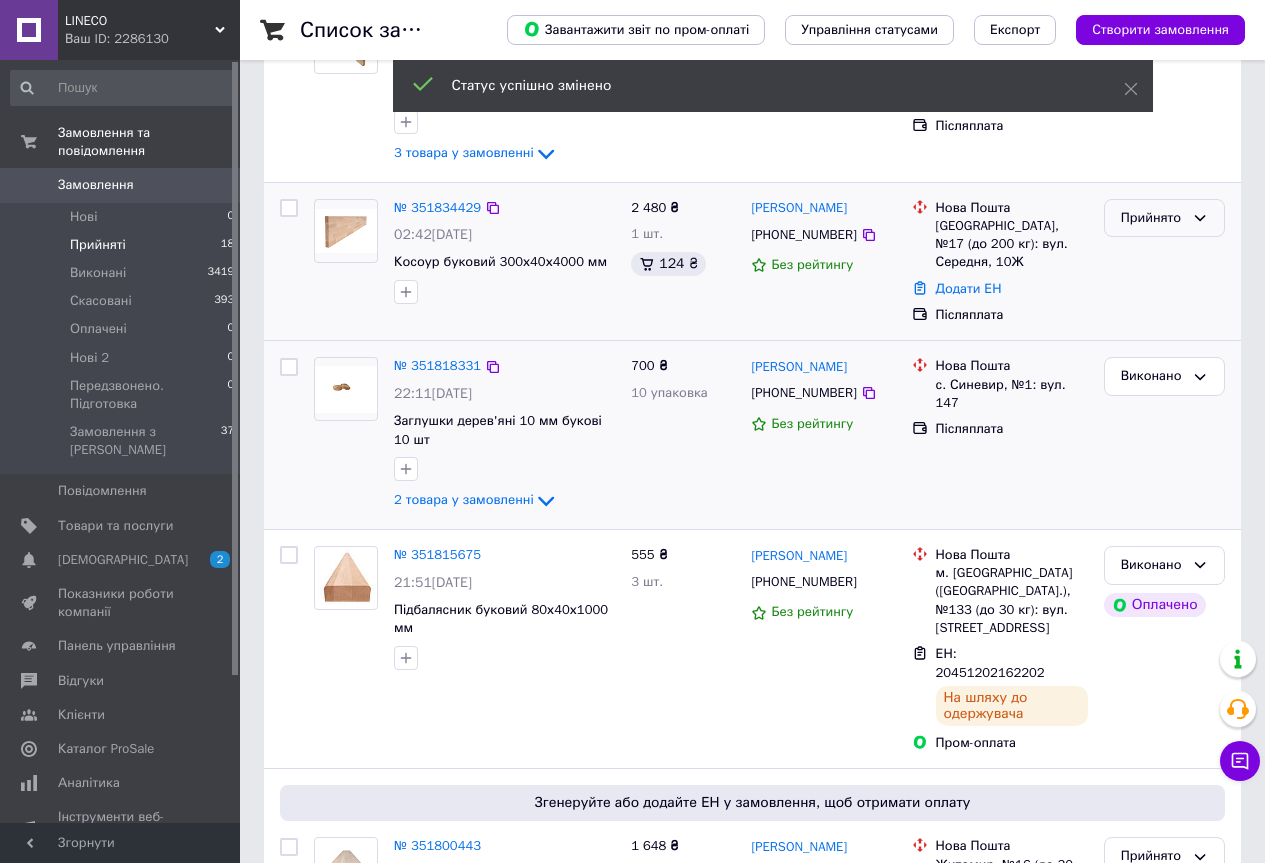 click 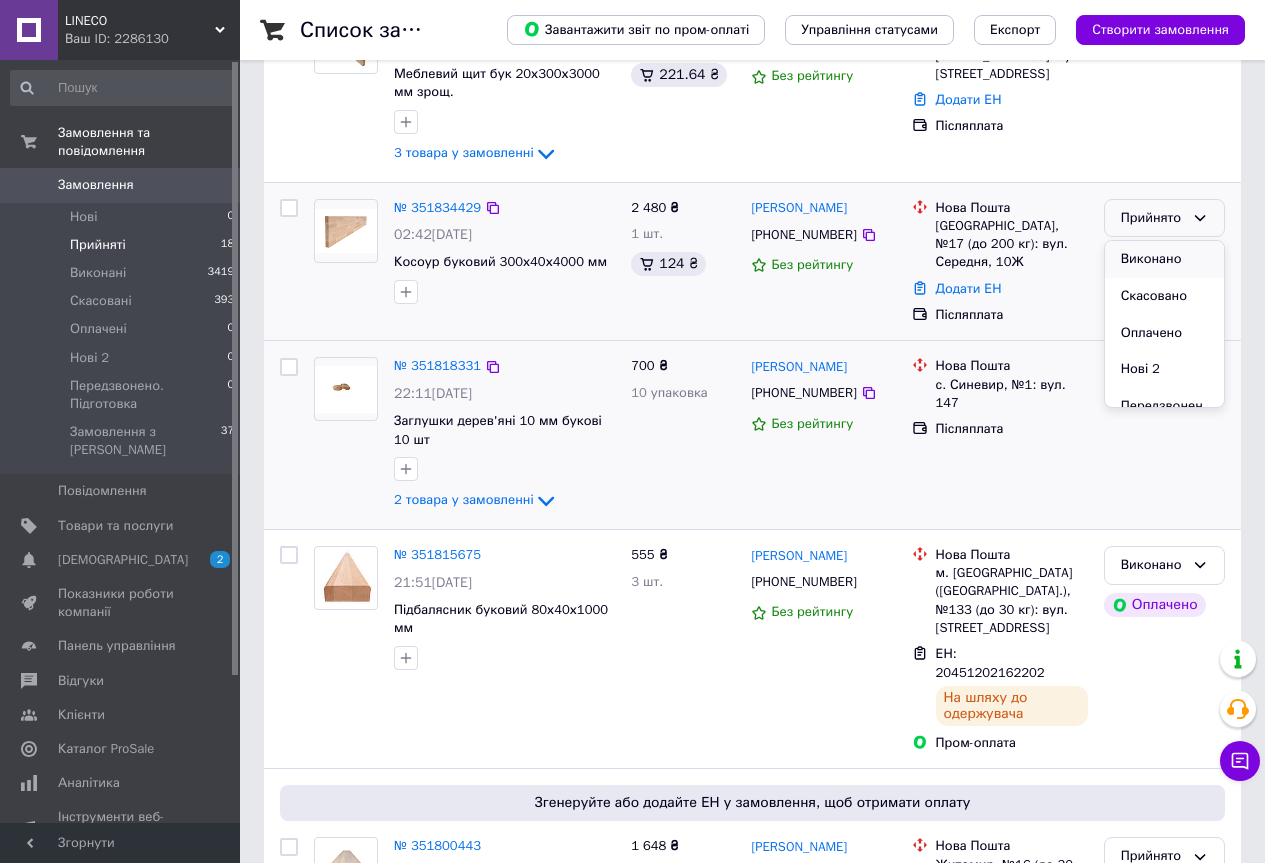 click on "Виконано" at bounding box center [1164, 259] 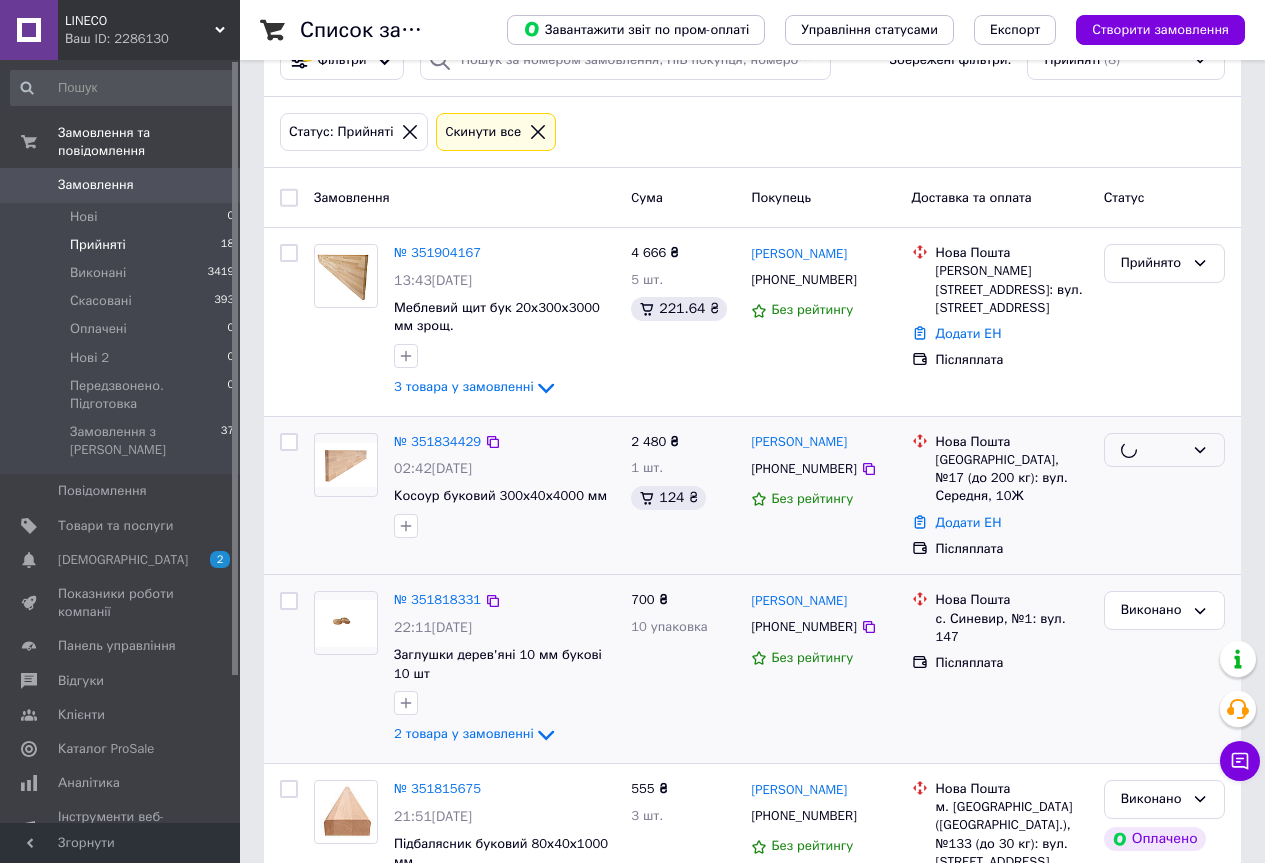scroll, scrollTop: 0, scrollLeft: 0, axis: both 